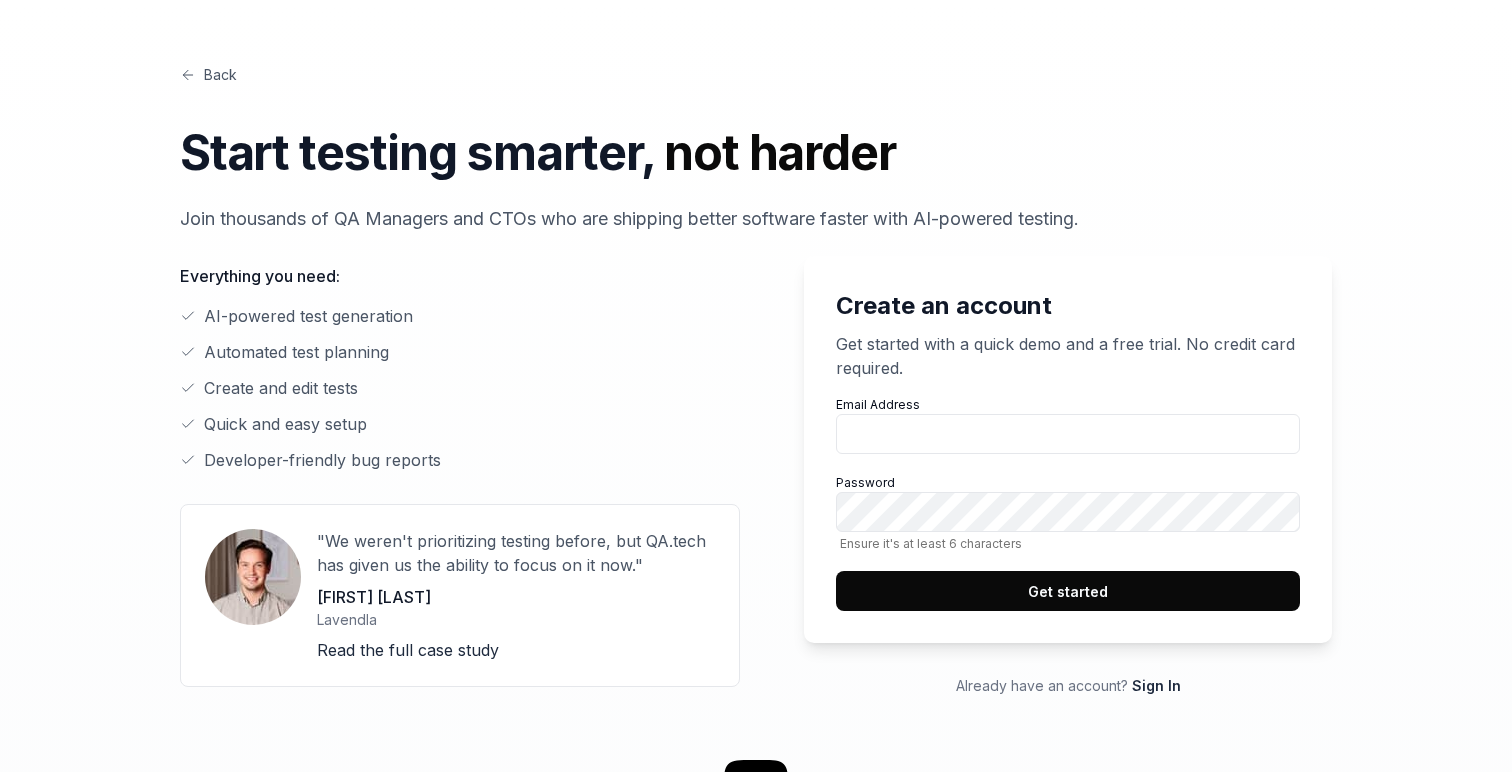 scroll, scrollTop: 0, scrollLeft: 0, axis: both 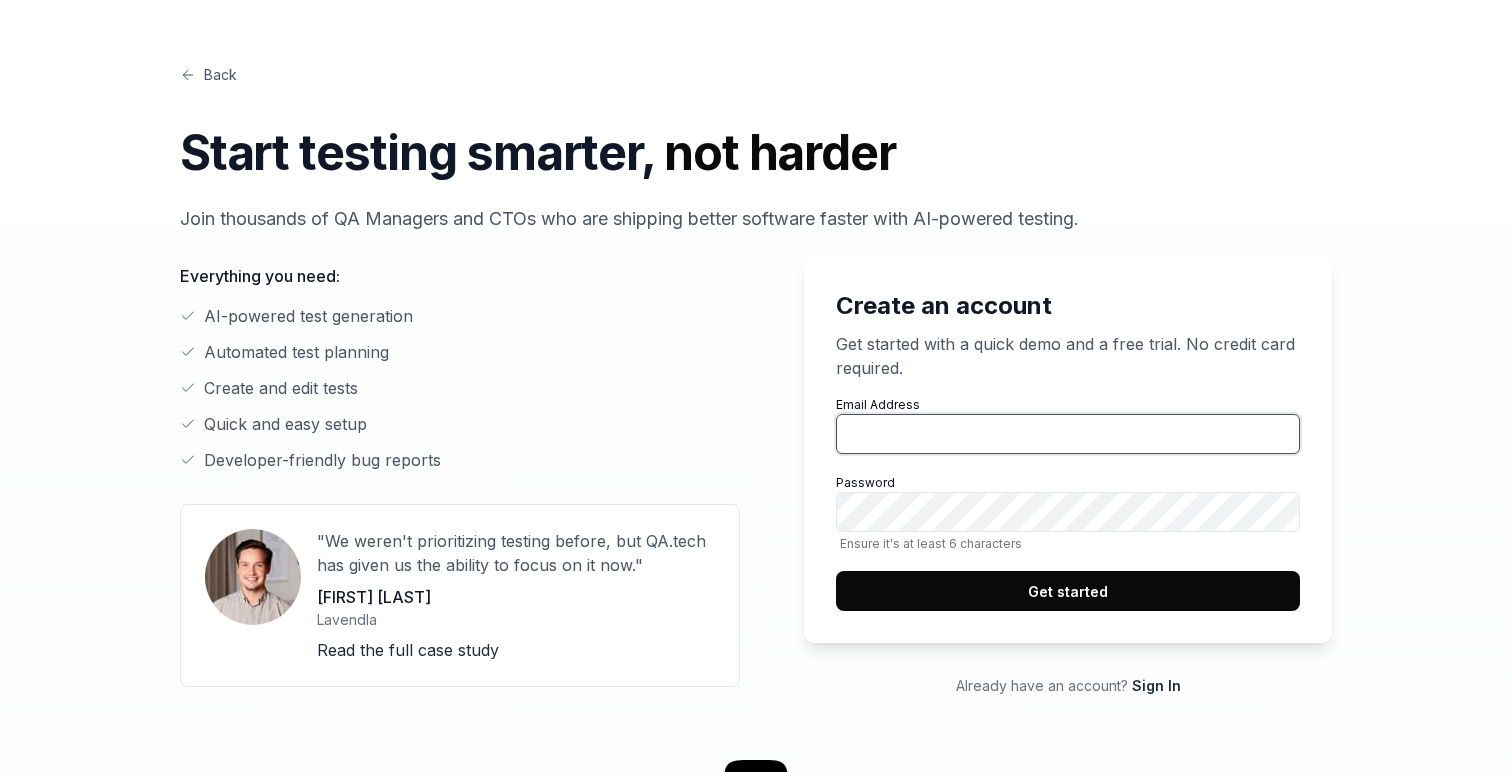 click on "Email Address" at bounding box center [1068, 434] 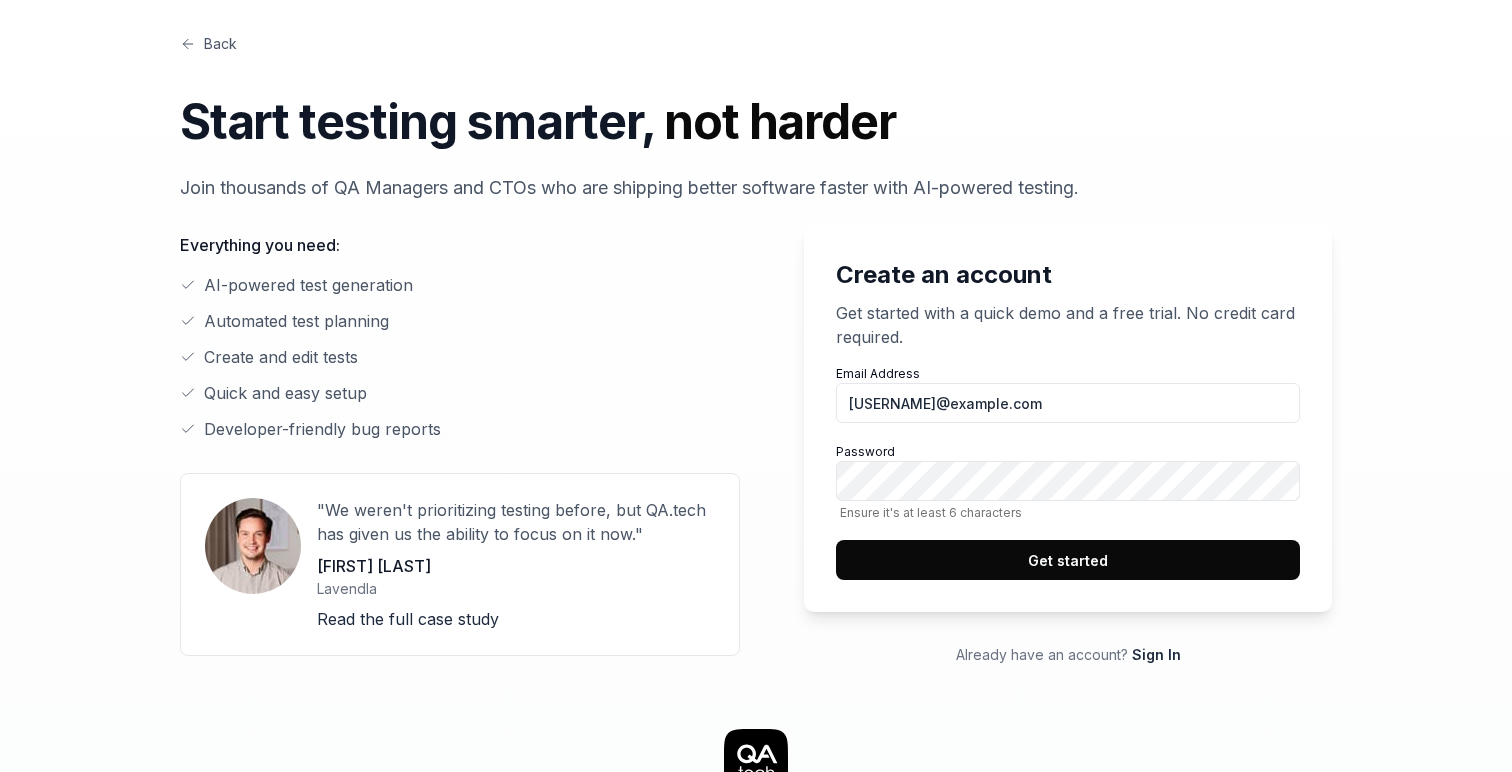 scroll, scrollTop: 0, scrollLeft: 0, axis: both 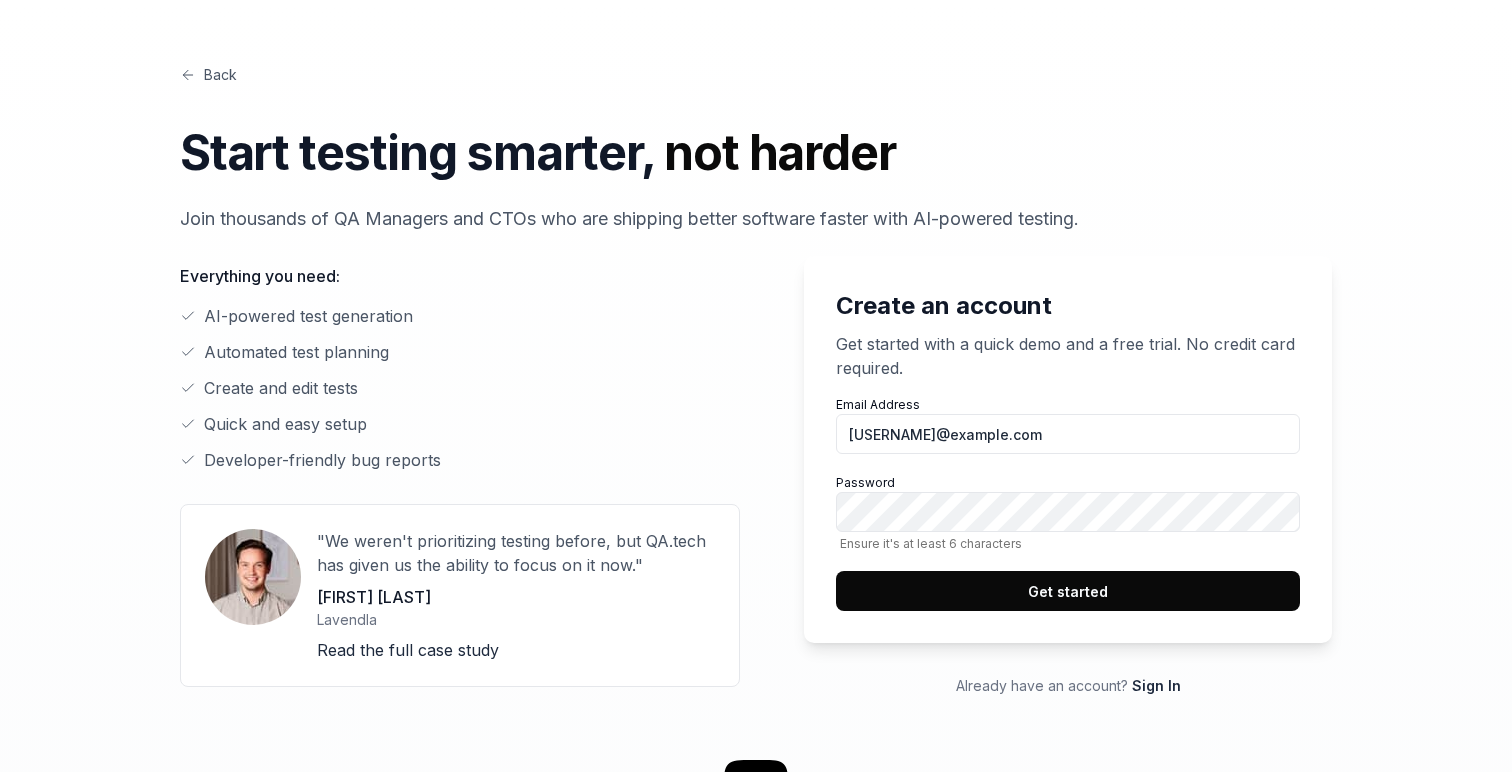 click on "Get started" at bounding box center [1068, 591] 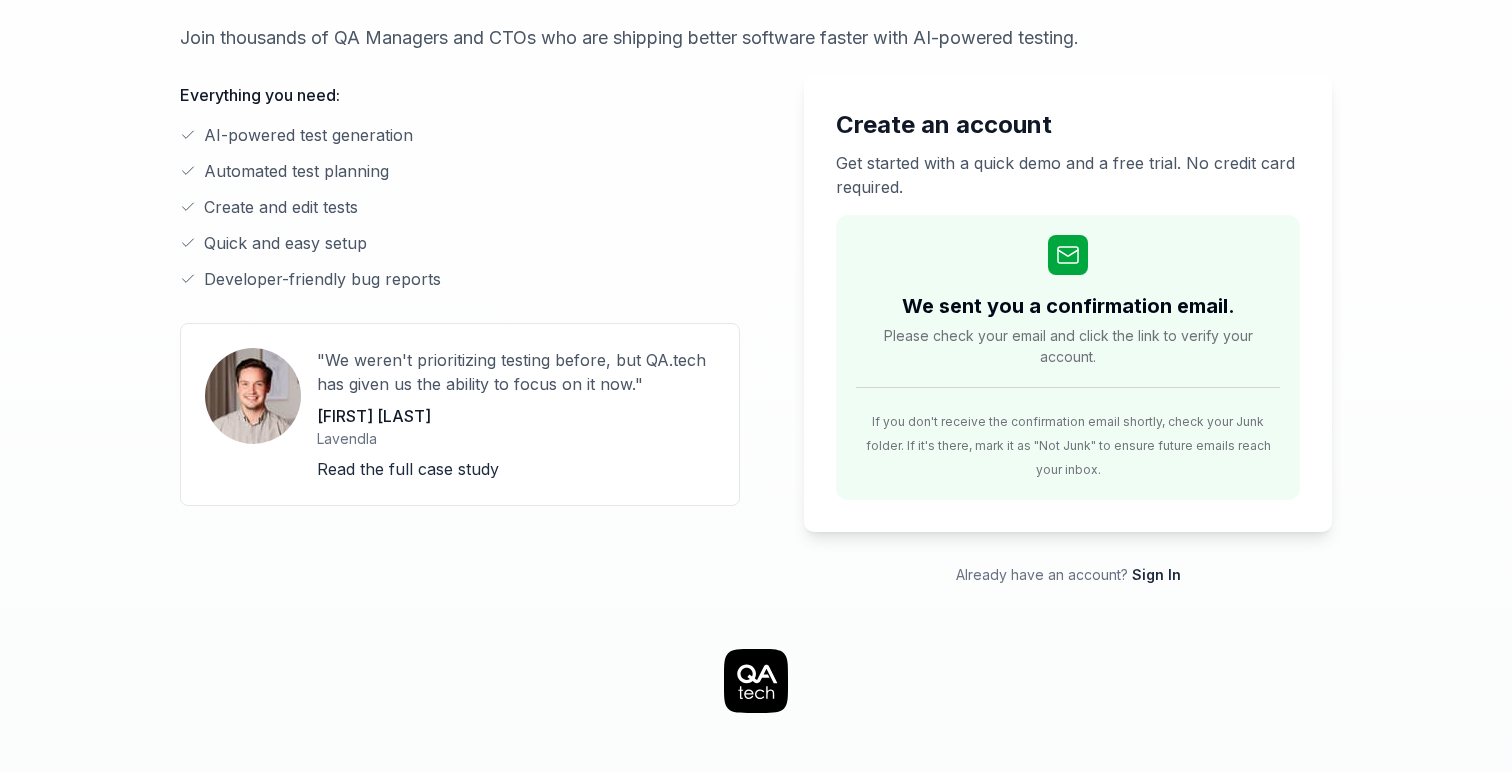 scroll, scrollTop: 219, scrollLeft: 0, axis: vertical 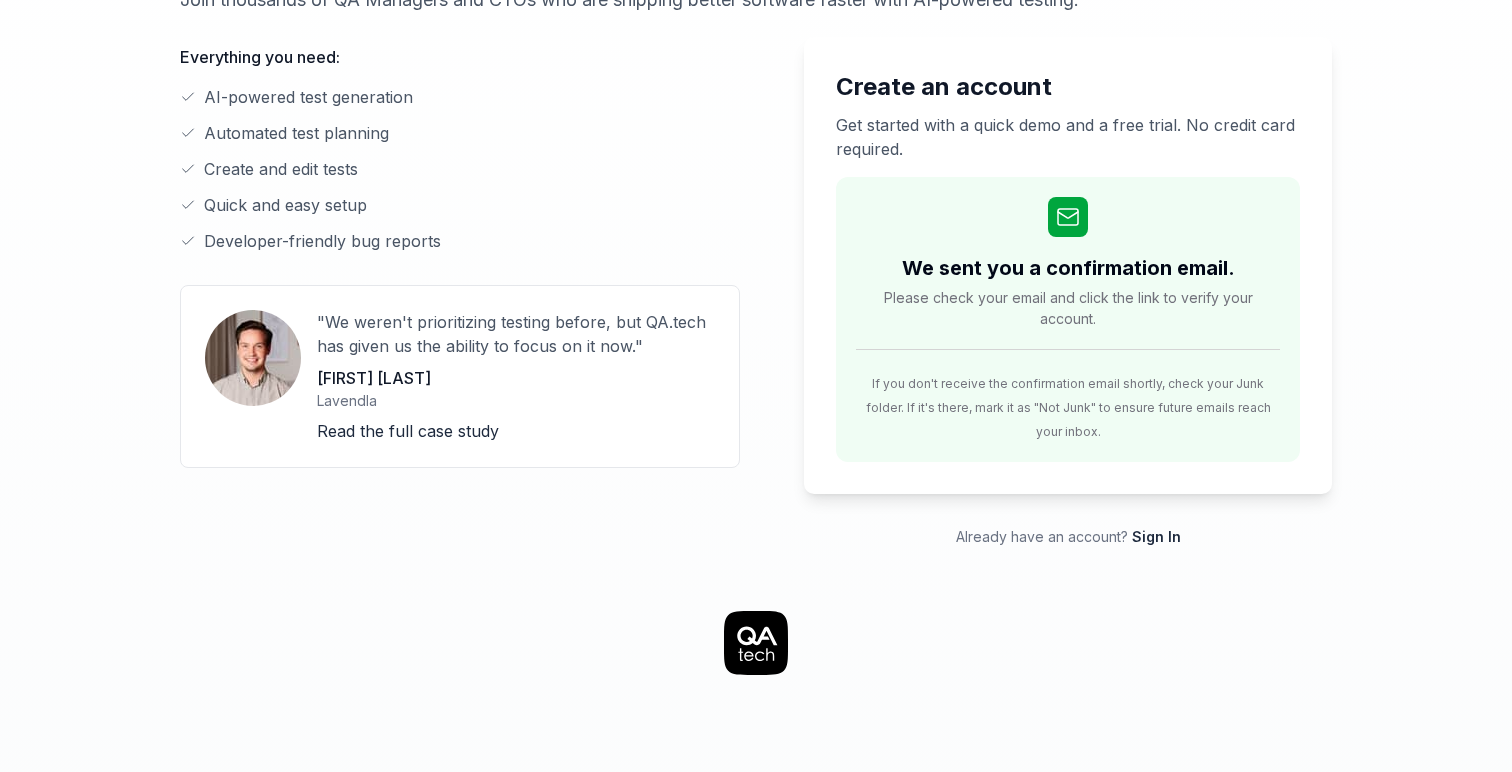 click 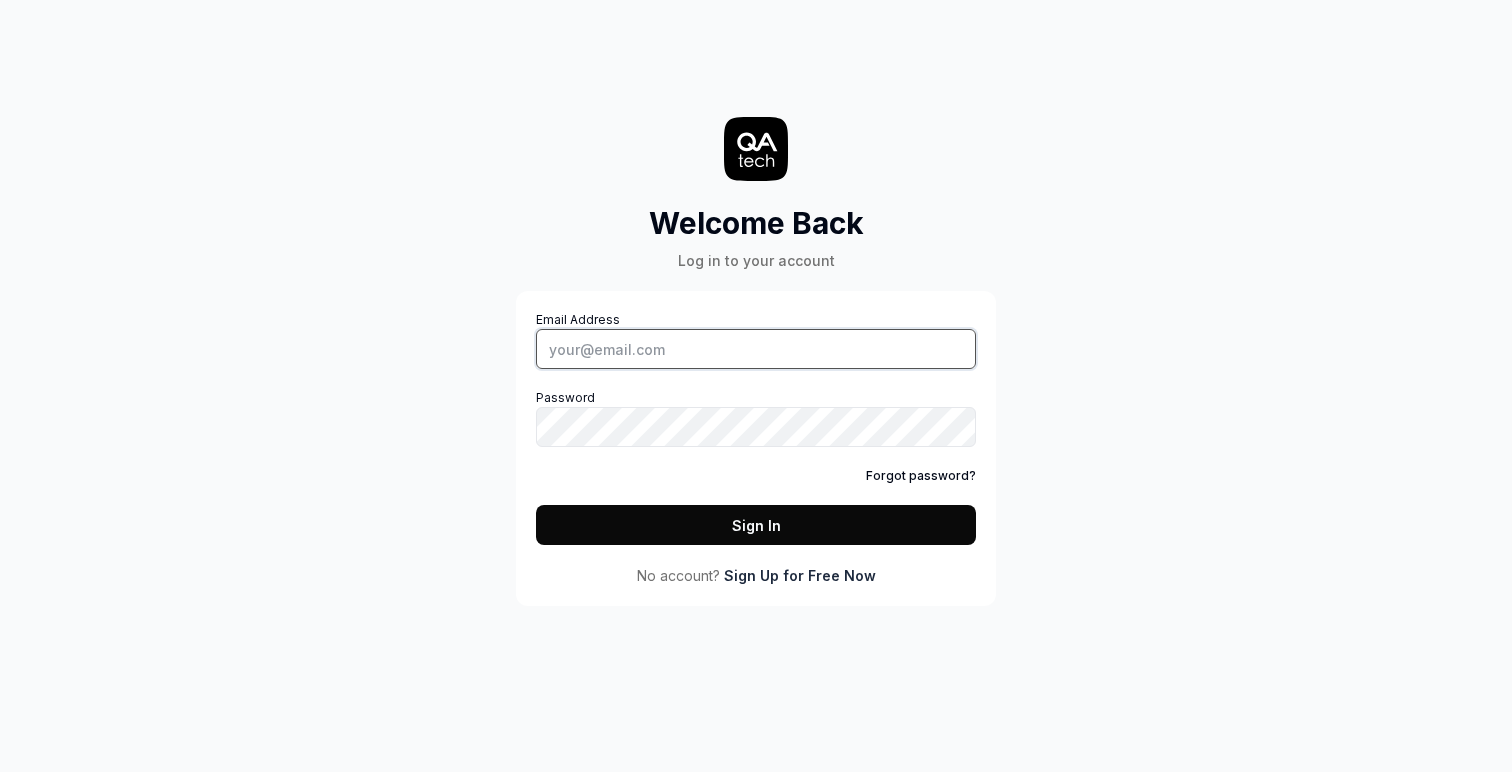 type on "[EMAIL]" 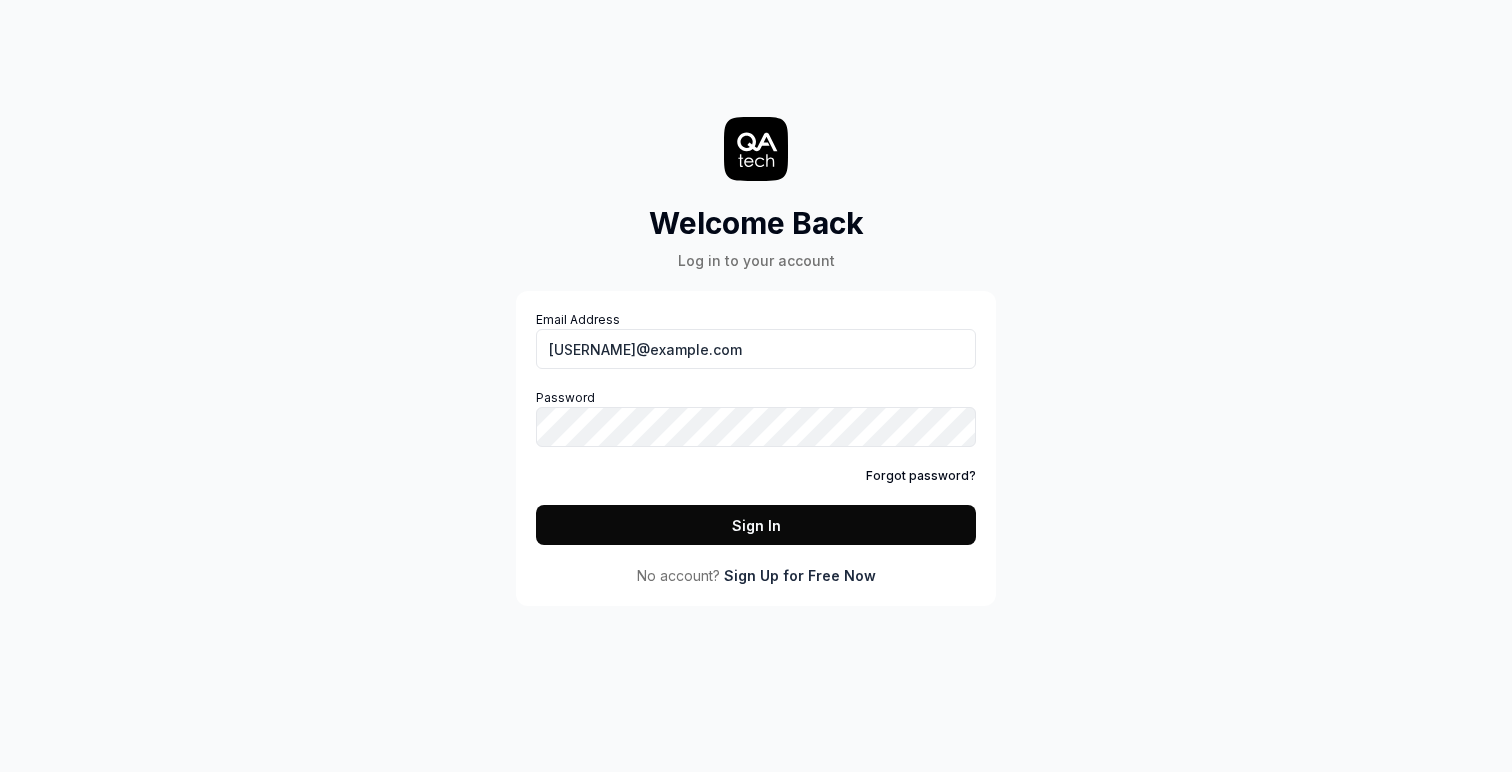 click on "Sign In" at bounding box center [756, 525] 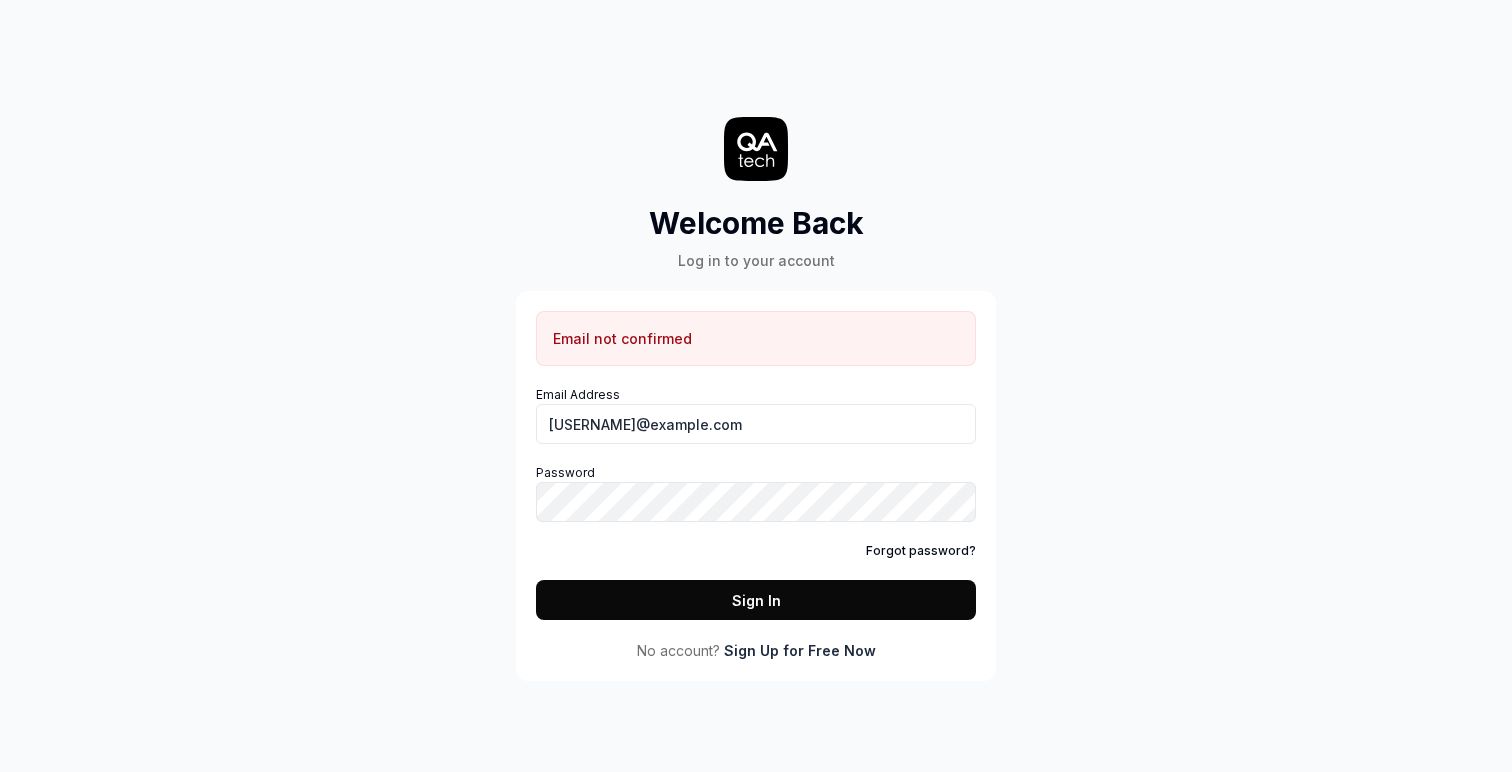 click 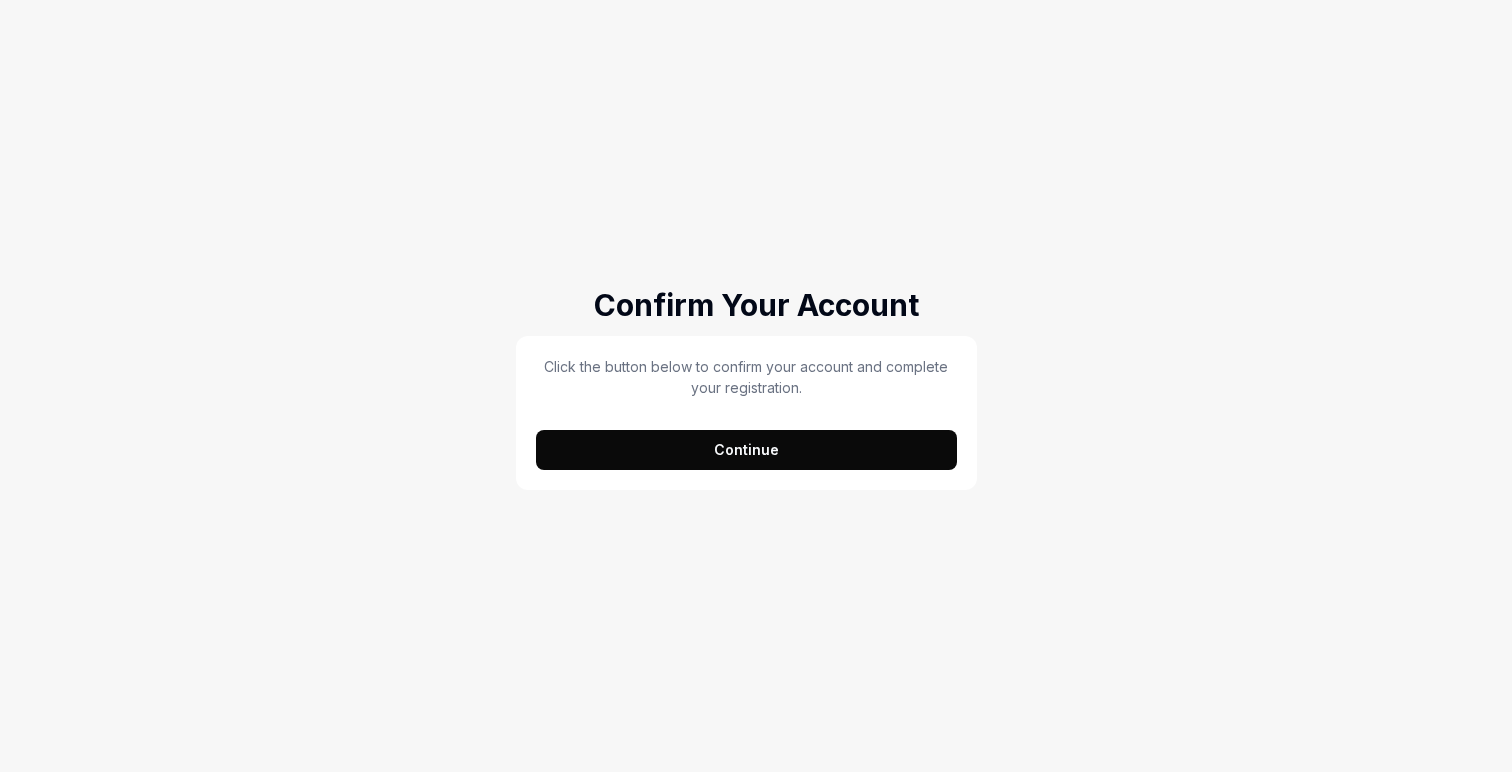 scroll, scrollTop: 0, scrollLeft: 0, axis: both 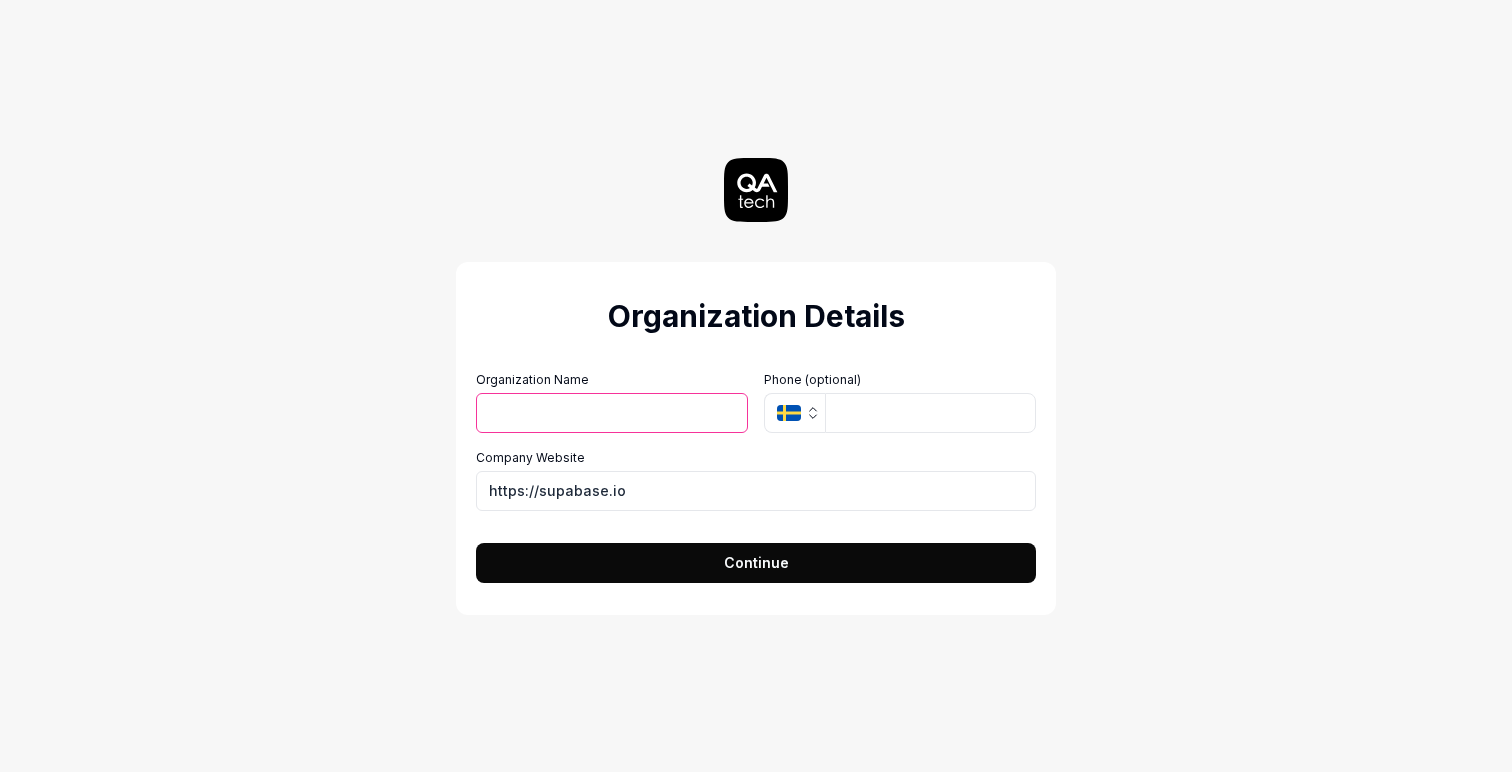 click on "Continue" at bounding box center [756, 563] 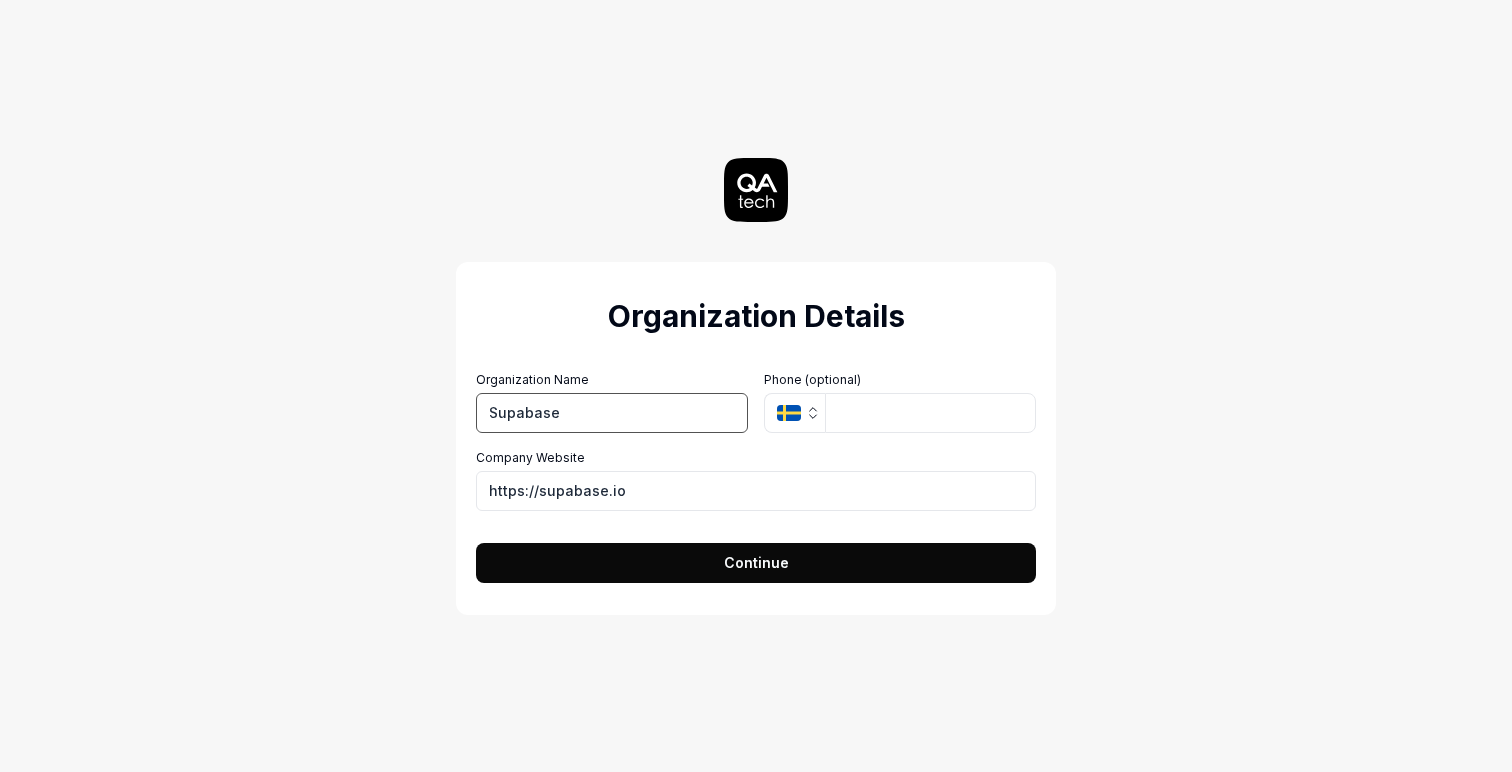 type on "Supabase" 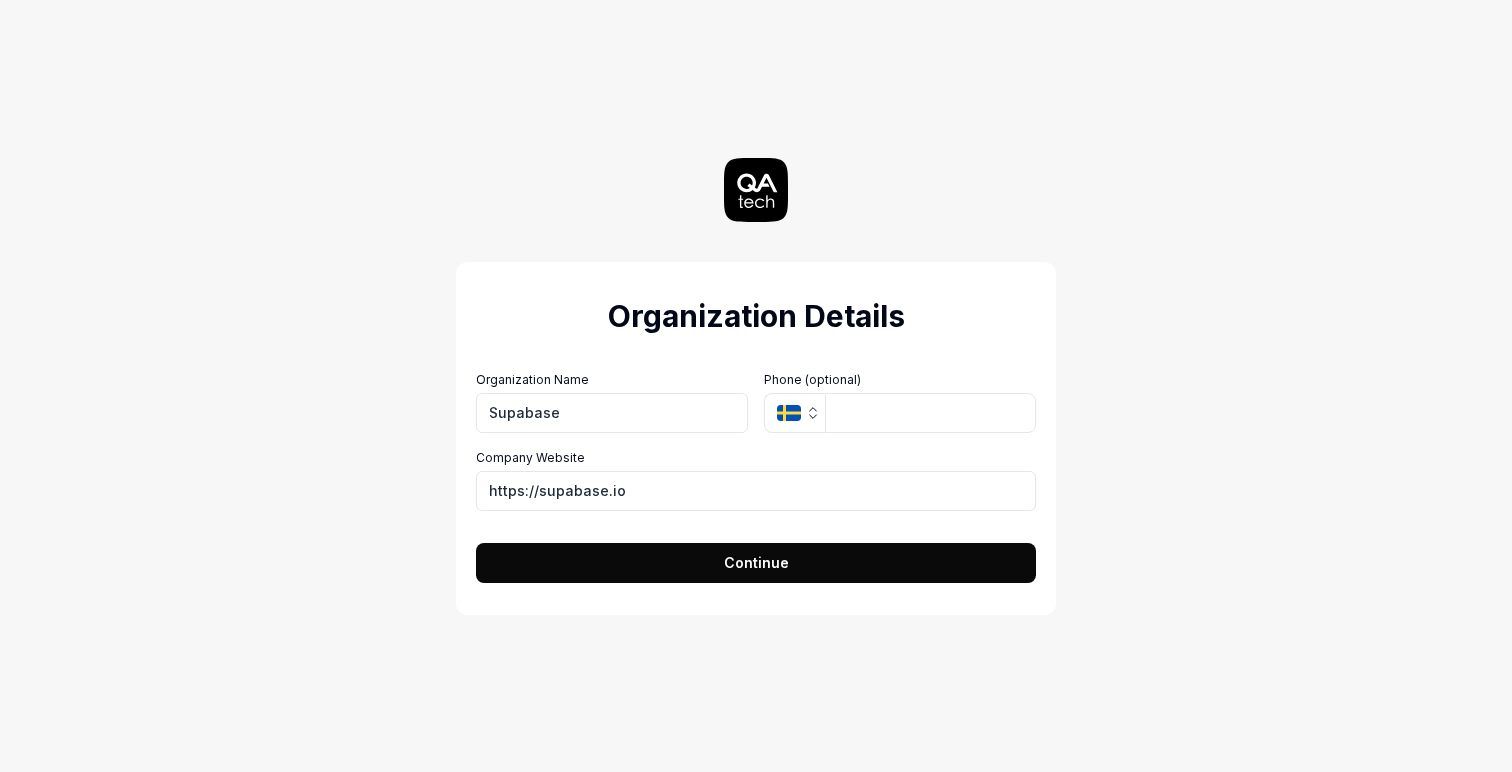 click on "Continue" at bounding box center [756, 562] 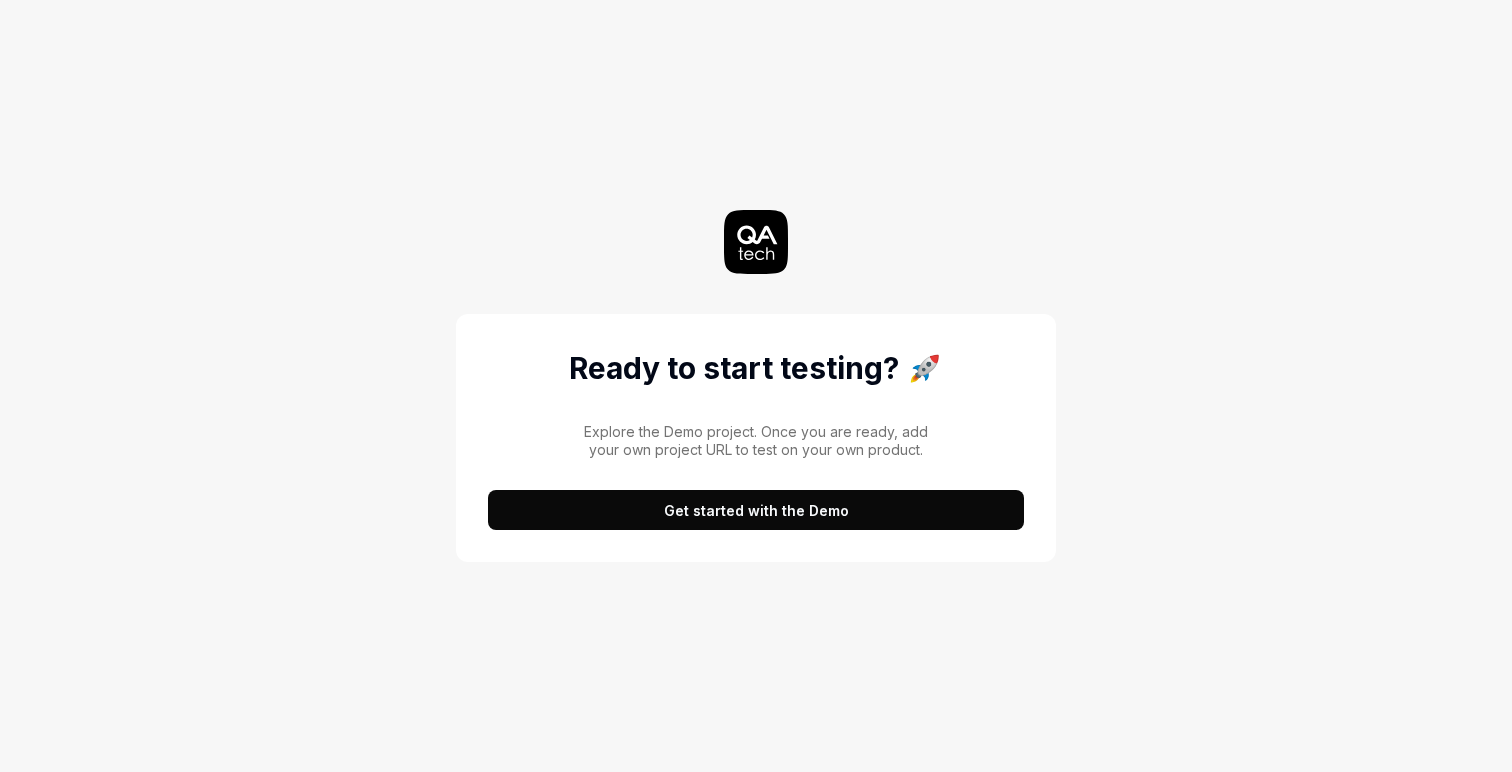 click on "Get started with the Demo" at bounding box center [756, 510] 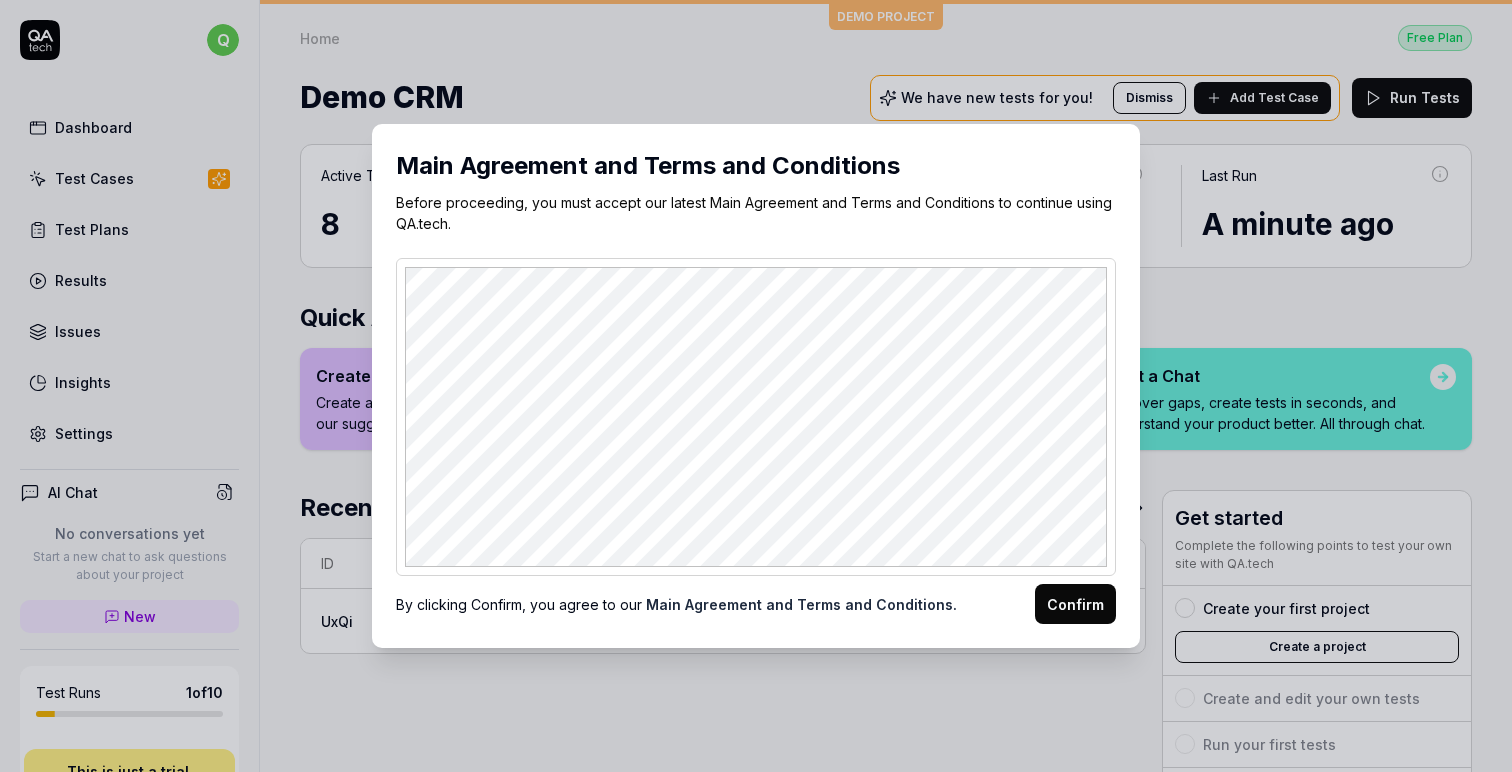 scroll, scrollTop: 0, scrollLeft: 0, axis: both 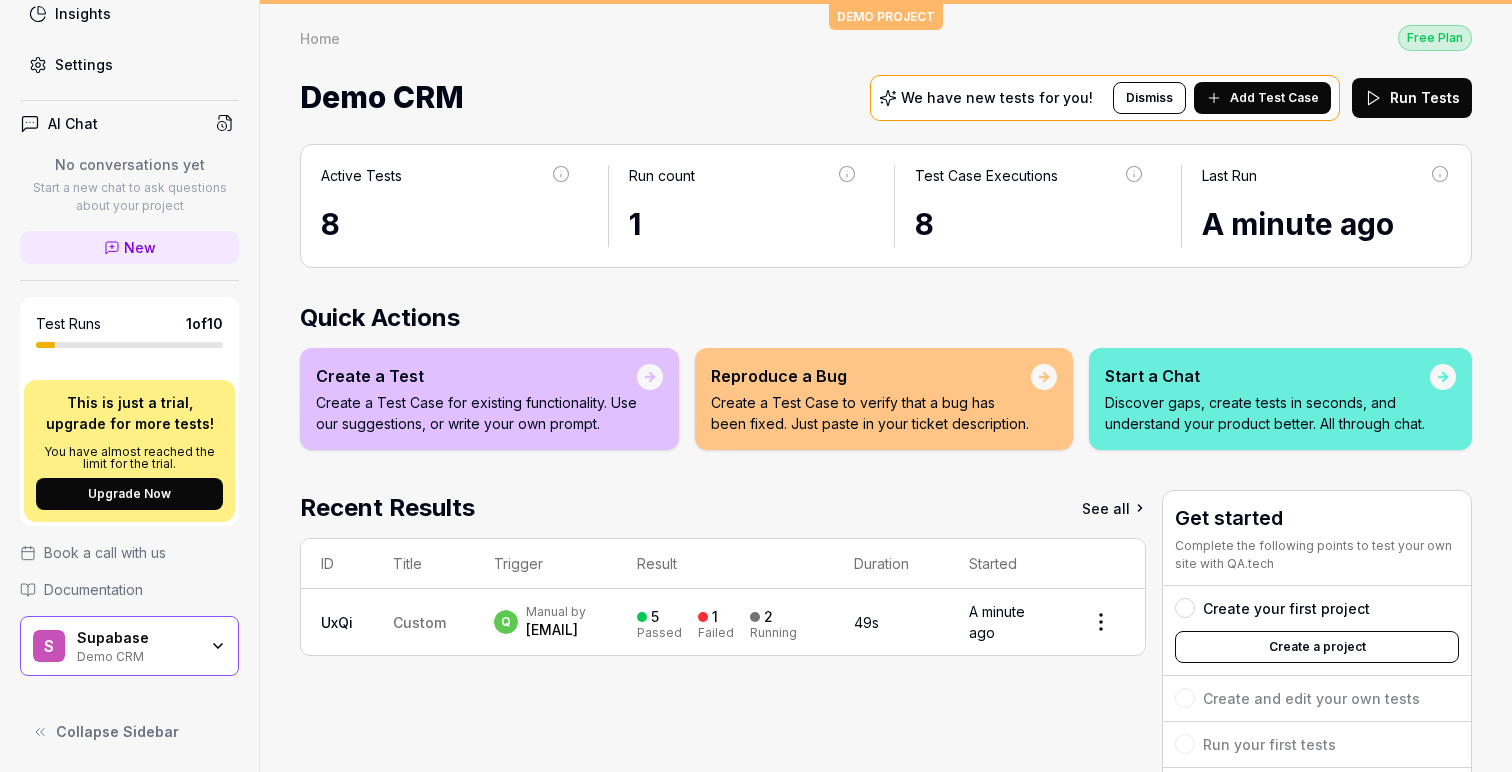 click 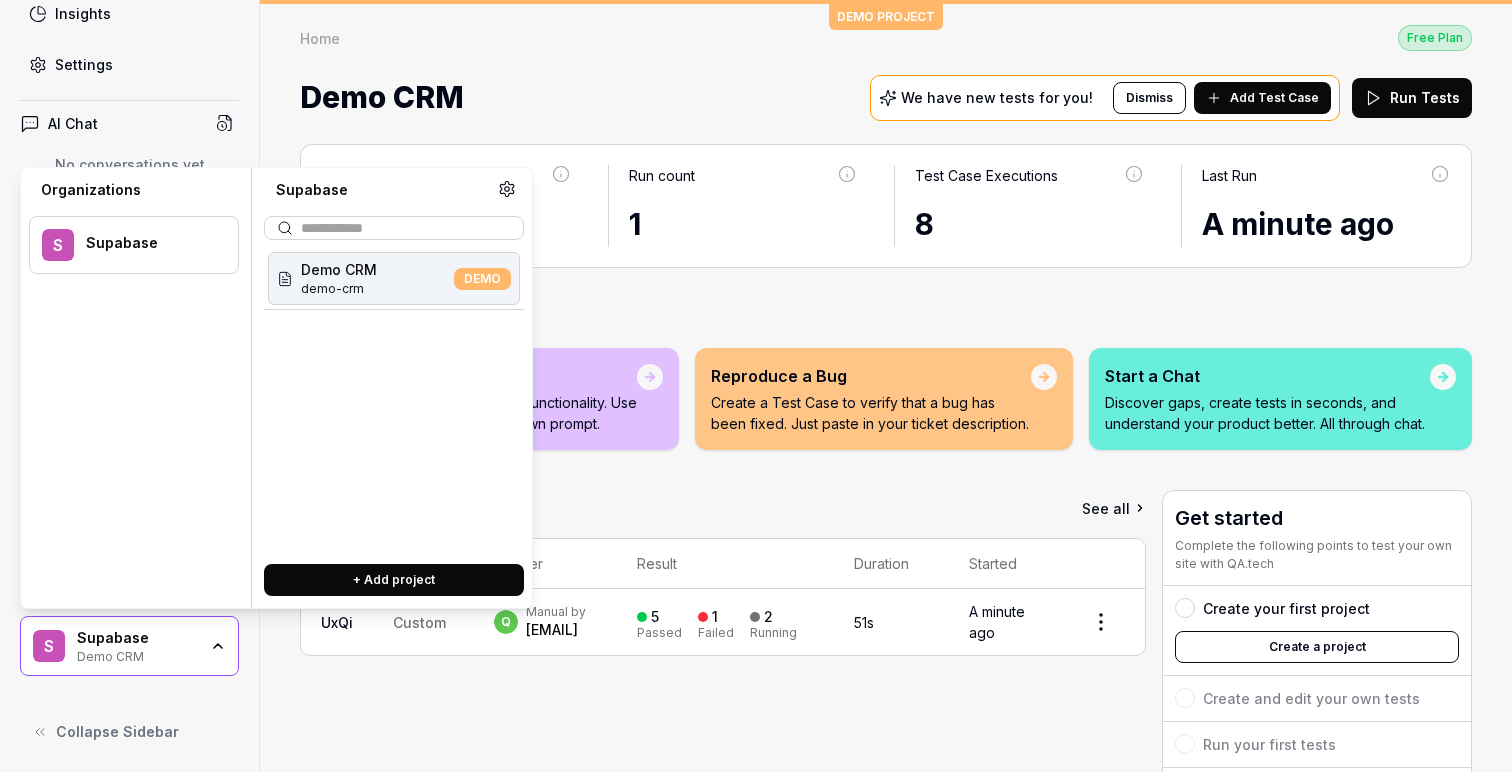 click on "Active Tests 8 Run count 1 Test Case Executions 8 Last Run A minute ago Quick Actions Create a Test Create a Test Case for existing functionality. Use our suggestions, or write your own prompt. Reproduce a Bug Create a Test Case to verify that a bug has been fixed. Just paste in your ticket description. Start a Chat Discover gaps, create tests in seconds, and understand your product better. All through chat. Recent Results See all ID Title Trigger Result Duration Started UxQi Custom q Manual by qiao@supabase.io 5 Passed 1 Failed 2 Running 51s A minute ago Get started Complete the following points to test your own site with QA.tech Create your first project Create a project Create and edit your own tests Run your first tests Get your free onboarding Book your call Complete Onboarding" at bounding box center [886, 549] 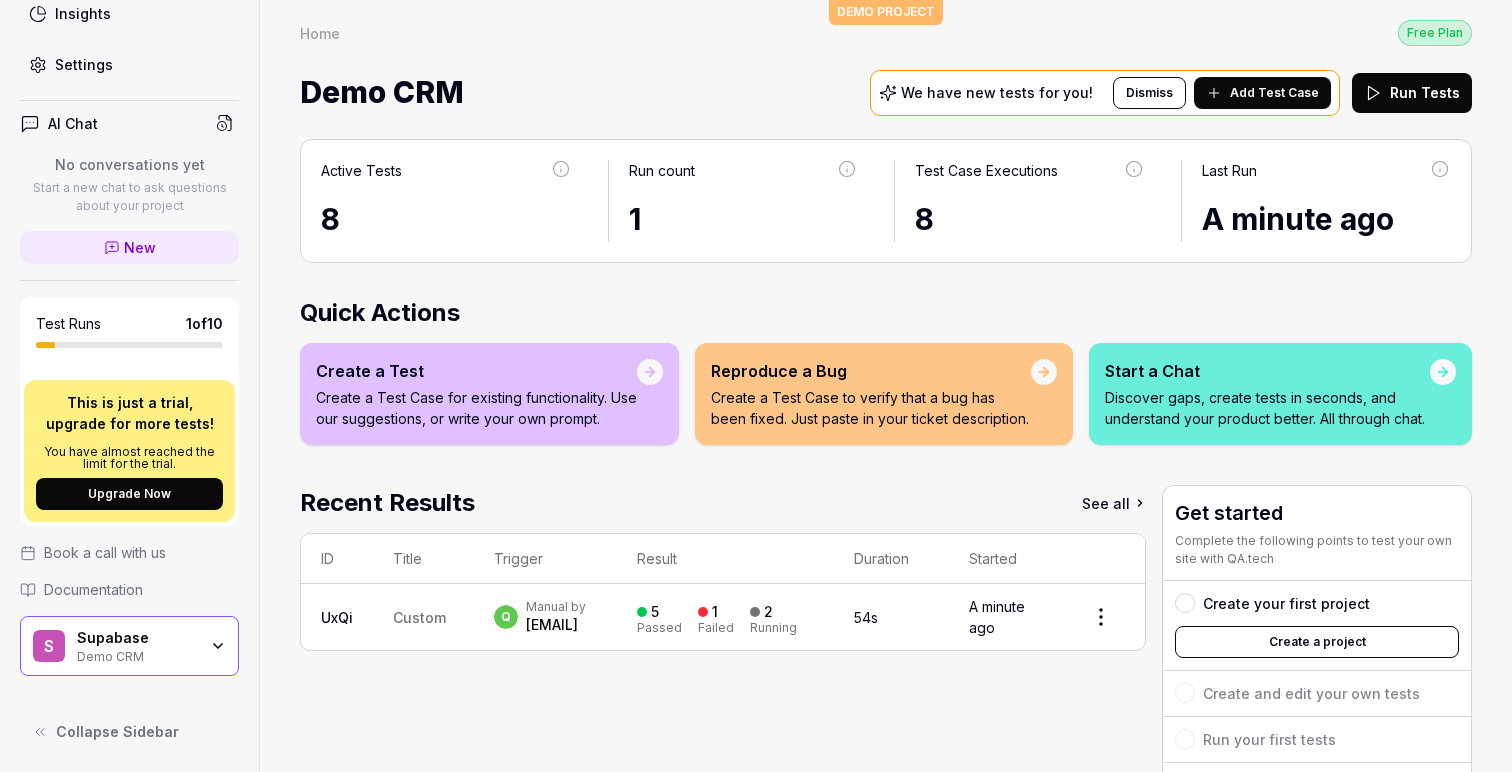 scroll, scrollTop: 0, scrollLeft: 0, axis: both 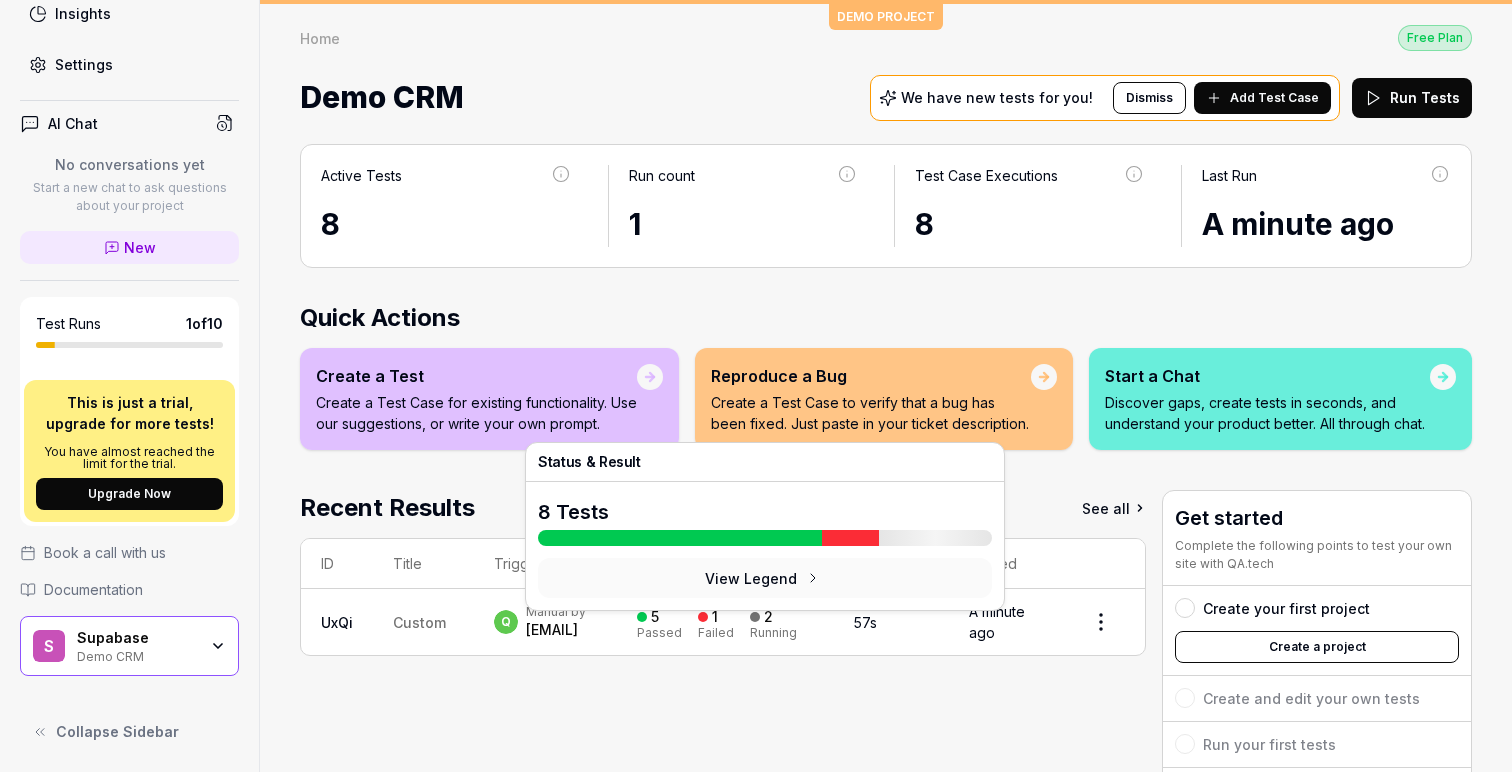 click on "5 Passed 1 Failed 2 Running" at bounding box center [725, 622] 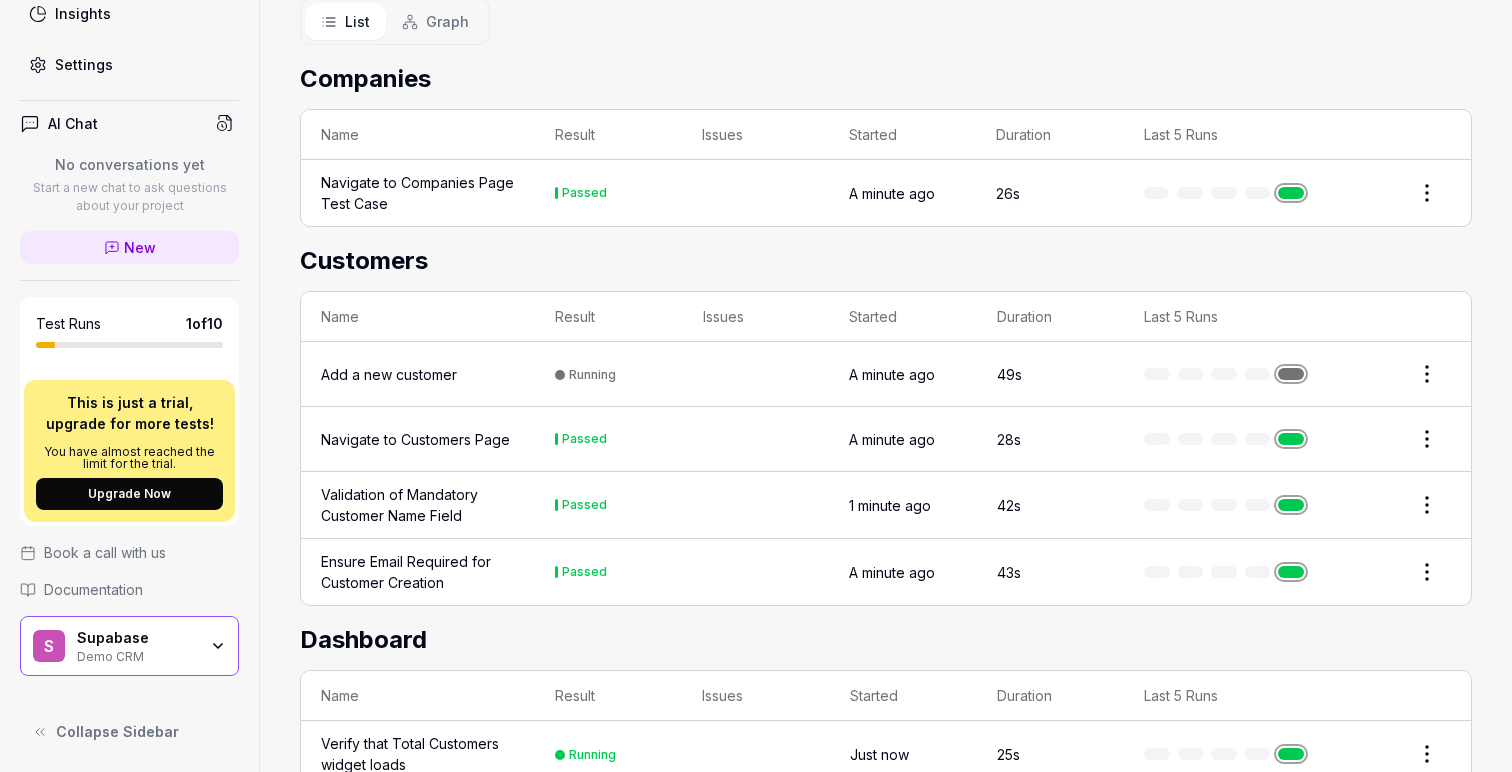 scroll, scrollTop: 0, scrollLeft: 0, axis: both 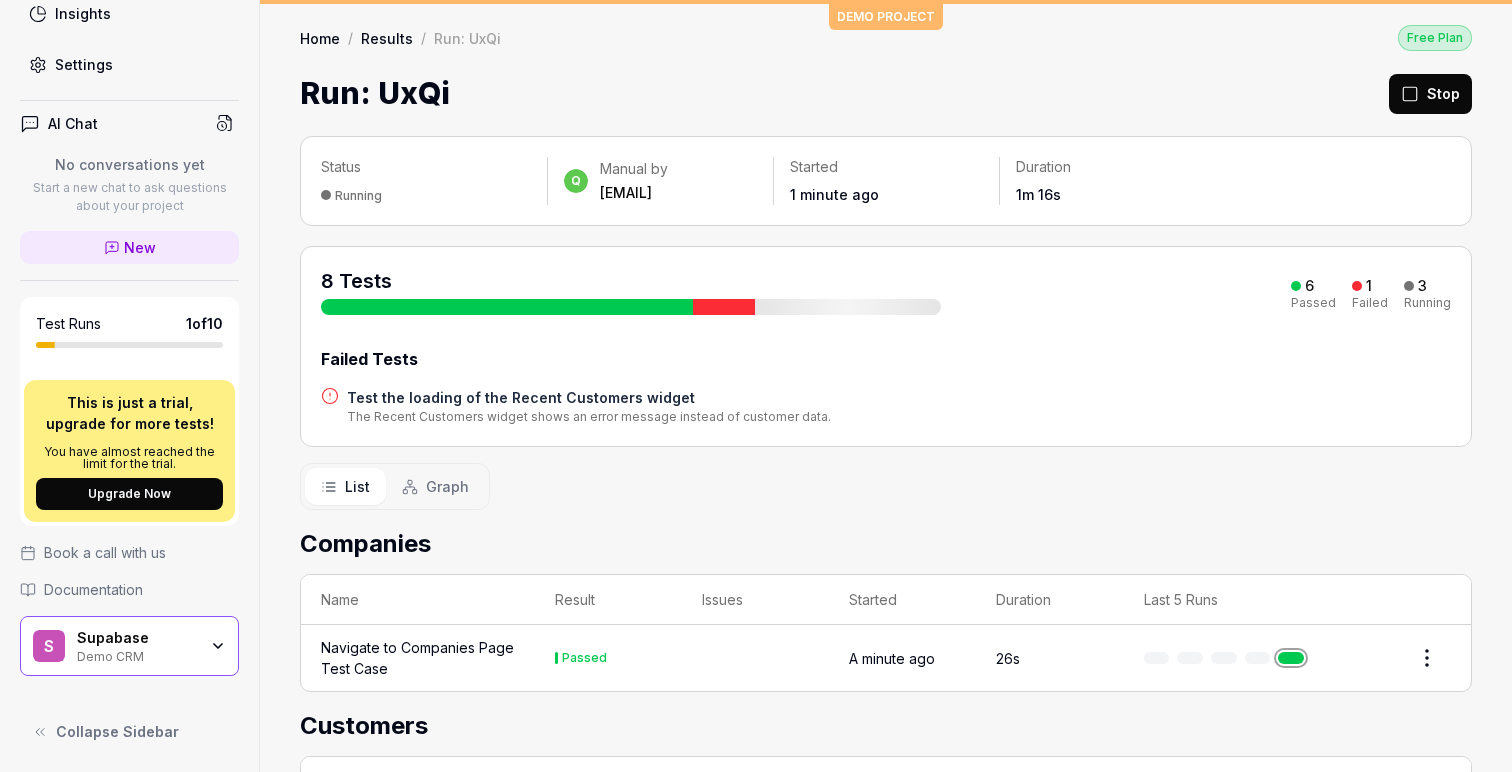click on "Graph" at bounding box center (447, 486) 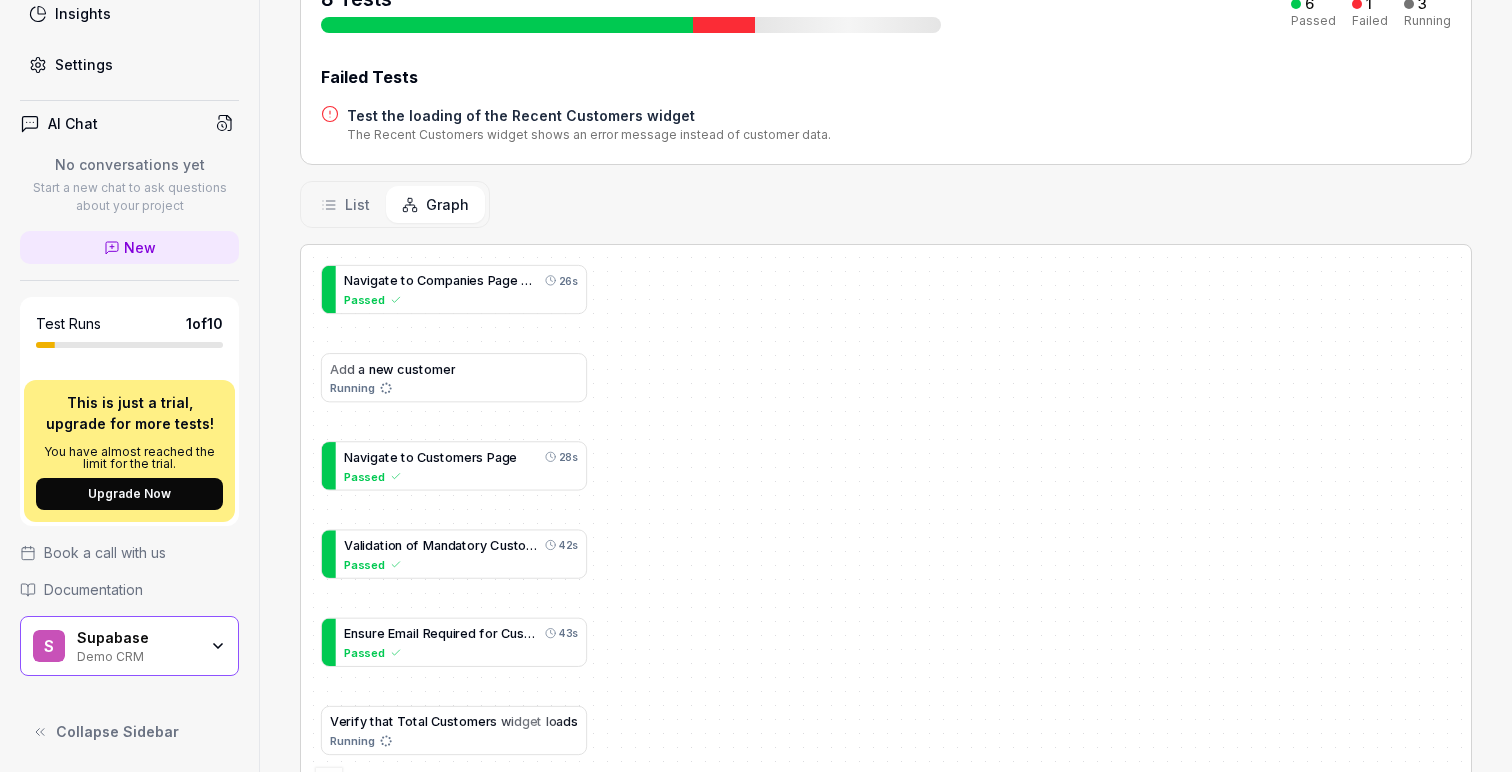 scroll, scrollTop: 409, scrollLeft: 0, axis: vertical 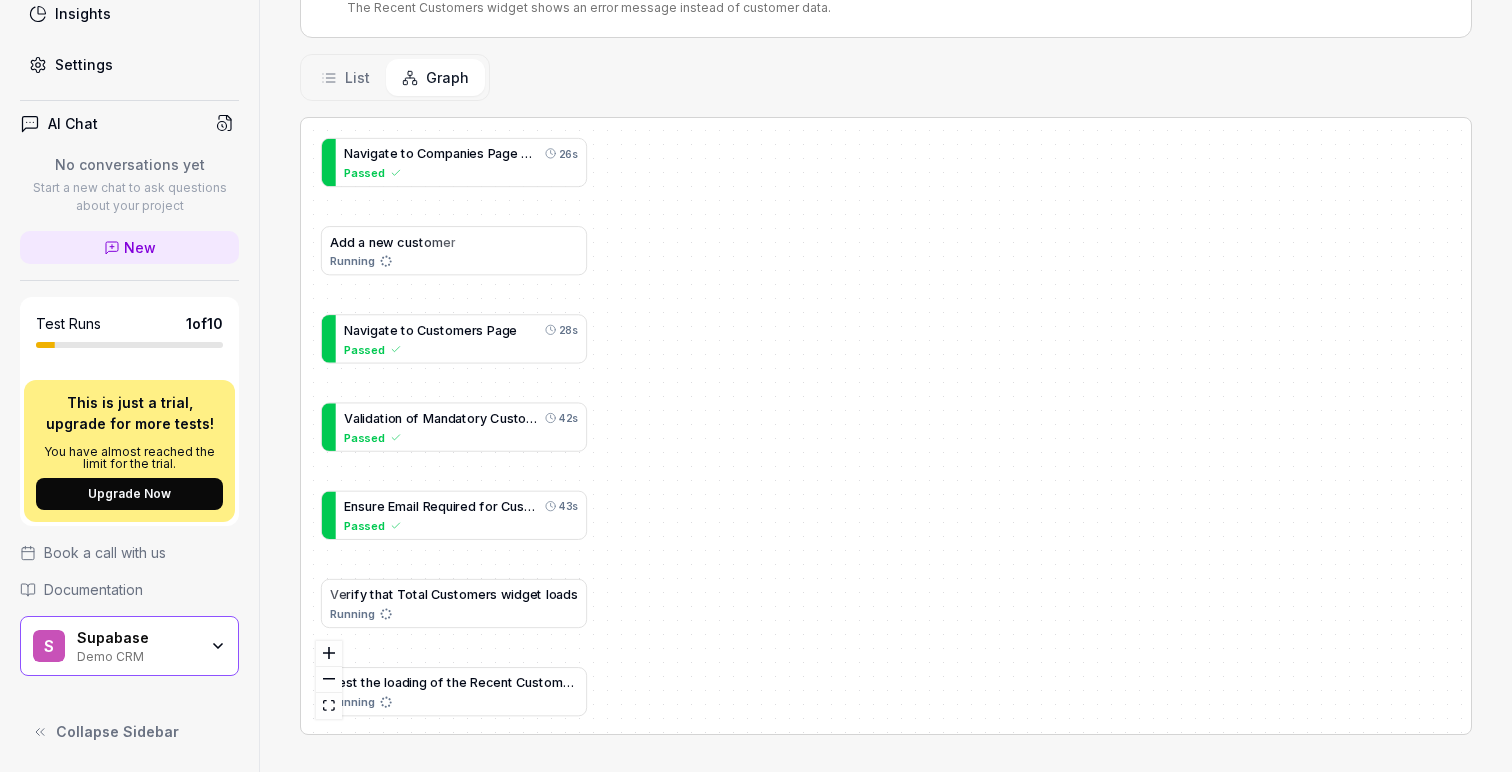 click 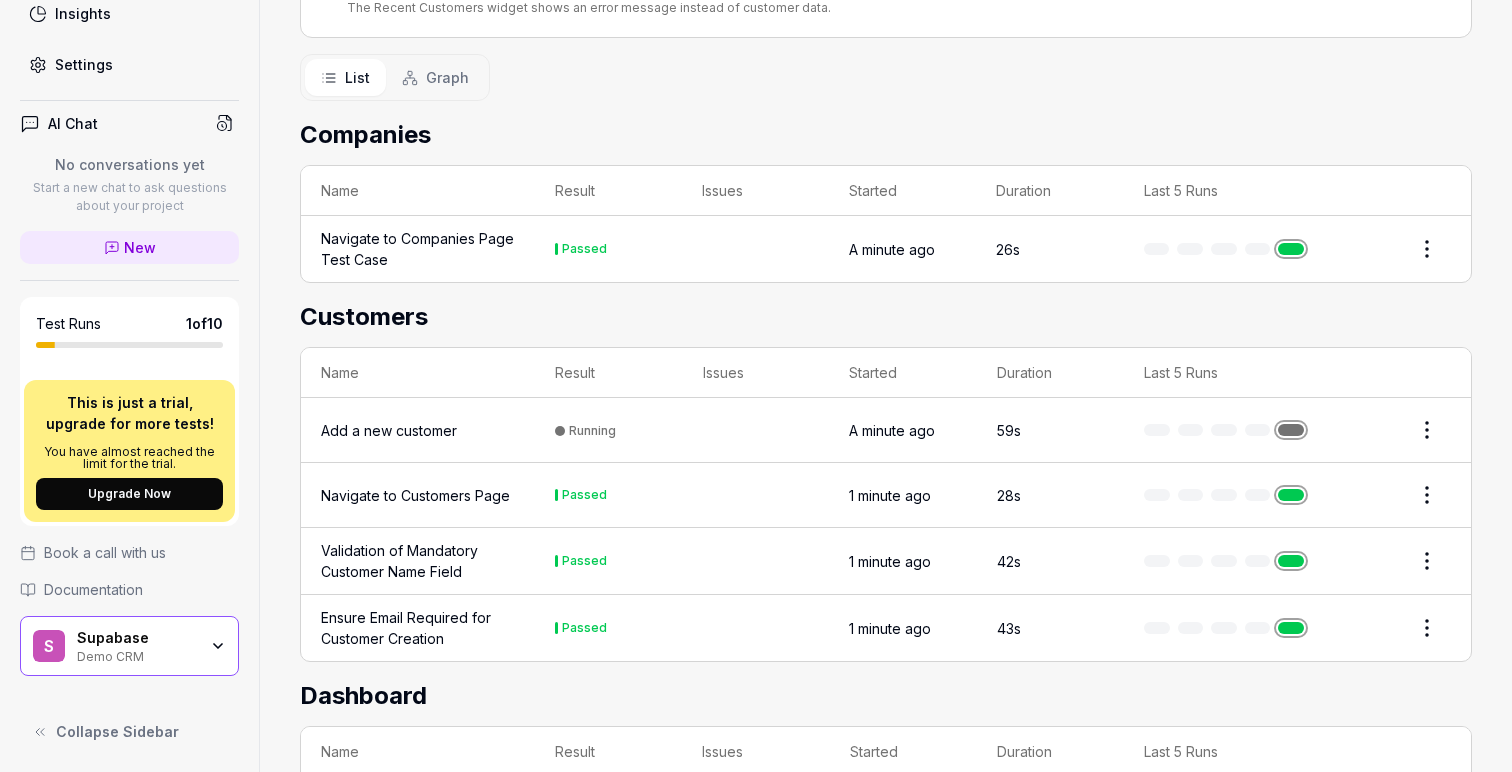 scroll, scrollTop: 0, scrollLeft: 0, axis: both 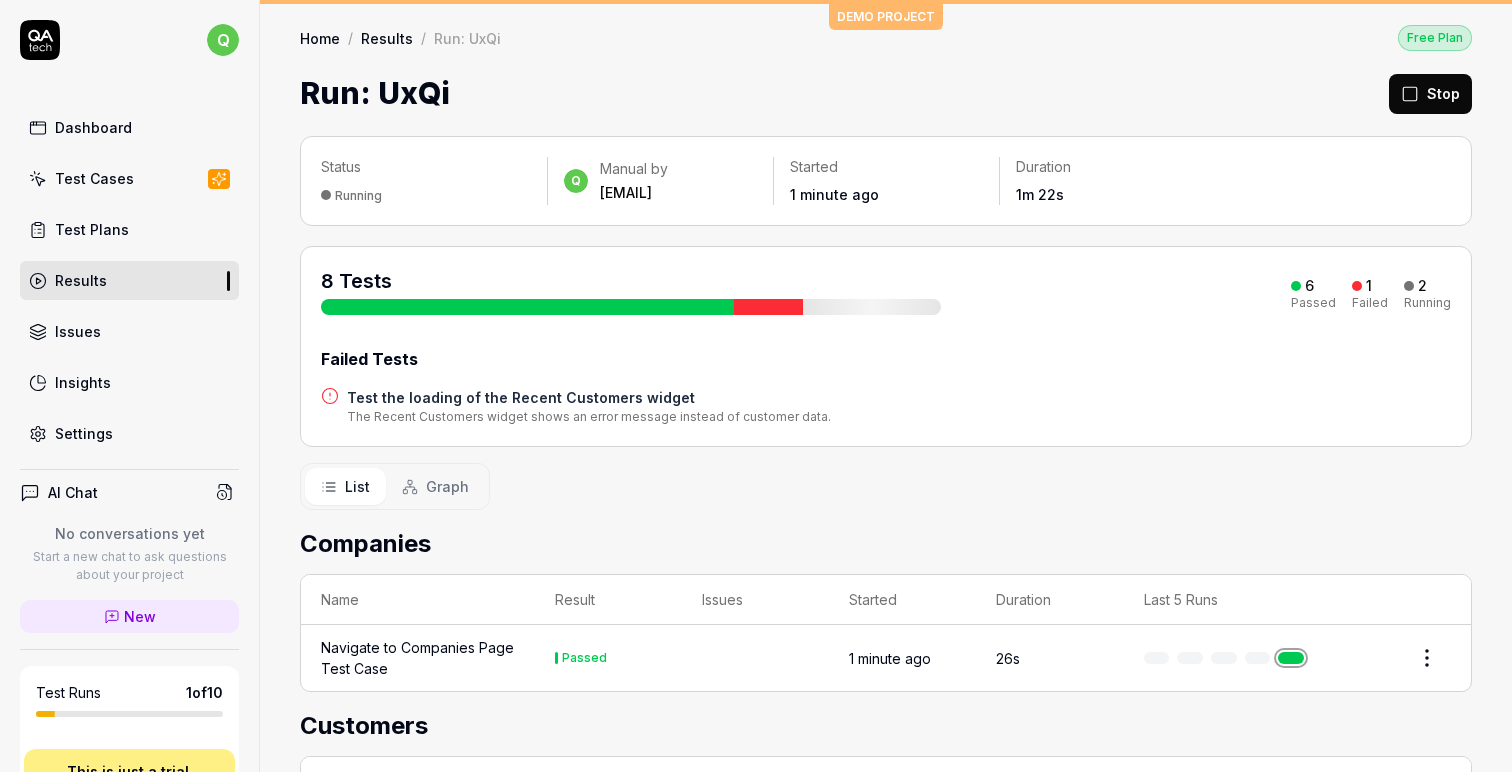 click on "Settings" at bounding box center [129, 433] 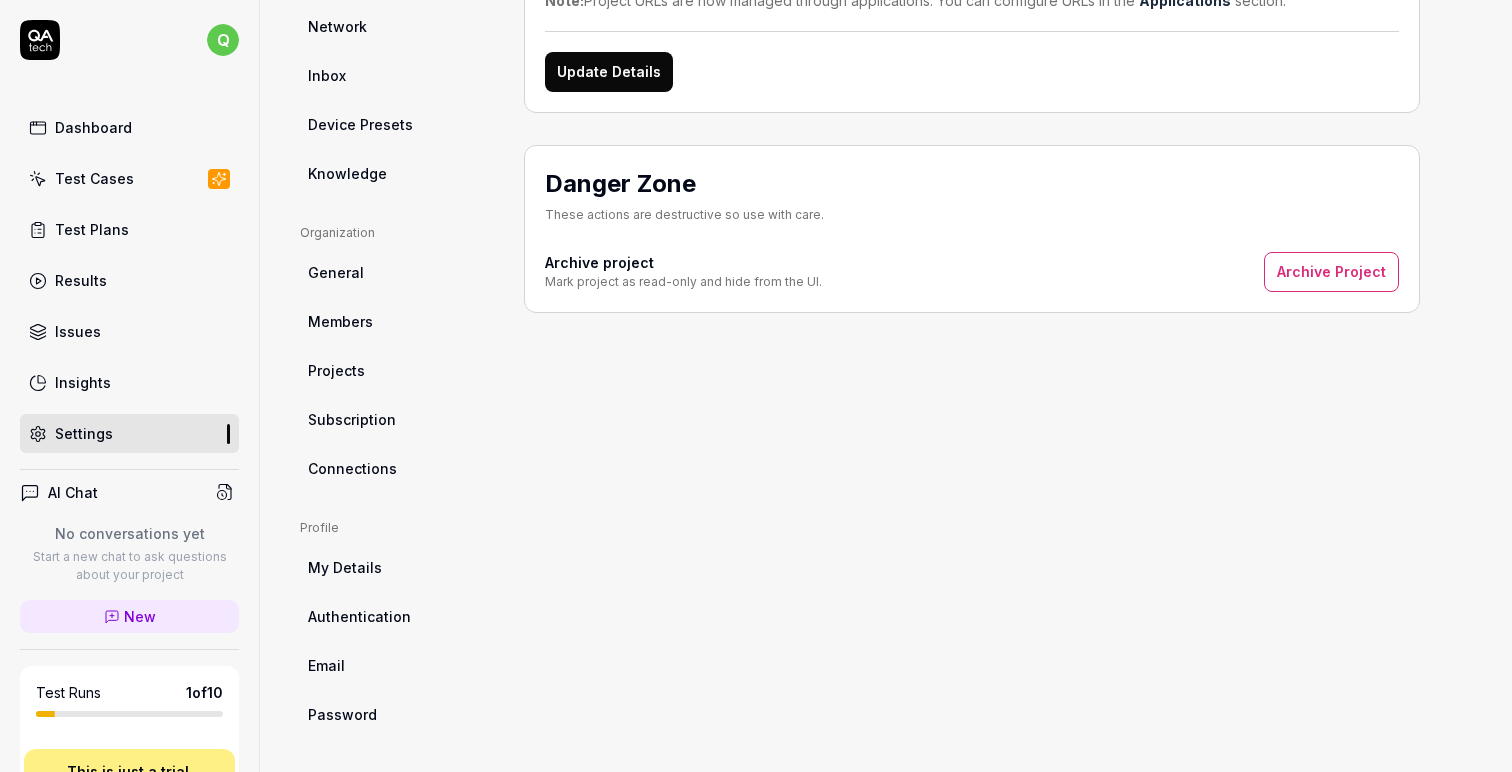 scroll, scrollTop: 0, scrollLeft: 0, axis: both 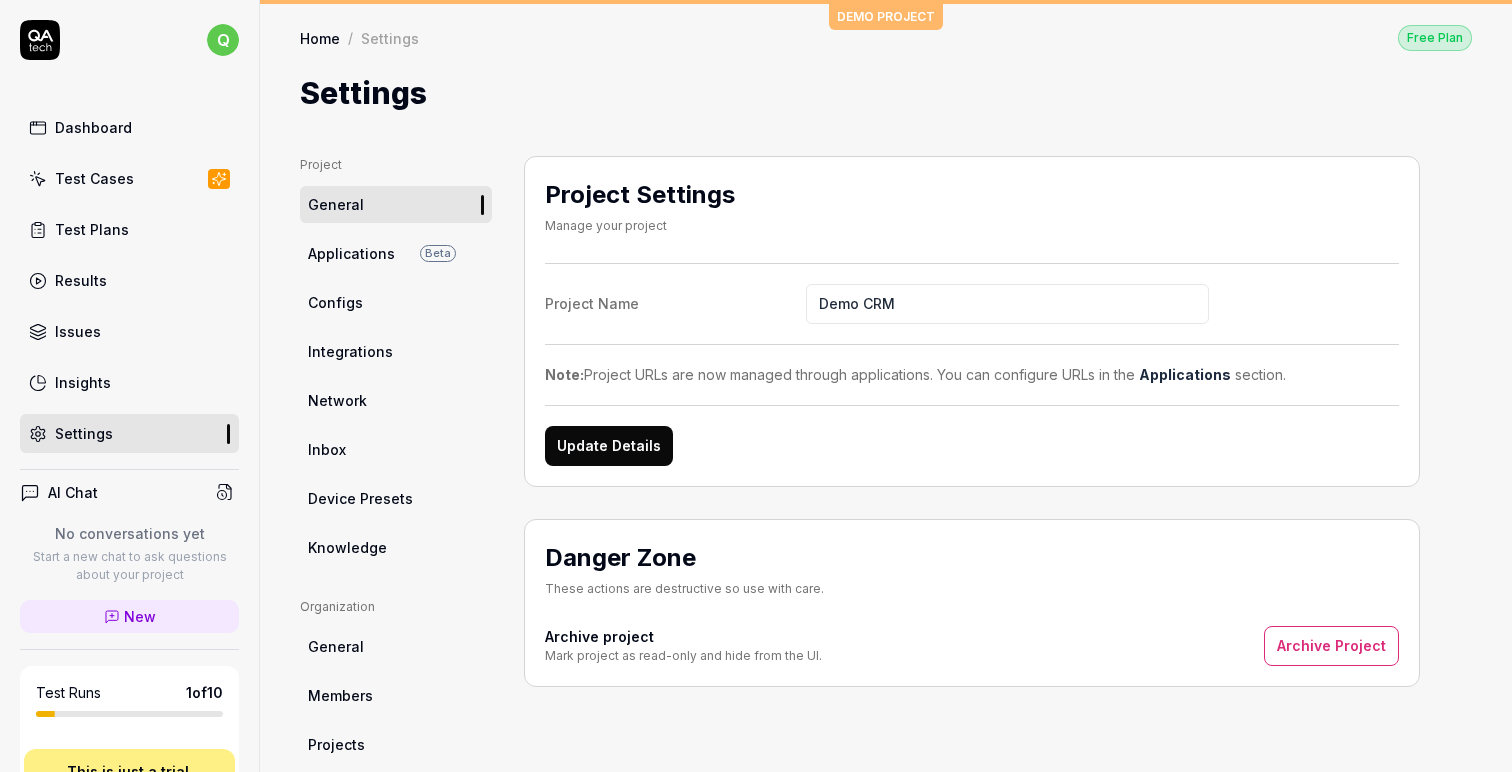 click on "Insights" at bounding box center (129, 382) 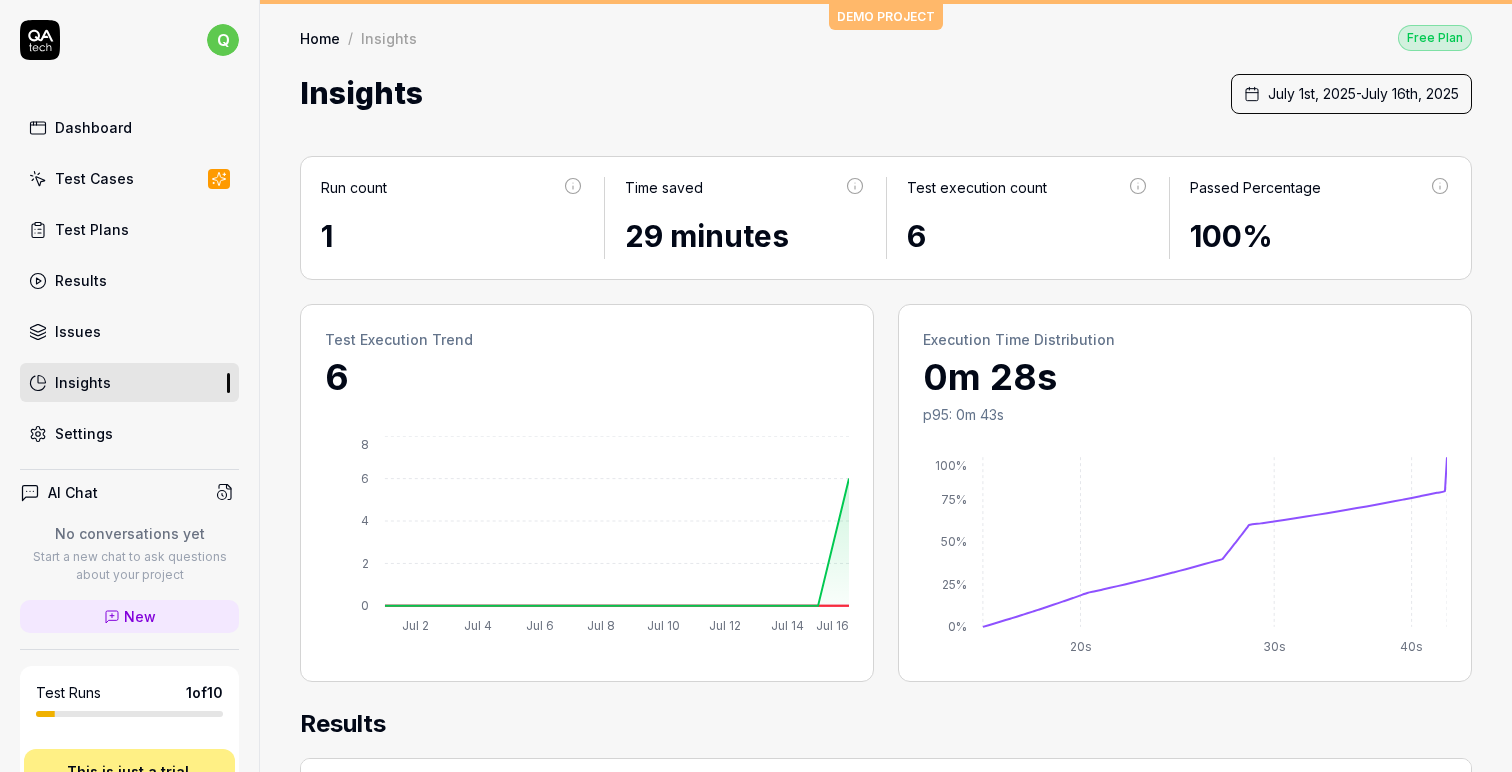 scroll, scrollTop: 648, scrollLeft: 0, axis: vertical 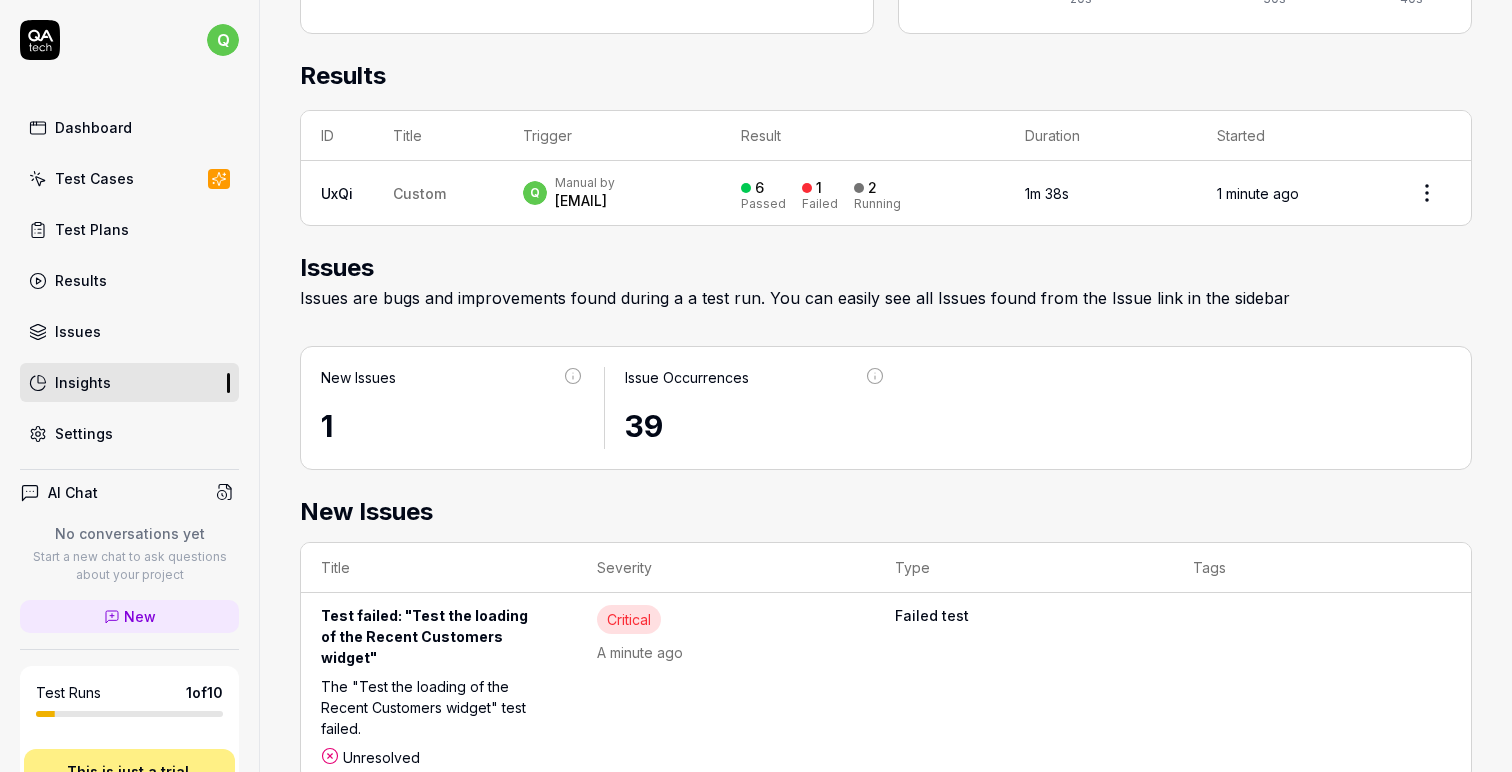 click on "Dashboard" at bounding box center [129, 127] 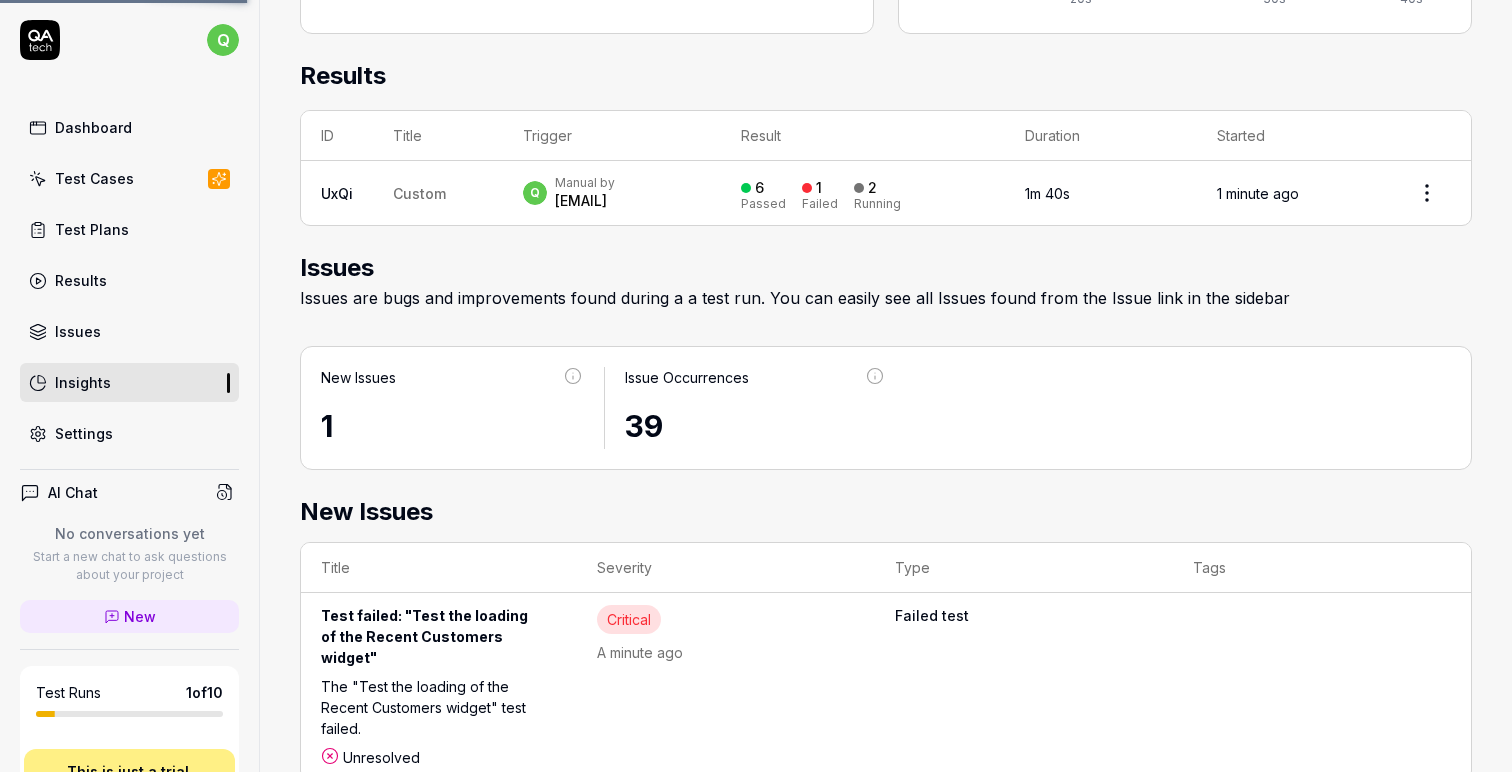 scroll, scrollTop: 0, scrollLeft: 0, axis: both 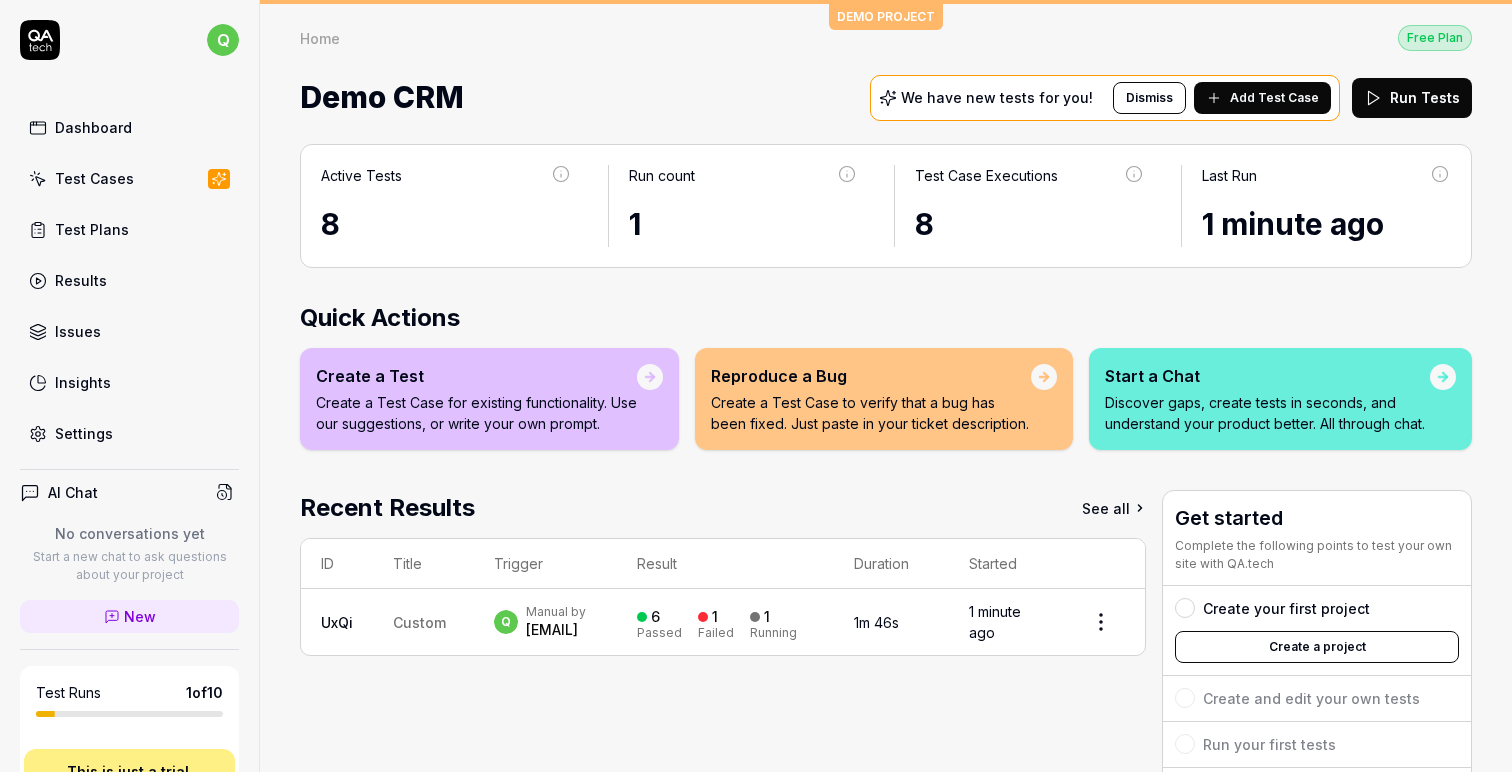 click on "Dismiss" at bounding box center (1149, 98) 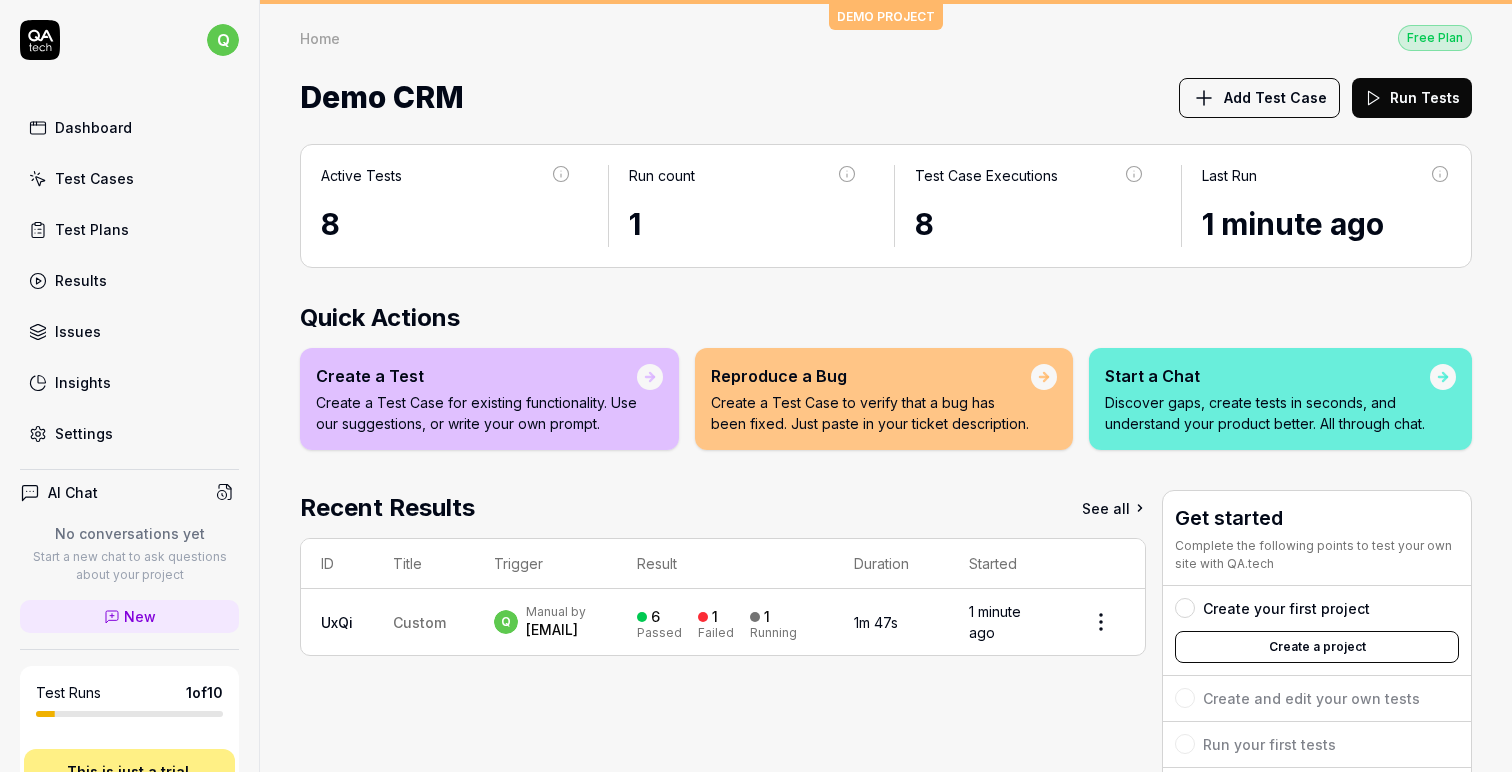 click on "Home Free Plan Home Free Plan Demo CRM Add Test Case Run Tests" at bounding box center [886, 64] 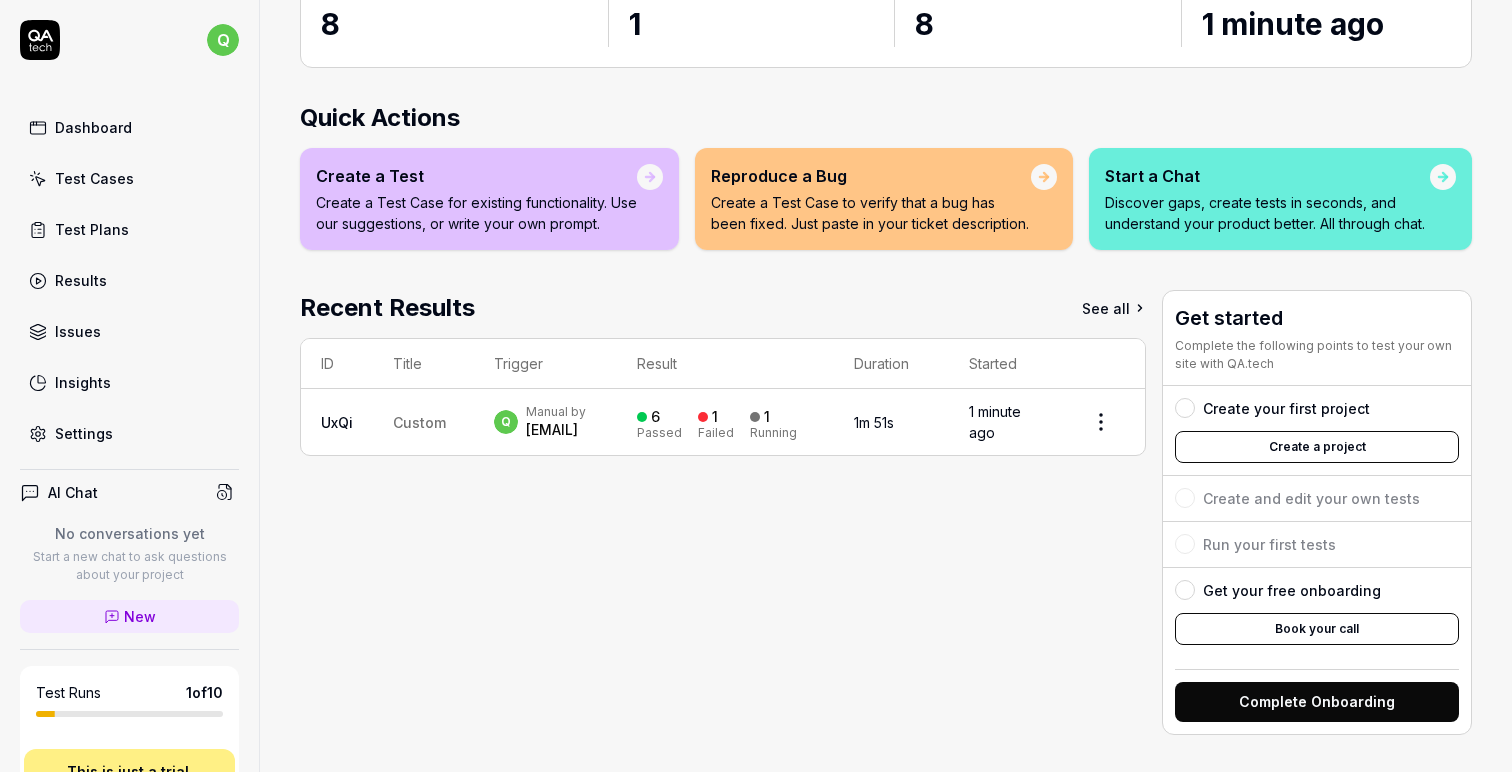 scroll, scrollTop: 0, scrollLeft: 0, axis: both 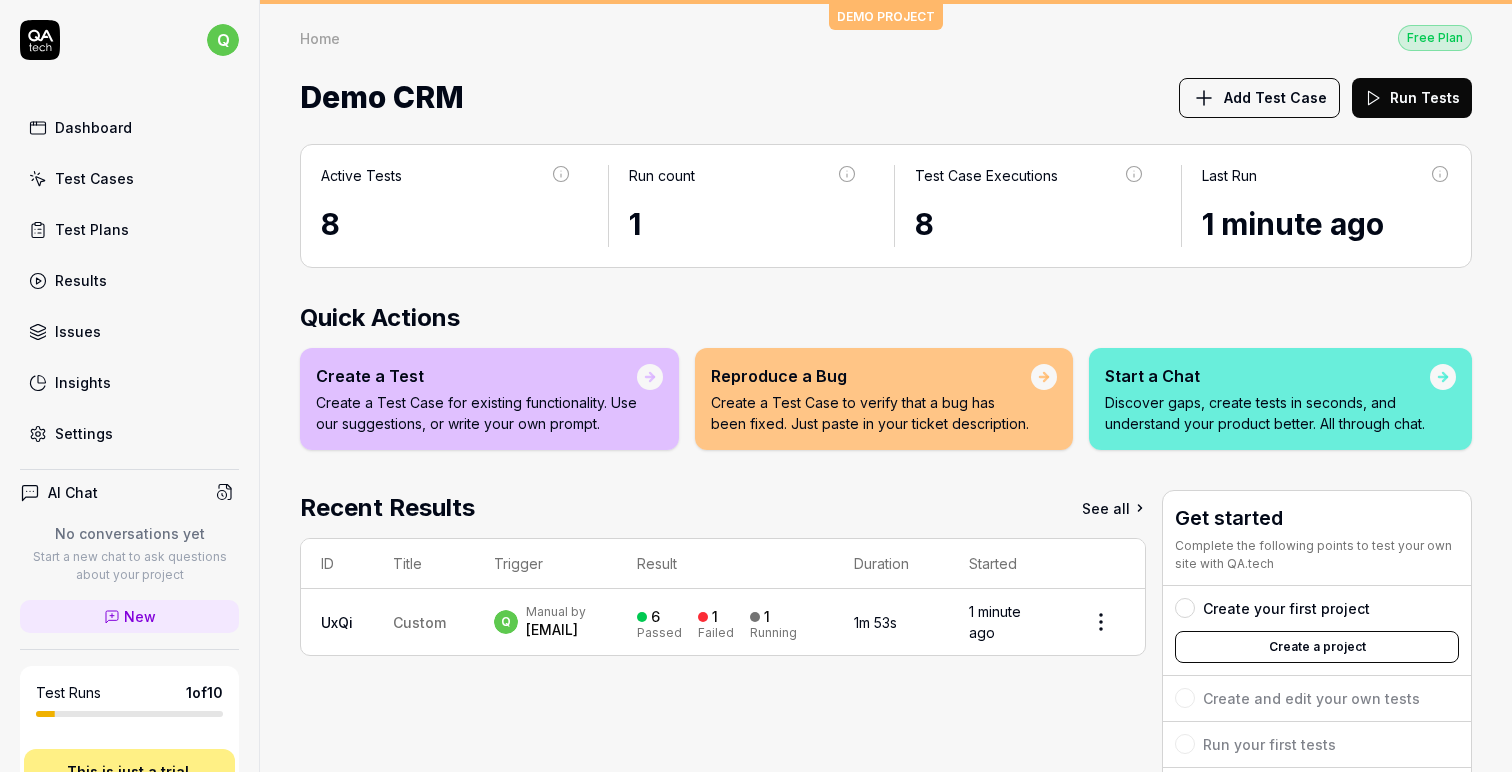 click on "Test Cases" at bounding box center [94, 178] 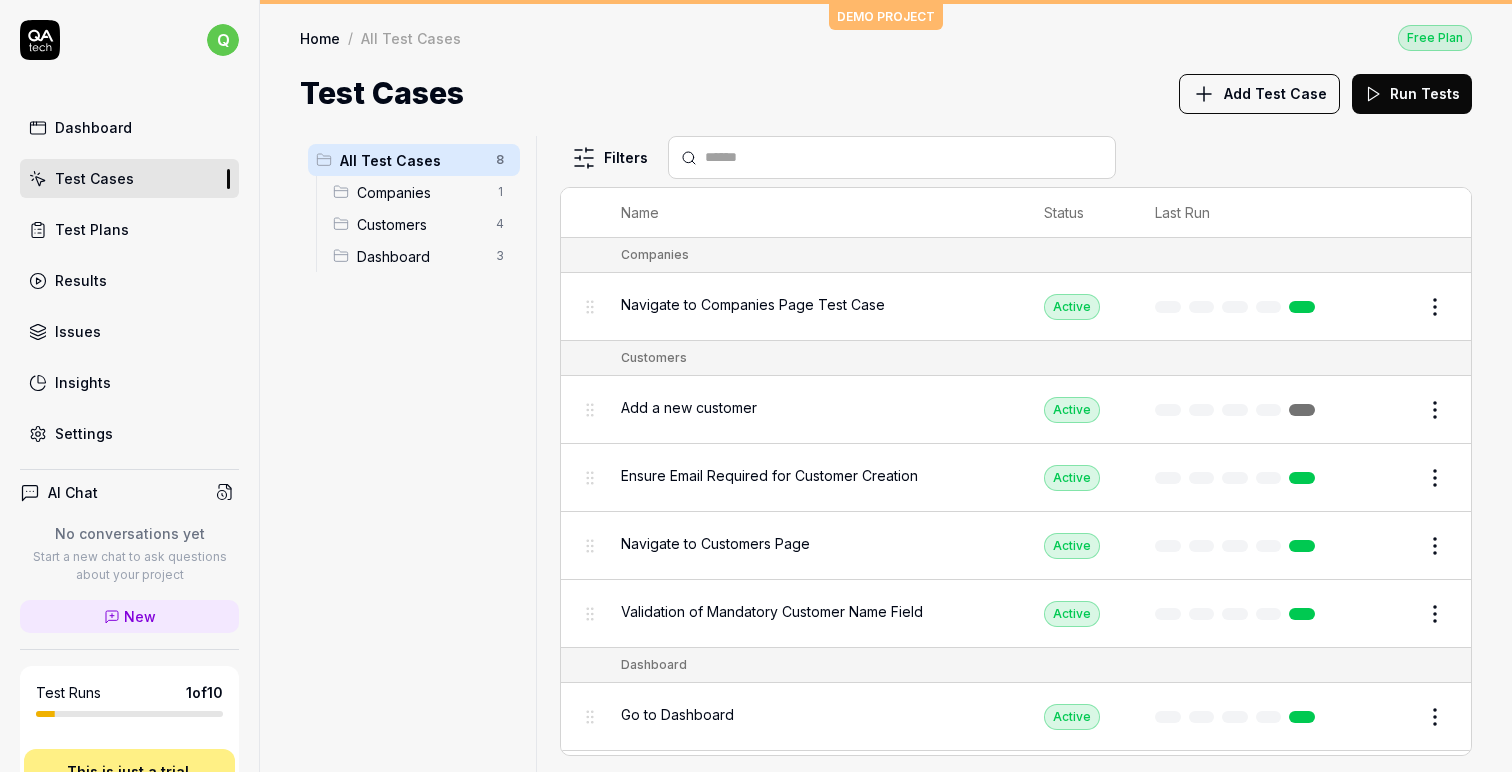 click on "Test Plans" at bounding box center (92, 229) 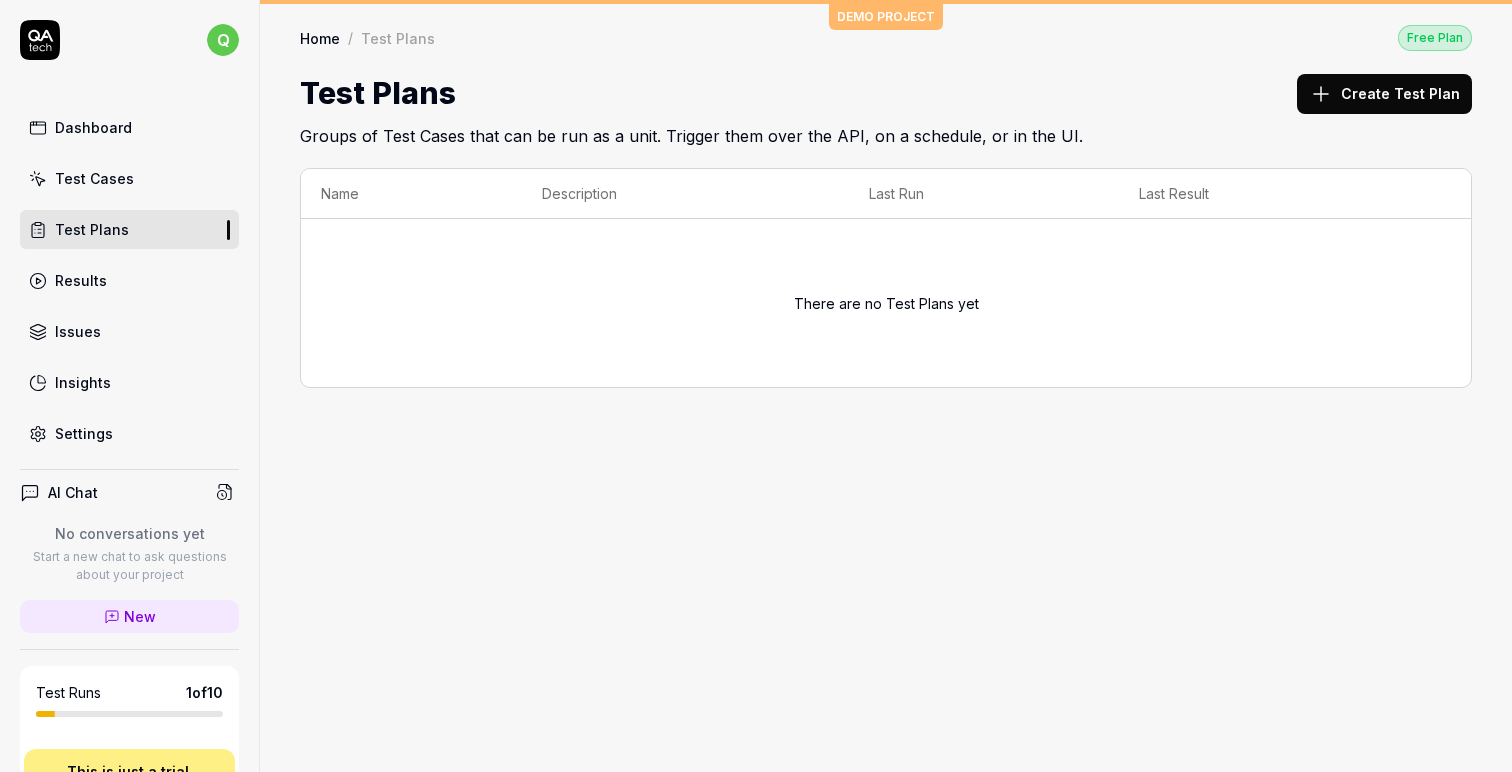 click on "Results" at bounding box center (129, 280) 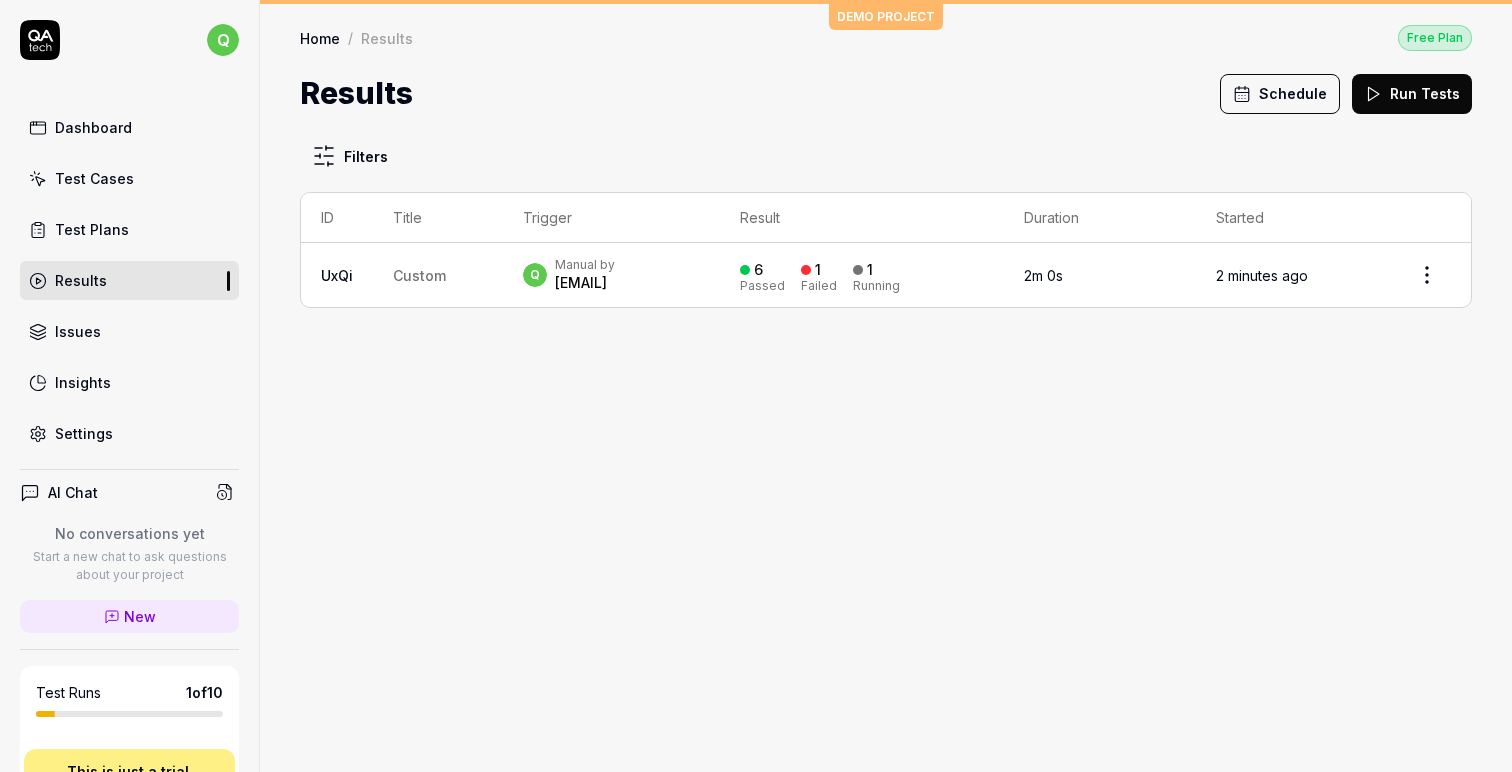 click on "Issues" at bounding box center [129, 331] 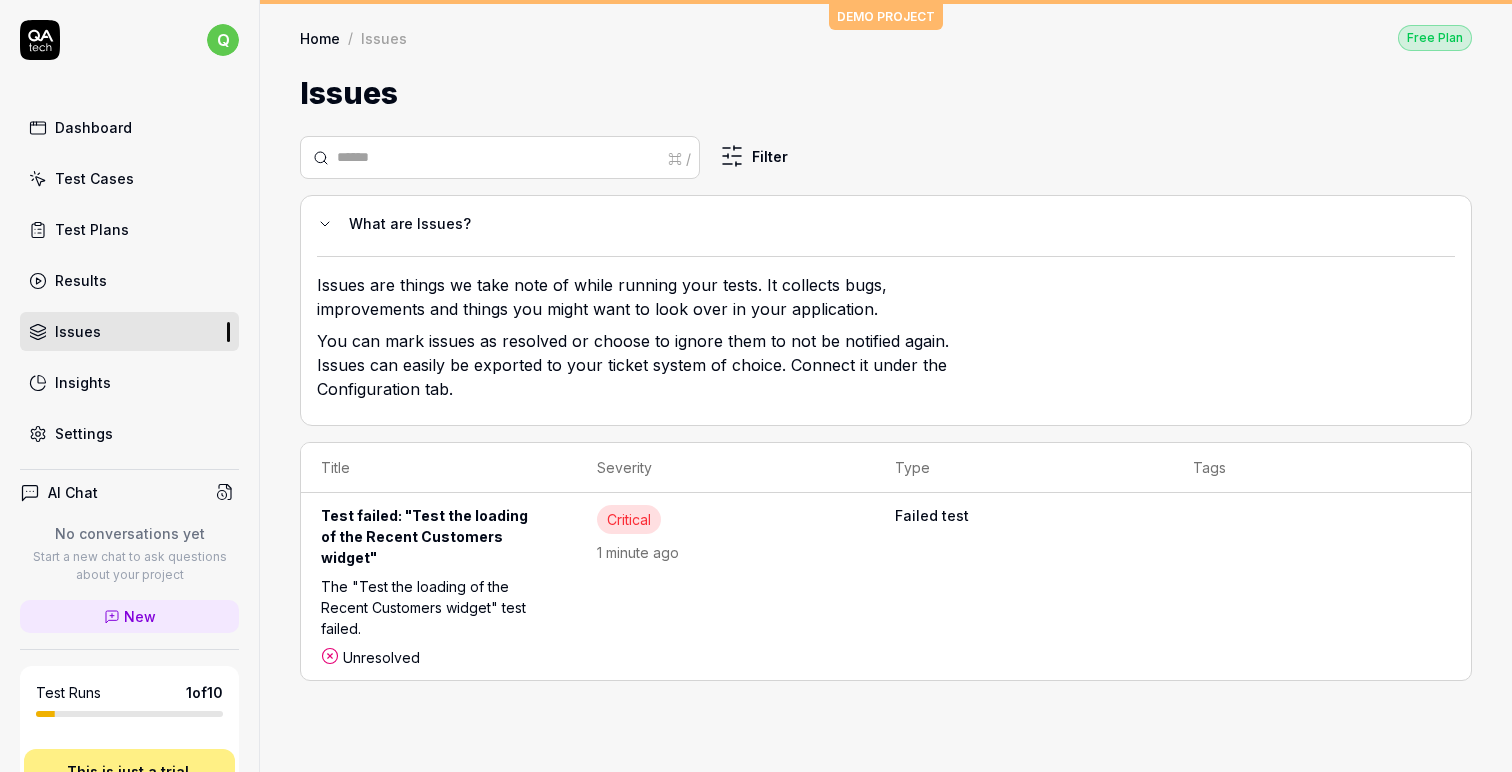 click on "Insights" at bounding box center [129, 382] 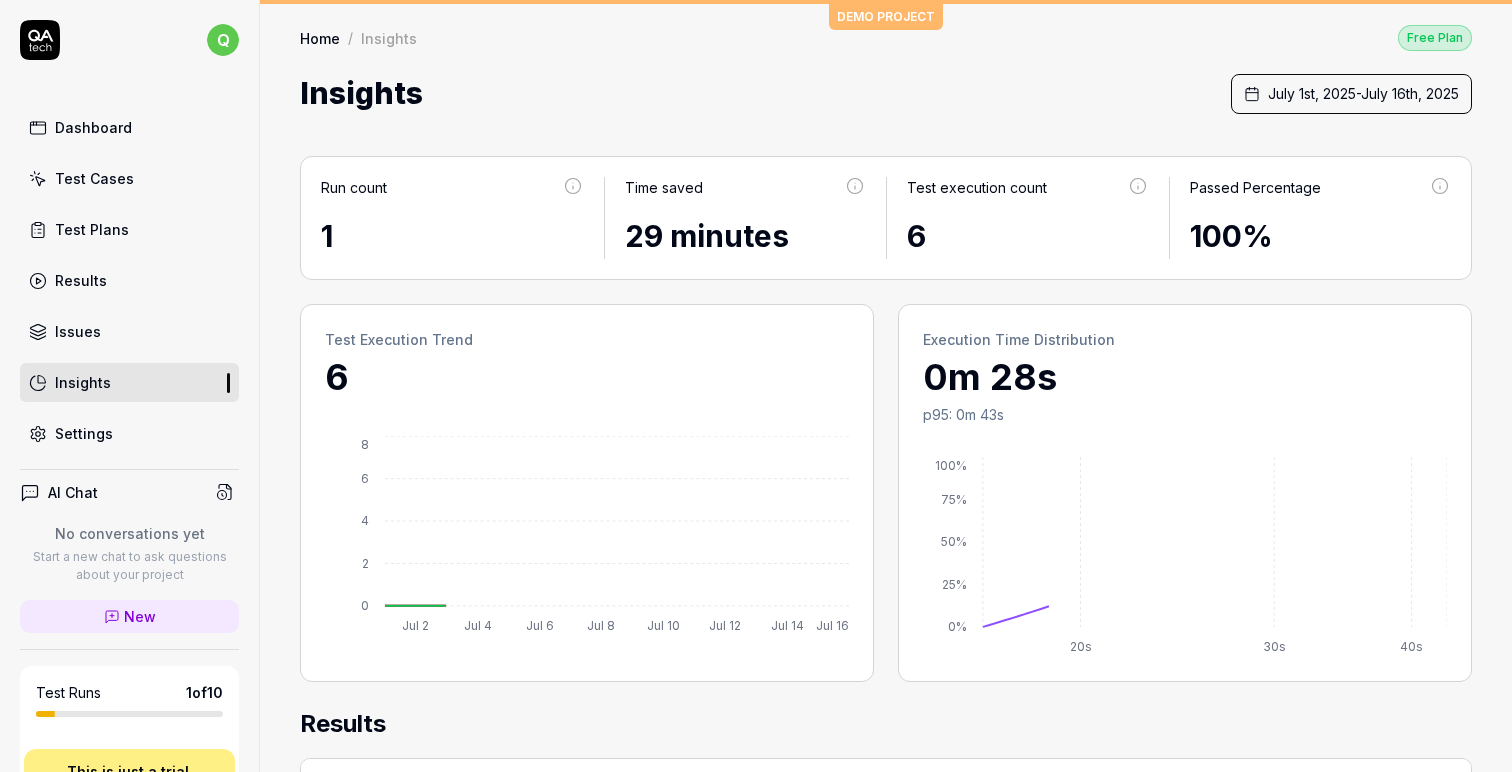 click on "Dashboard" at bounding box center [93, 127] 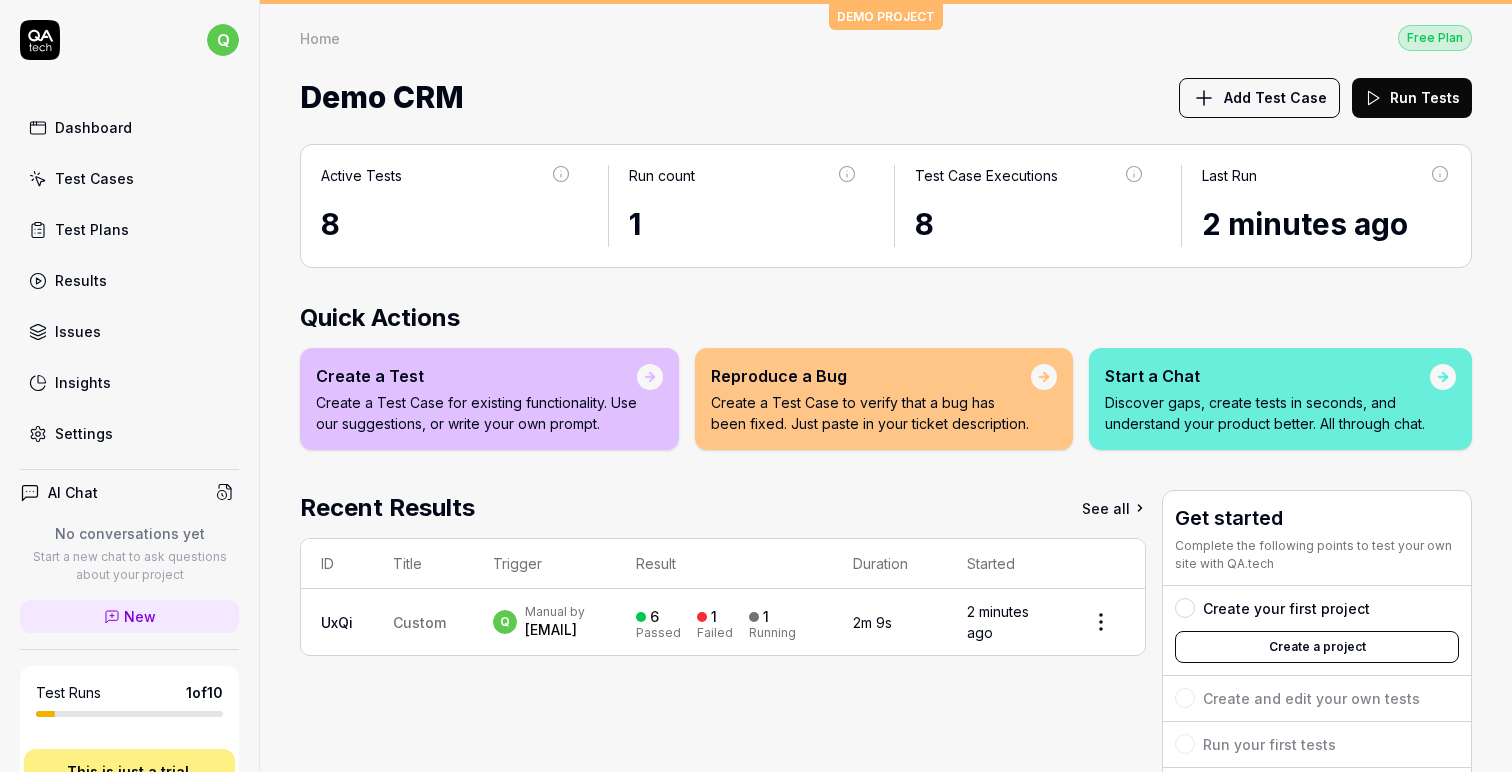 click on "[EMAIL]" at bounding box center [555, 630] 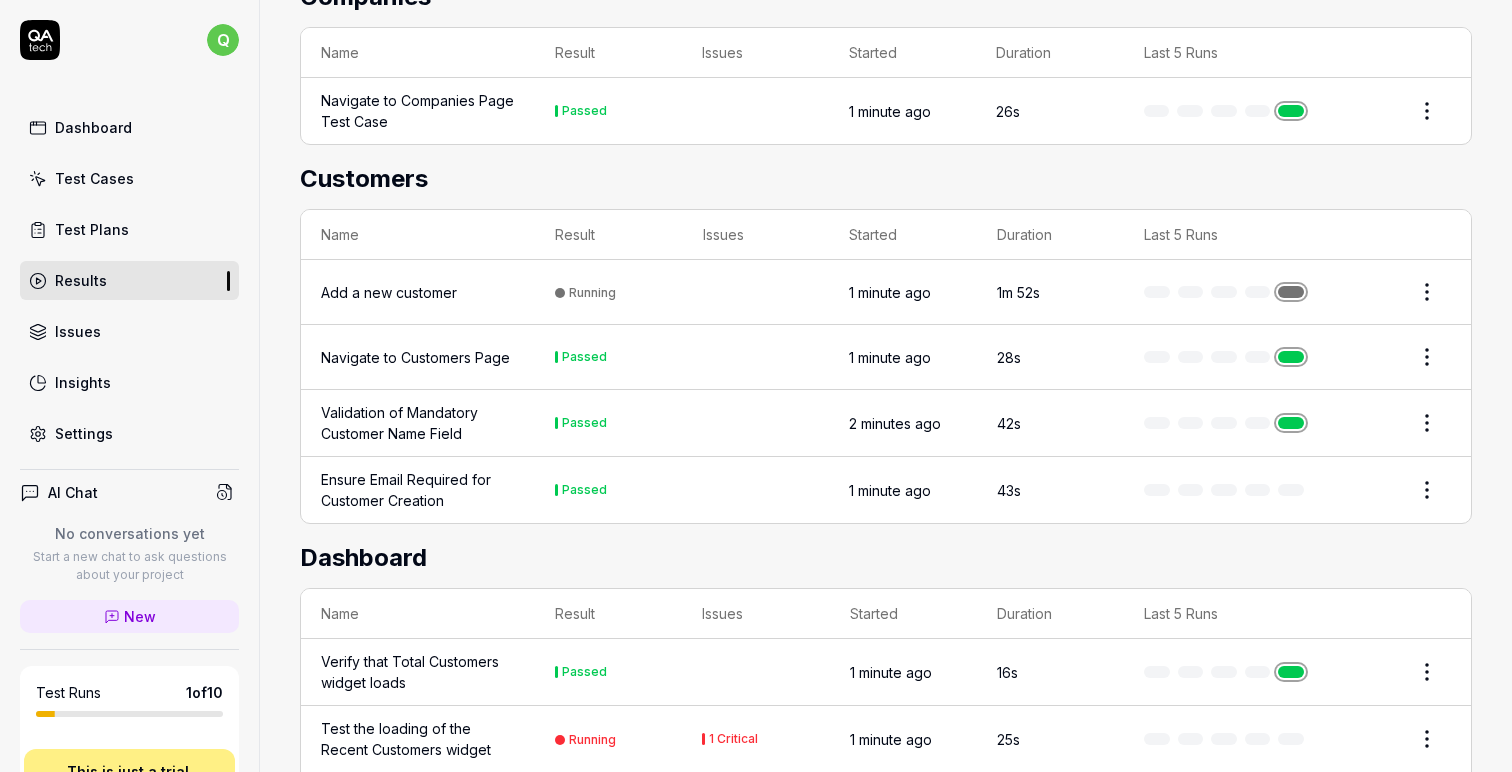 scroll, scrollTop: 643, scrollLeft: 0, axis: vertical 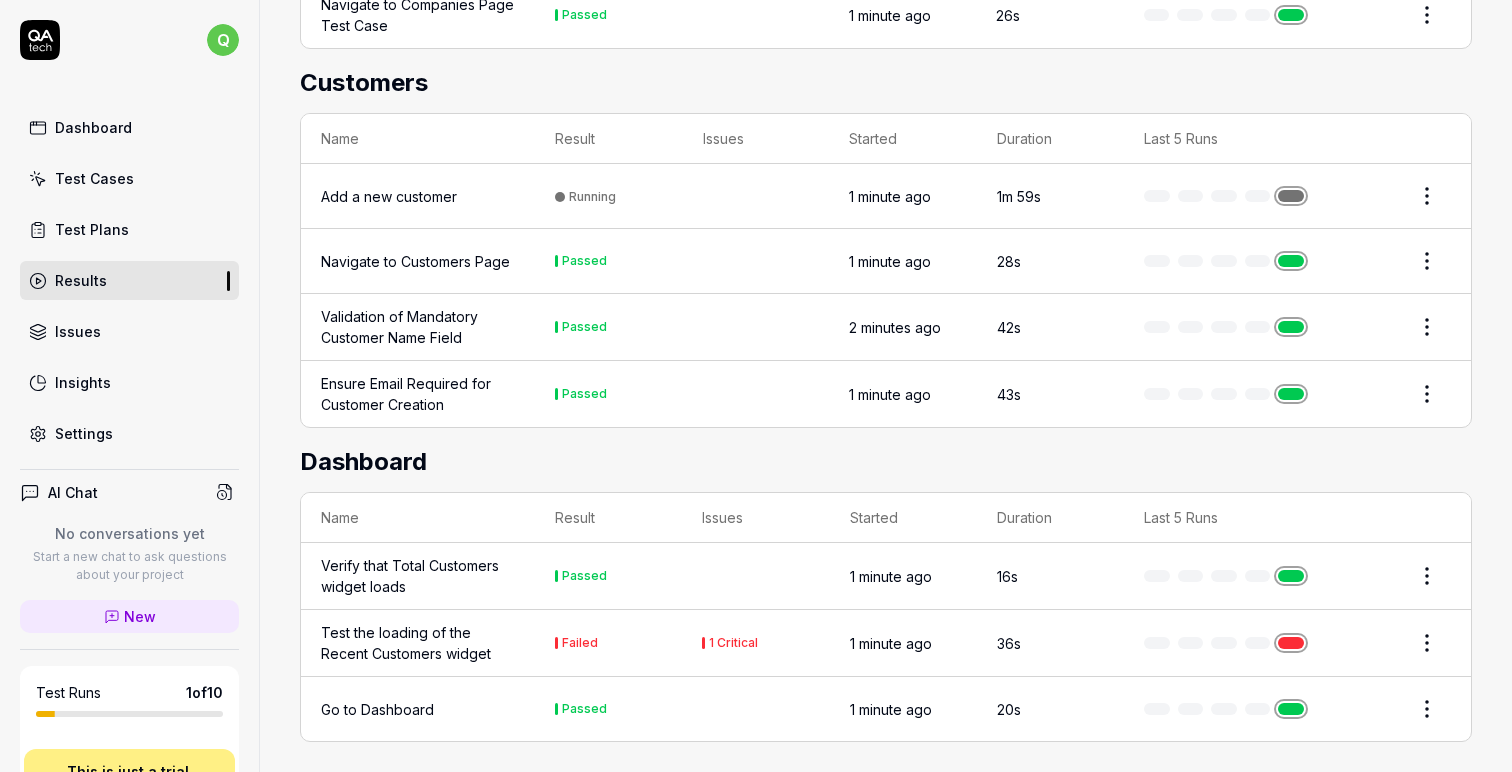 click on "q Dashboard Test Cases Test Plans Results Issues Insights Settings AI Chat No conversations yet Start a new chat to ask questions about your project New Test Runs 1 of 10 This is just a trial, upgrade for more tests! You have almost reached the limit for the trial. Upgrade Now Book a call with us Documentation S Supabase Demo CRM Collapse Sidebar DEMO PROJECT Home / Results / Run: UxQi Free Plan Home / Results / Run: UxQi Free Plan Run: UxQi Stop Status Running q Manual by [EMAIL] Started 2 minutes ago Duration 2m 20s 8 Tests 6 Passed 1 Failed 1 Running Failed Tests Test the loading of the Recent Customers widget The Recent Customers widget displays an error message instead of customer data. List Graph Companies Name Result Issues Started Duration Last 5 Runs Navigate to Companies Page Test Case Passed 1 minute ago 26s Customers Name Result Issues Started Duration Last 5 Runs Add a new customer Running 1 minute ago 1m 59s Navigate to Customers Page Passed 1 minute ago 28s Passed 2 minutes ago 42s" at bounding box center [756, 386] 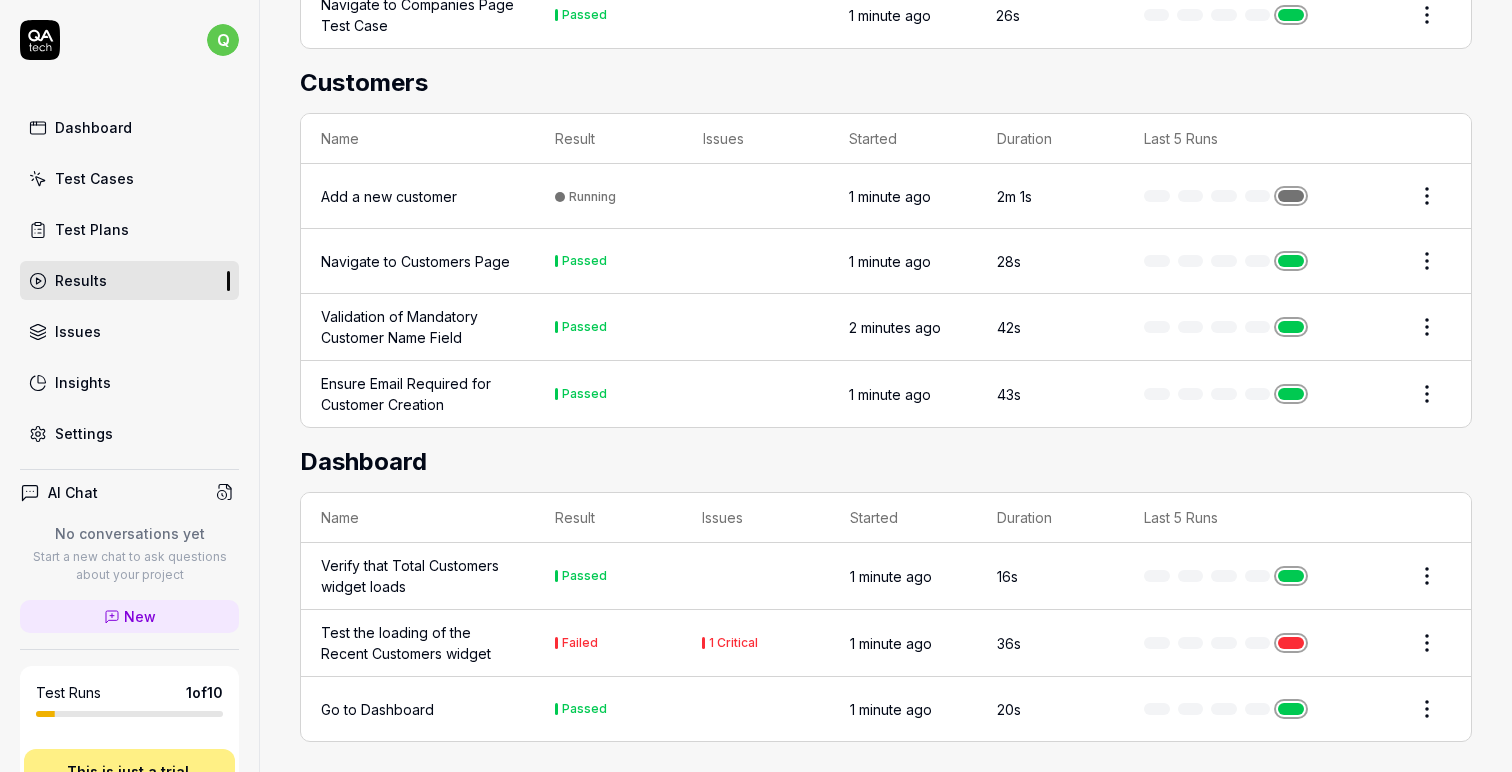 click on "q Dashboard Test Cases Test Plans Results Issues Insights Settings AI Chat No conversations yet Start a new chat to ask questions about your project New Test Runs 1  of  10 This is just a trial, upgrade for more tests! You have almost reached the limit for the trial. Upgrade Now Book a call with us Documentation S Supabase Demo CRM Collapse Sidebar DEMO PROJECT Home / Results / Run: UxQi Free Plan Home / Results / Run: UxQi Free Plan Run: UxQi Stop Status Running q Manual by [EMAIL] Started 2 minutes ago Duration 2m 22s 8 Tests   6 Passed 1 Failed 1 Running Failed Tests Test the loading of the Recent Customers widget The Recent Customers widget displays an error message instead of customer data. List Graph Companies Name Result Issues Started Duration Last 5 Runs Navigate to Companies Page Test Case Passed 1 minute ago 26s Customers Name Result Issues Started Duration Last 5 Runs Add a new customer Running 1 minute ago 2m 1s Navigate to Customers Page Passed 1 minute ago 28s Passed 2 minutes ago 42s" at bounding box center [756, 386] 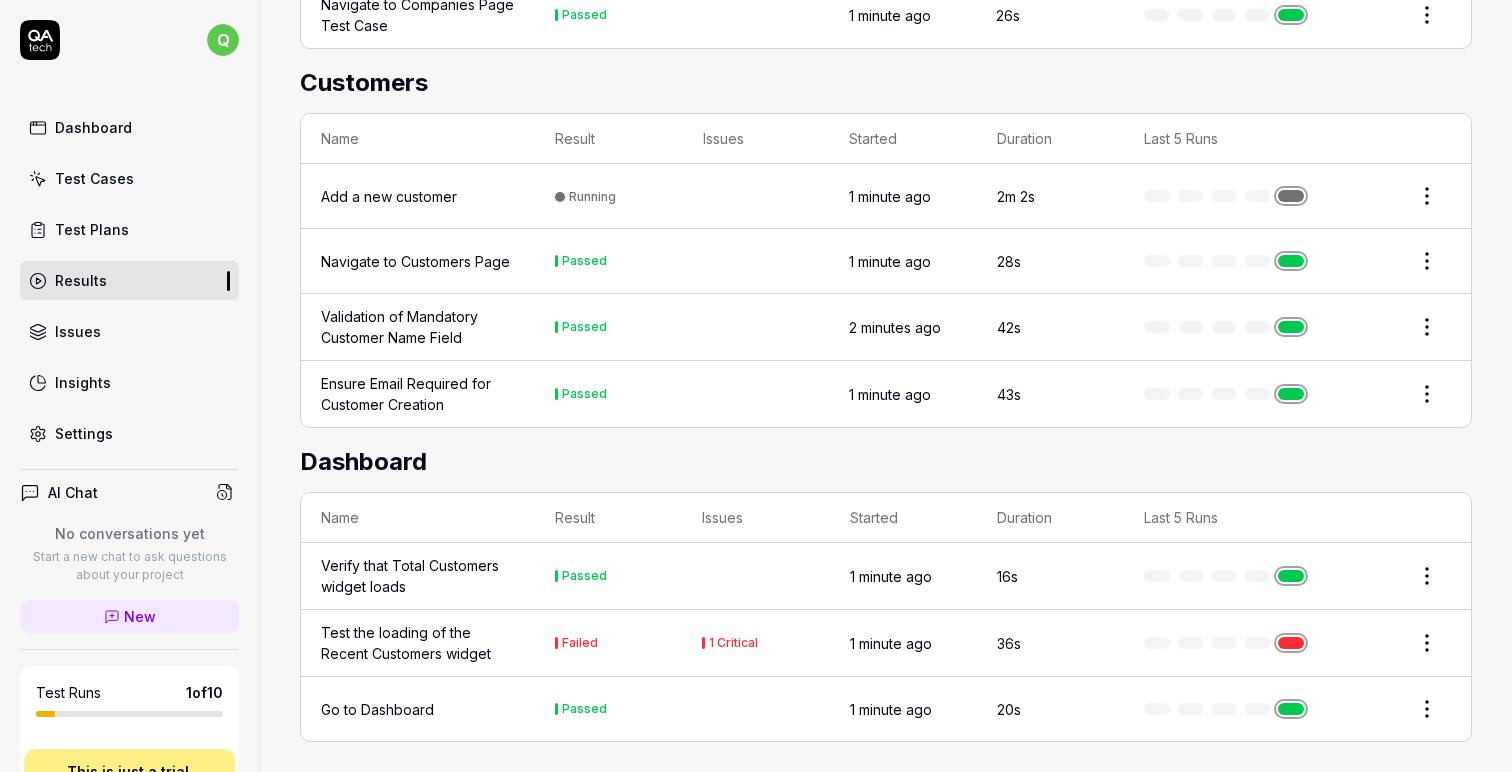 click on "Go to Dashboard" at bounding box center [377, 709] 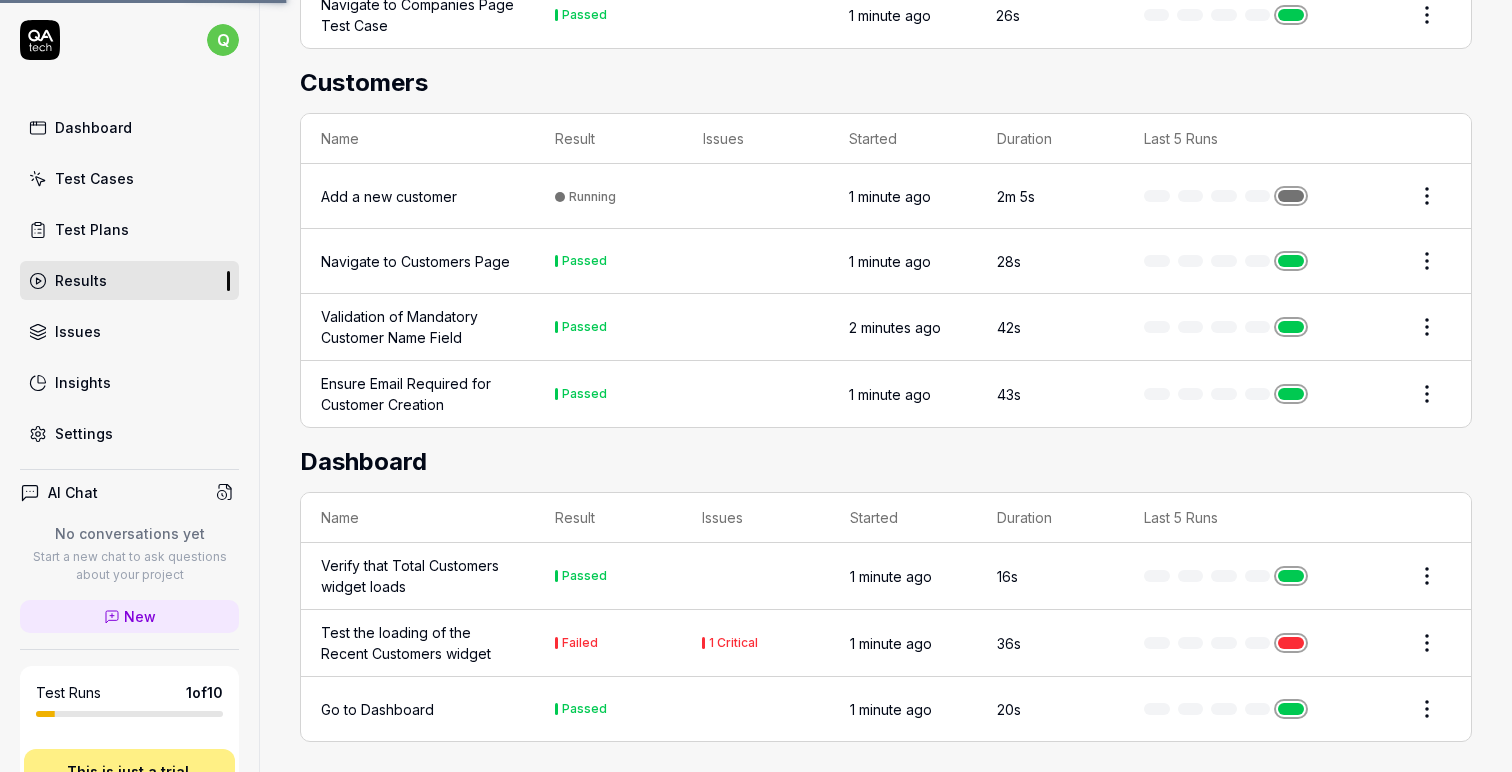 scroll, scrollTop: 0, scrollLeft: 0, axis: both 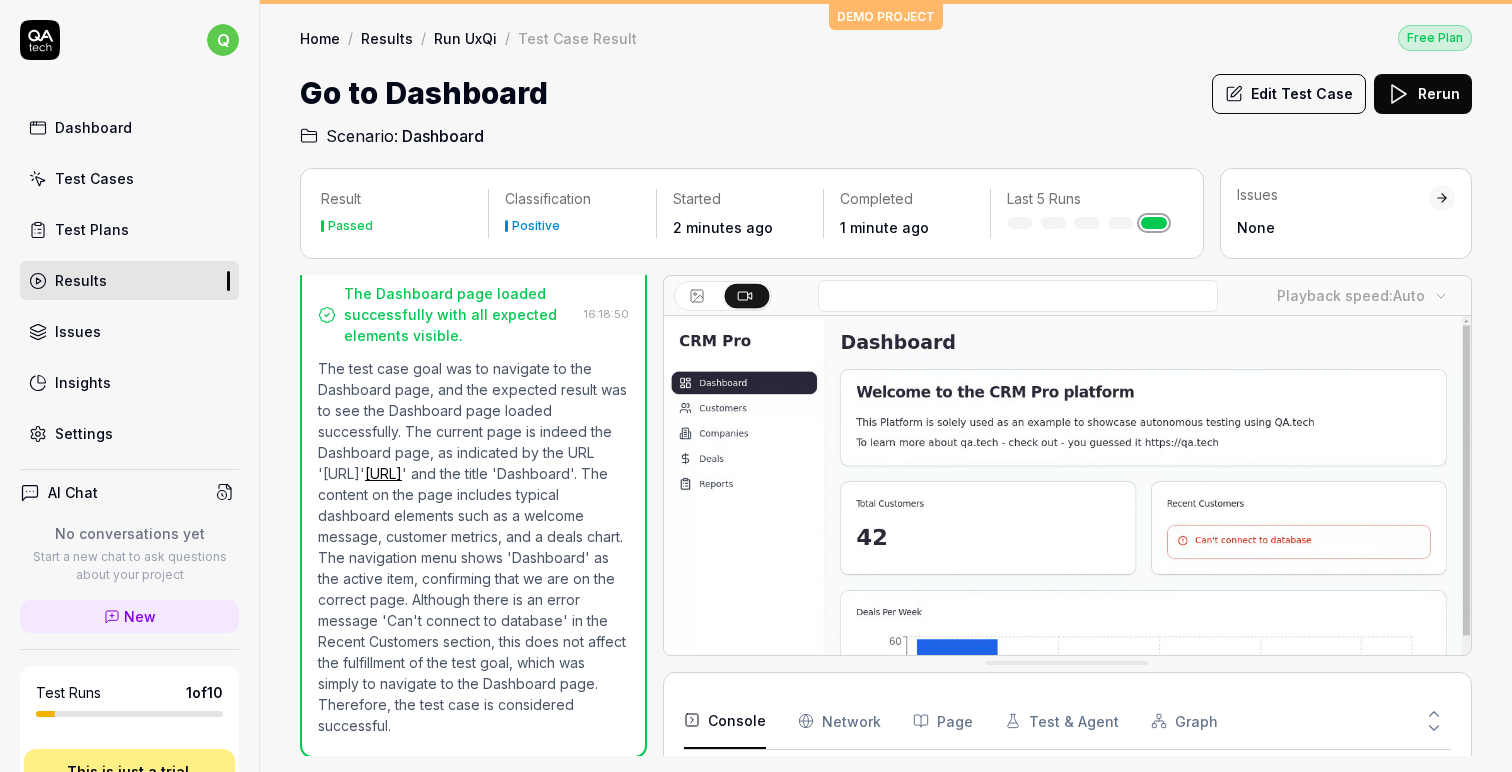 click on "Dashboard" at bounding box center [93, 127] 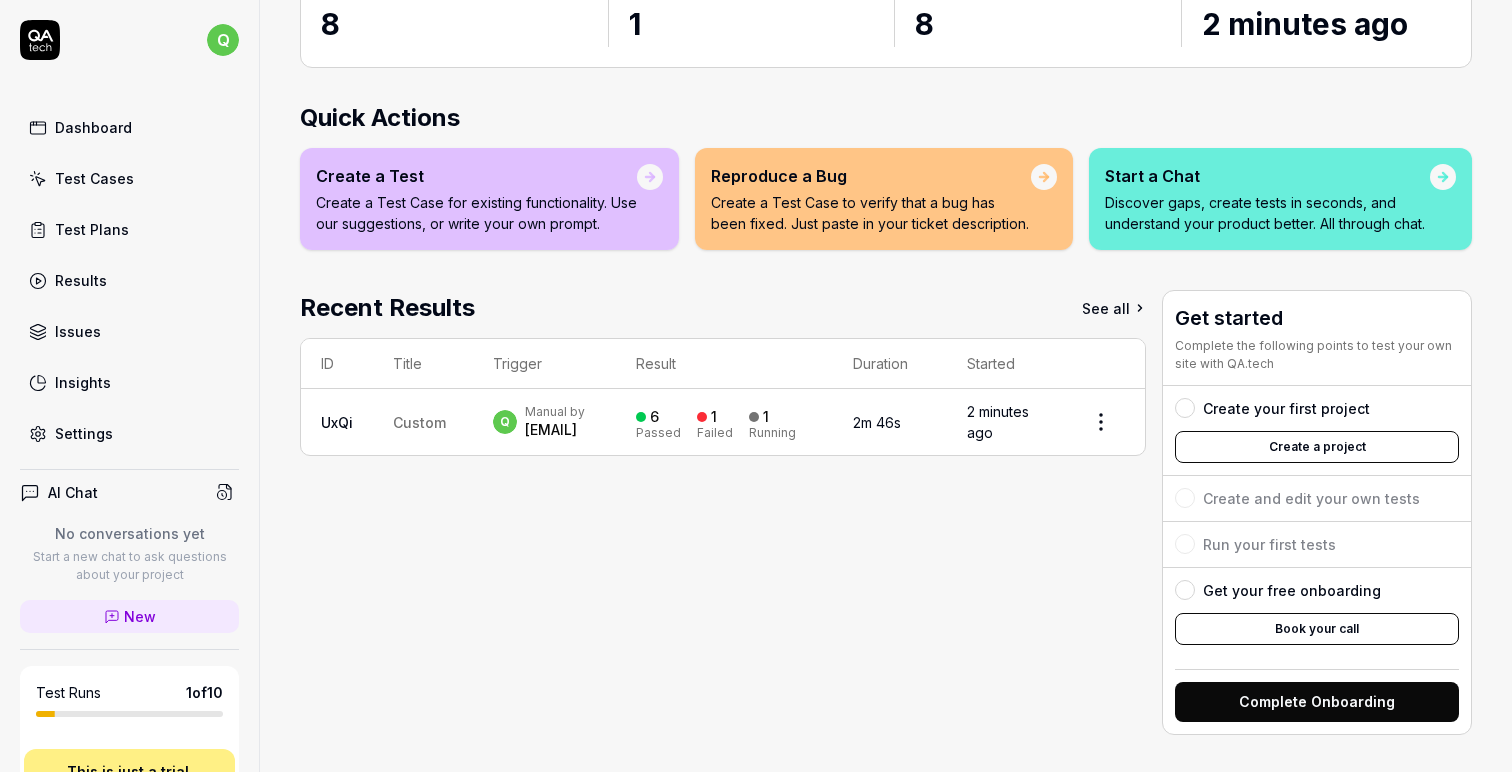 scroll, scrollTop: 0, scrollLeft: 0, axis: both 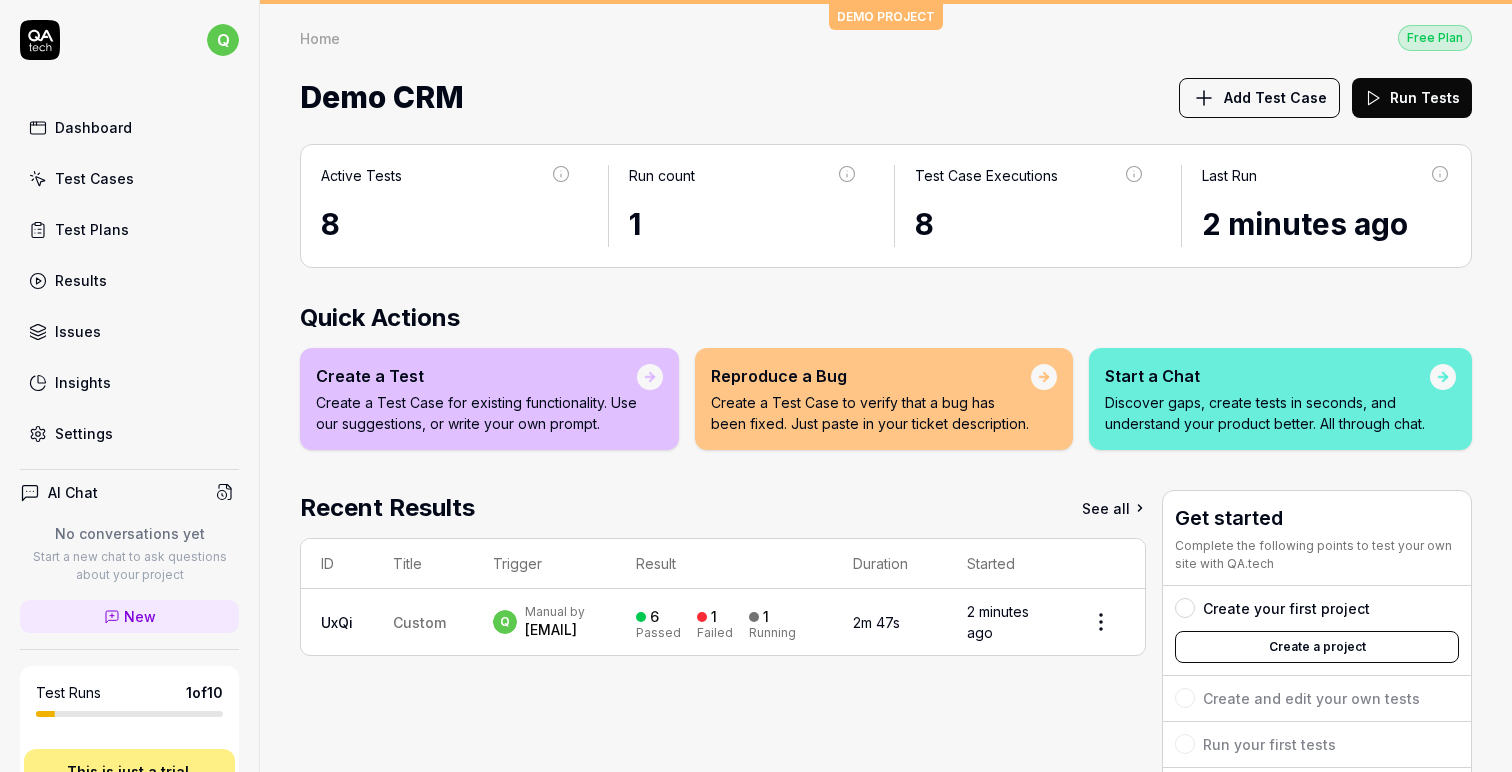 click on "8" at bounding box center [446, 224] 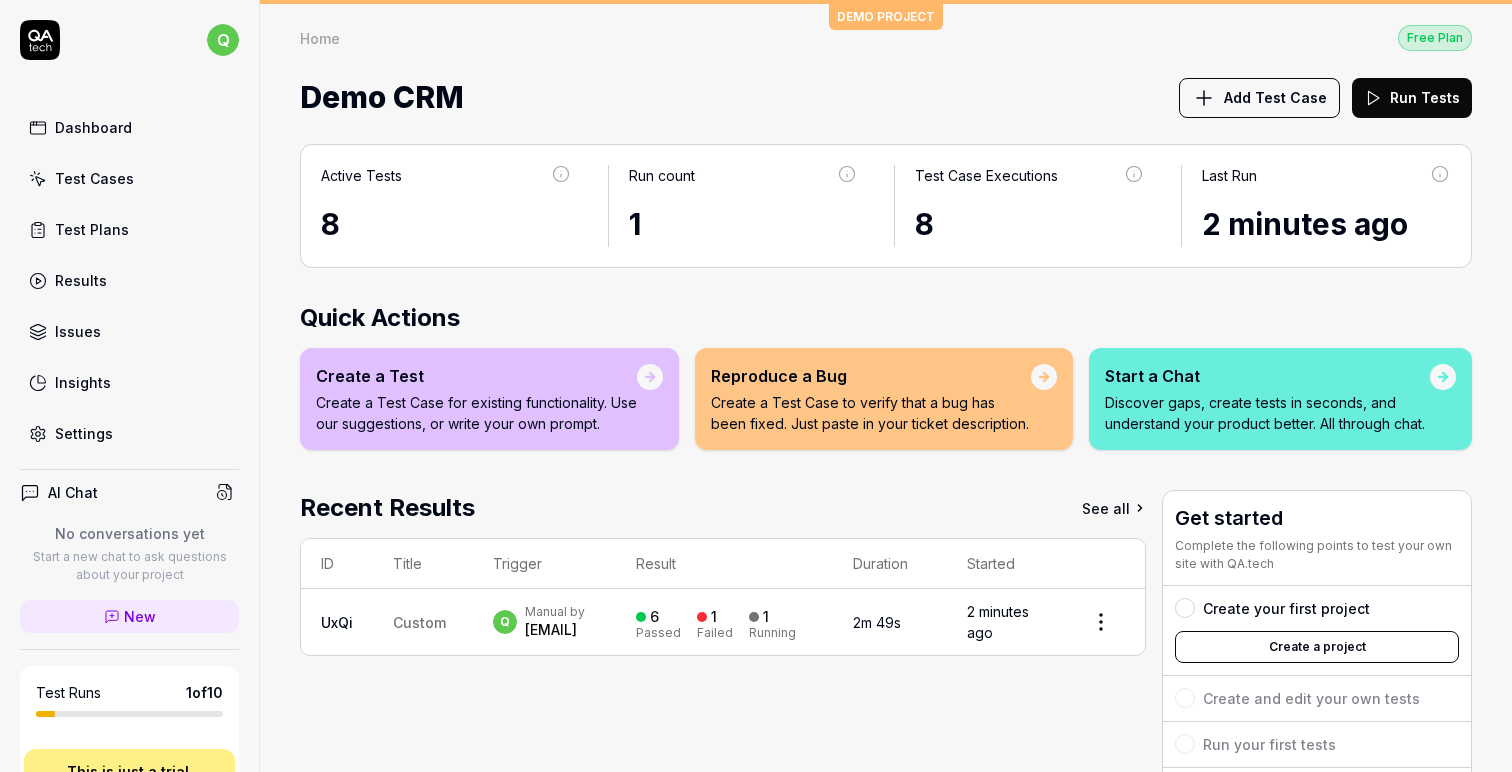 click on "Test Cases" at bounding box center (94, 178) 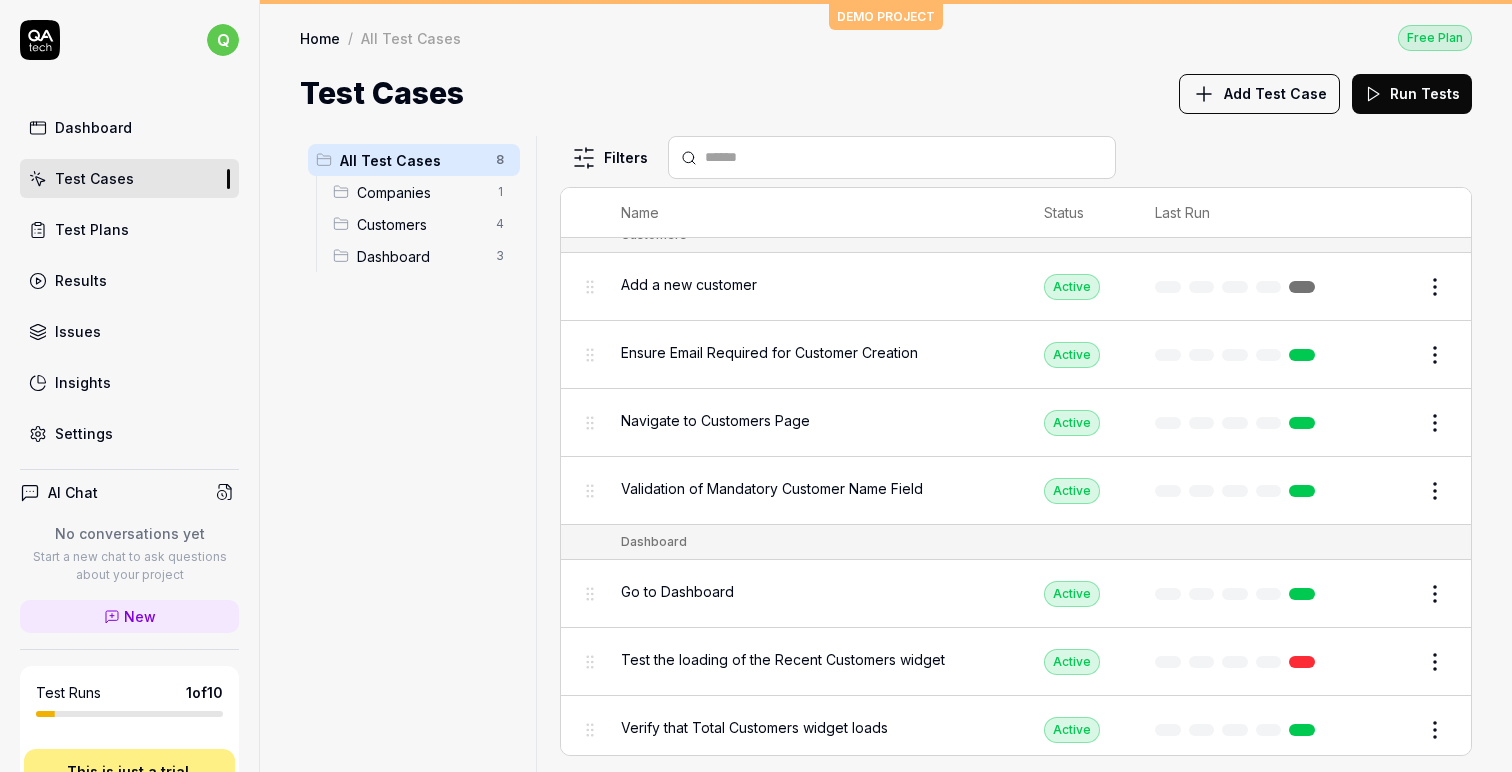 scroll, scrollTop: 0, scrollLeft: 0, axis: both 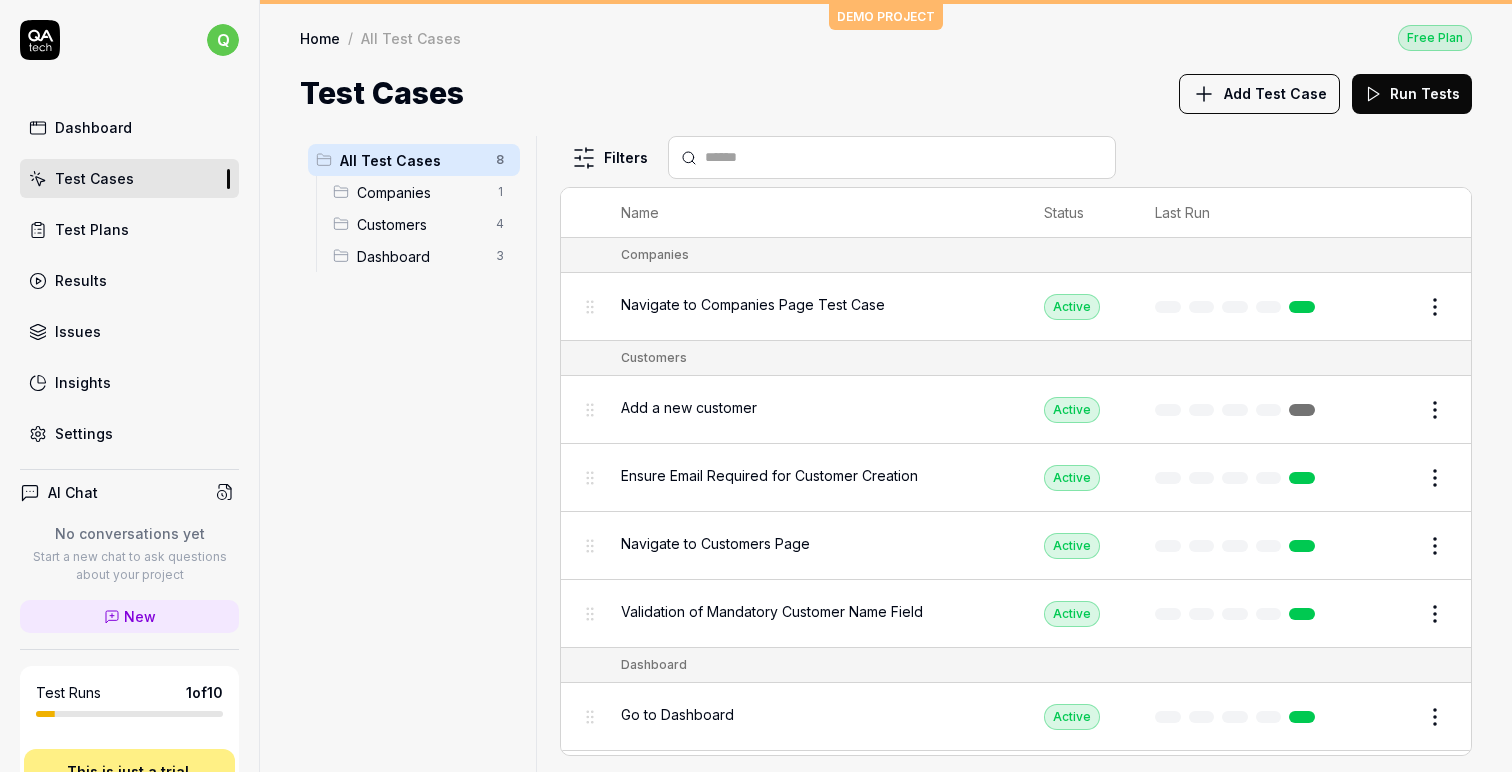 click on "Add a new customer" at bounding box center (689, 407) 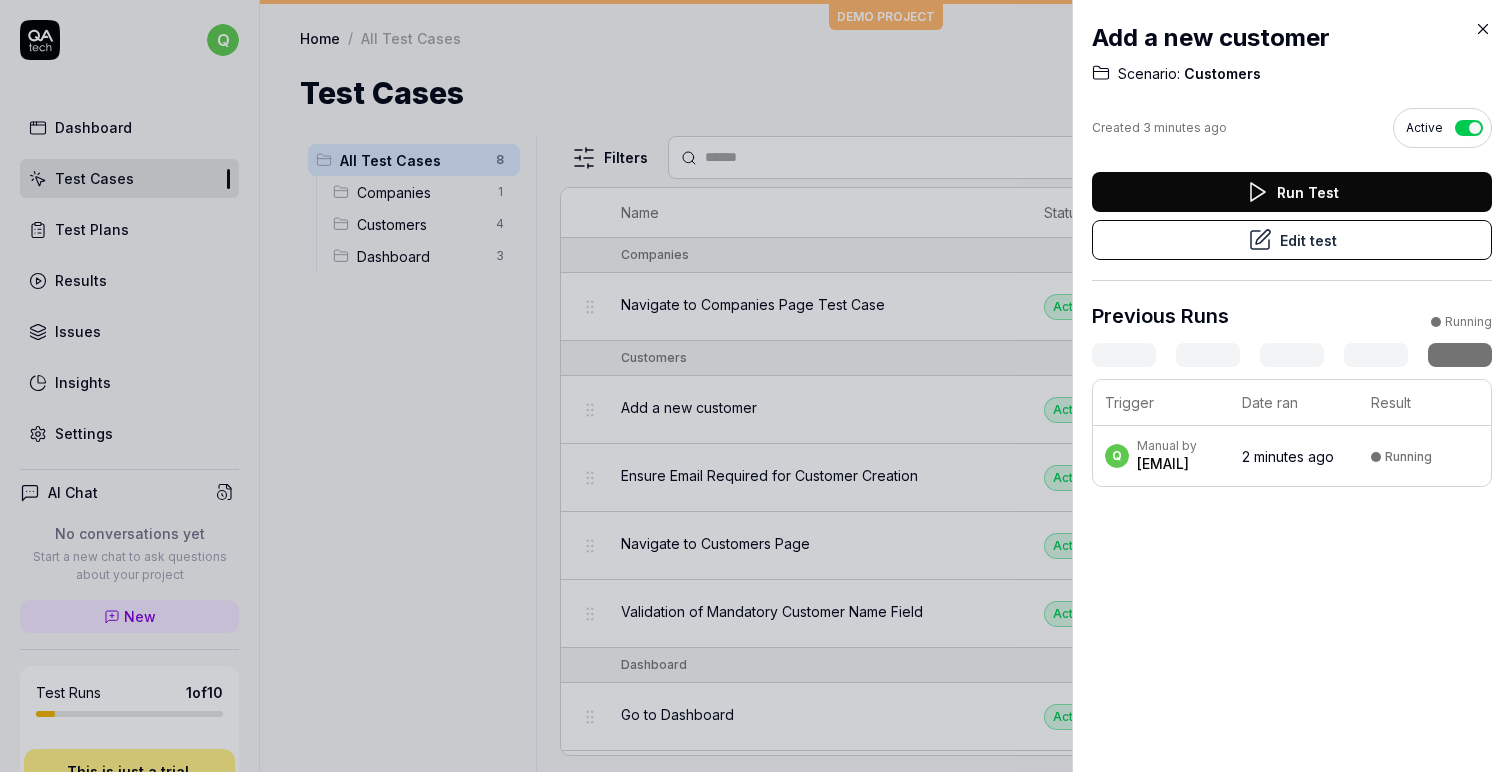click at bounding box center (756, 386) 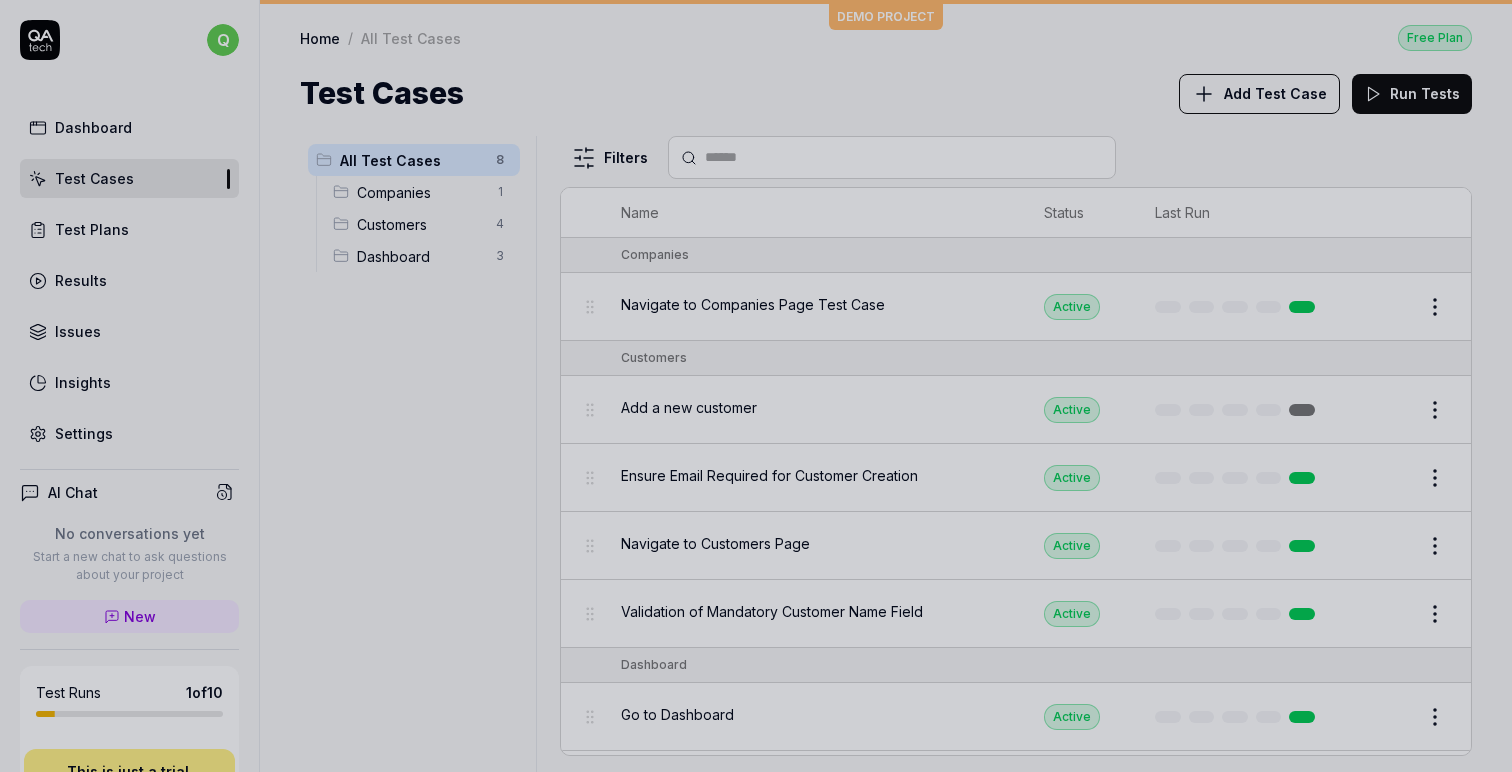 click at bounding box center [756, 386] 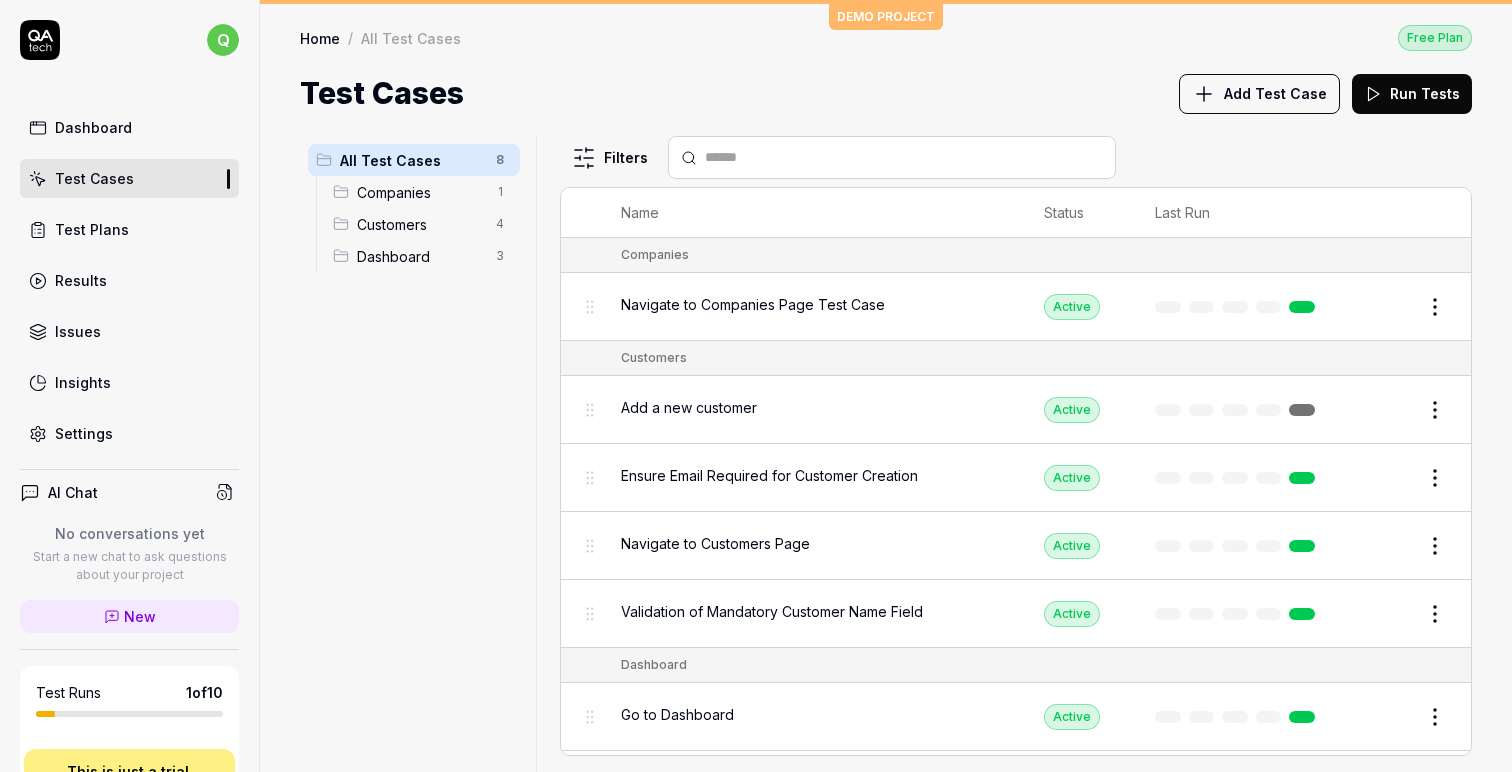 click on "Navigate to Companies Page Test Case" at bounding box center [753, 304] 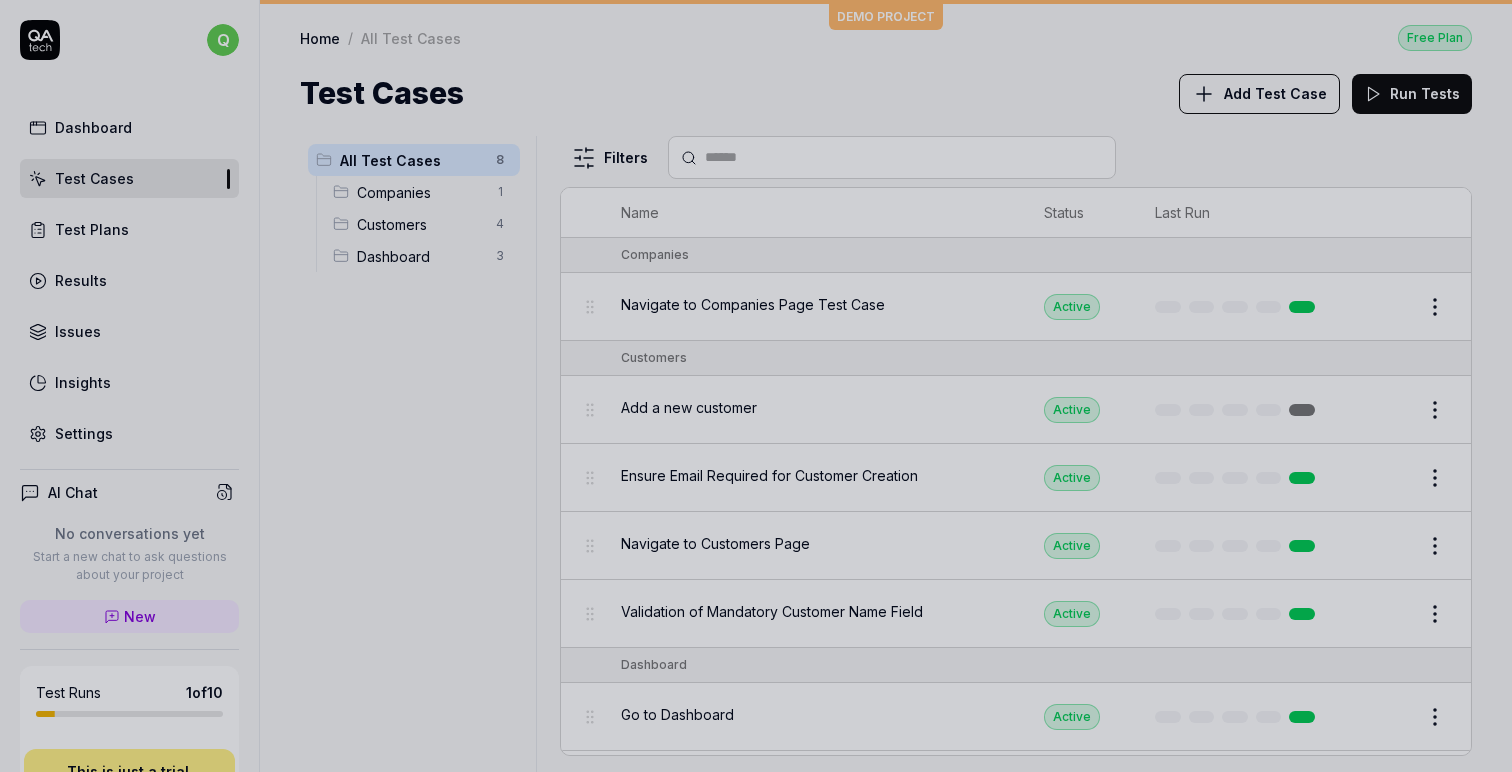click at bounding box center (756, 386) 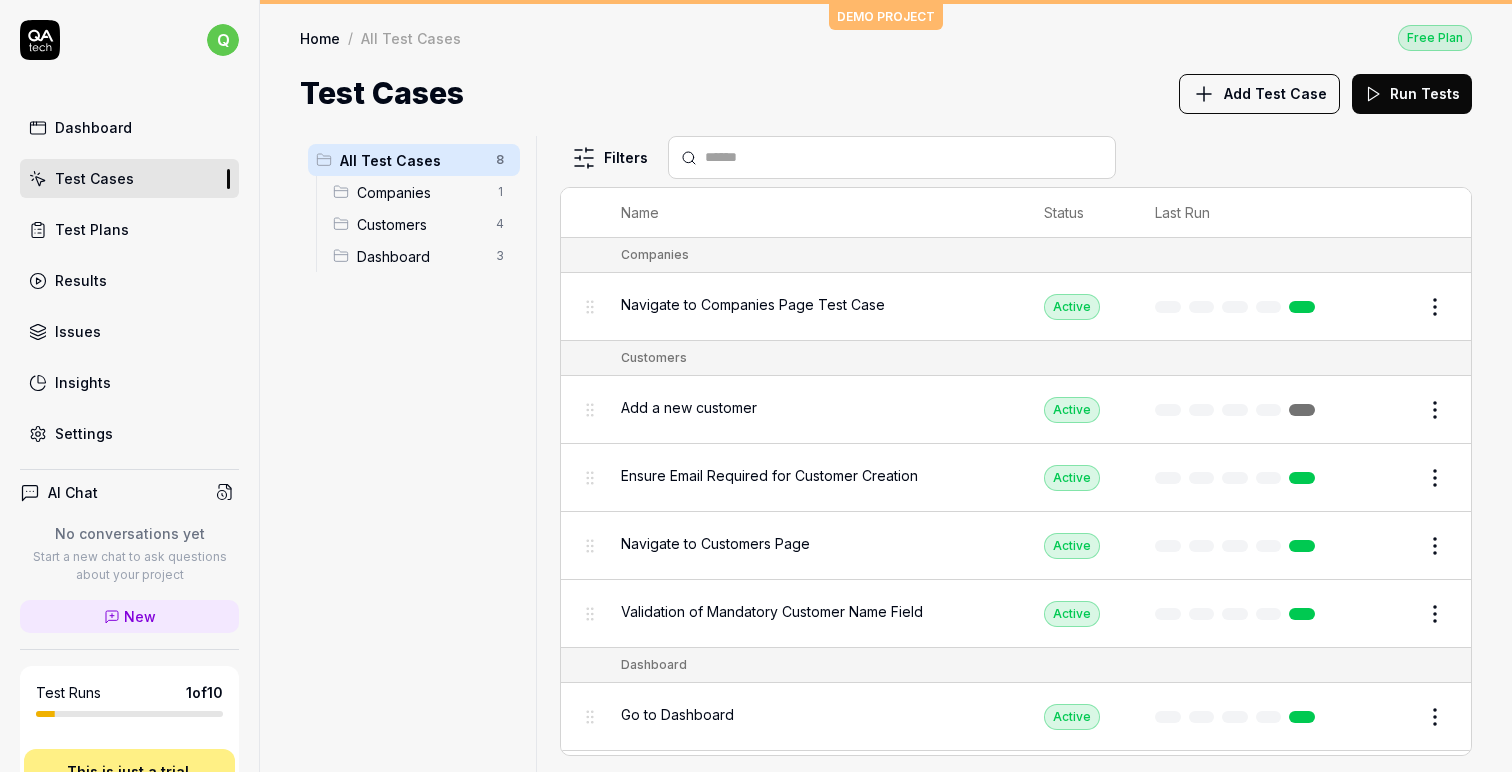 click on "Dashboard" at bounding box center (93, 127) 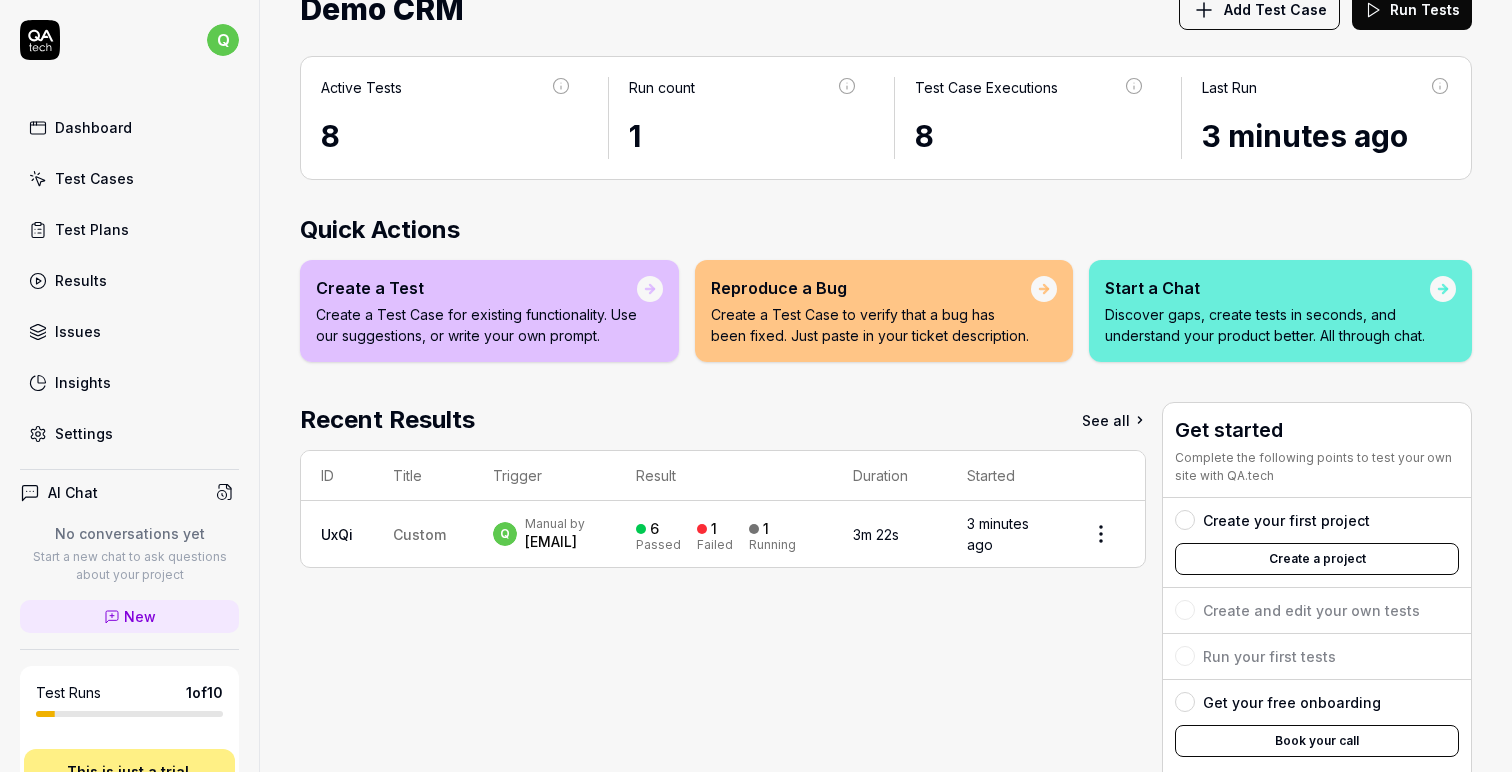 scroll, scrollTop: 0, scrollLeft: 0, axis: both 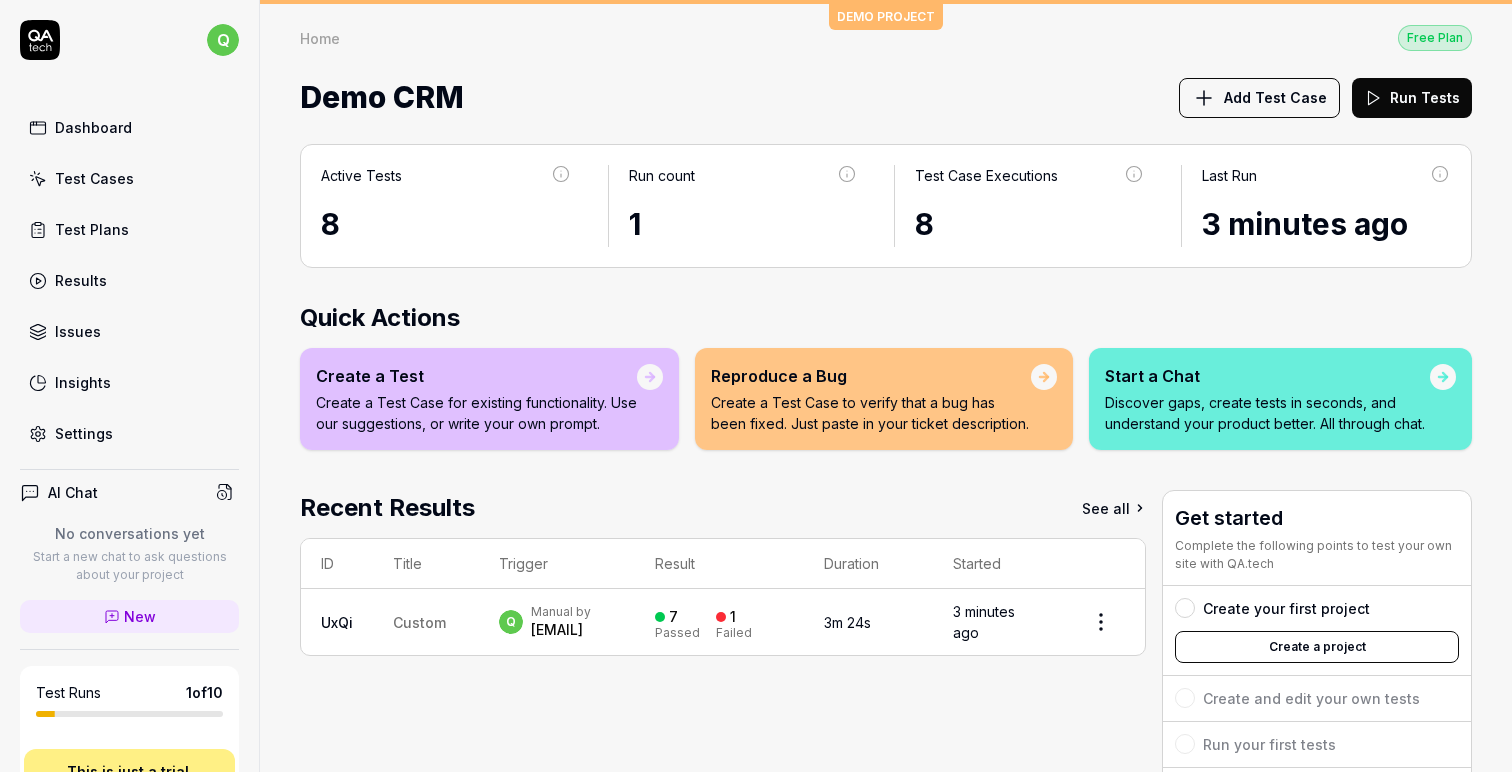 click on "Create a Test Case for existing functionality. Use our suggestions, or write your own prompt." at bounding box center [476, 413] 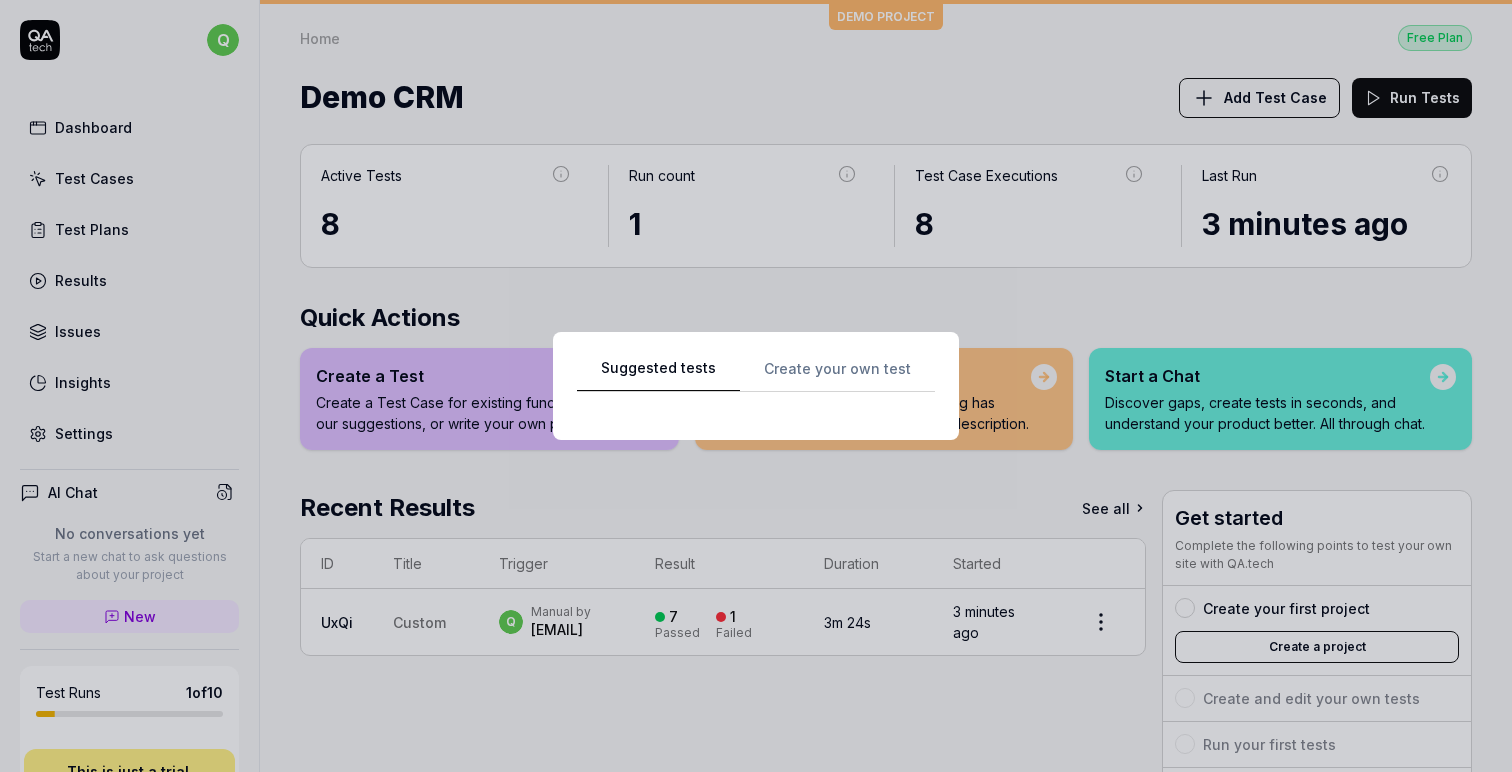 scroll, scrollTop: 0, scrollLeft: 0, axis: both 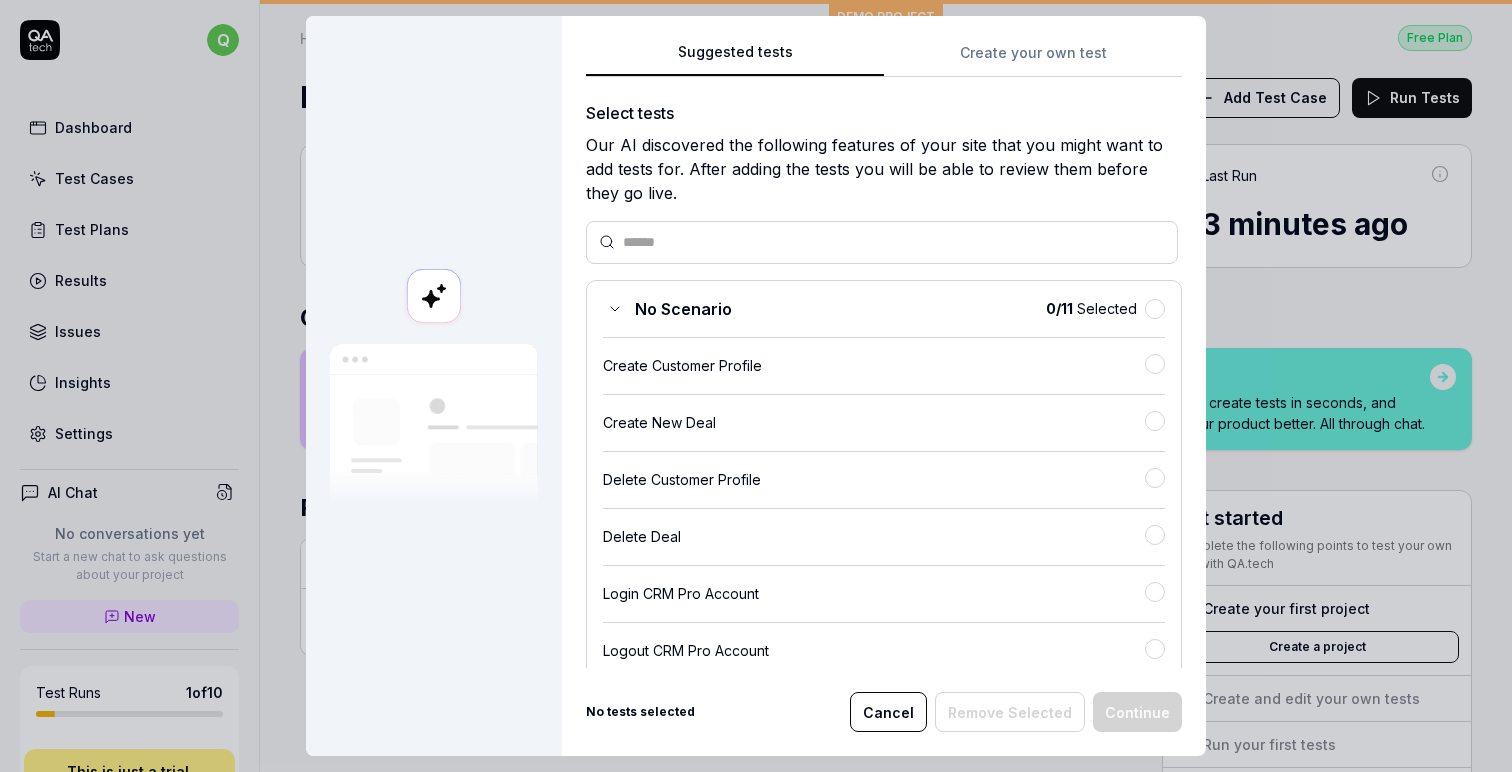 click on "Create your own test" at bounding box center [1033, 59] 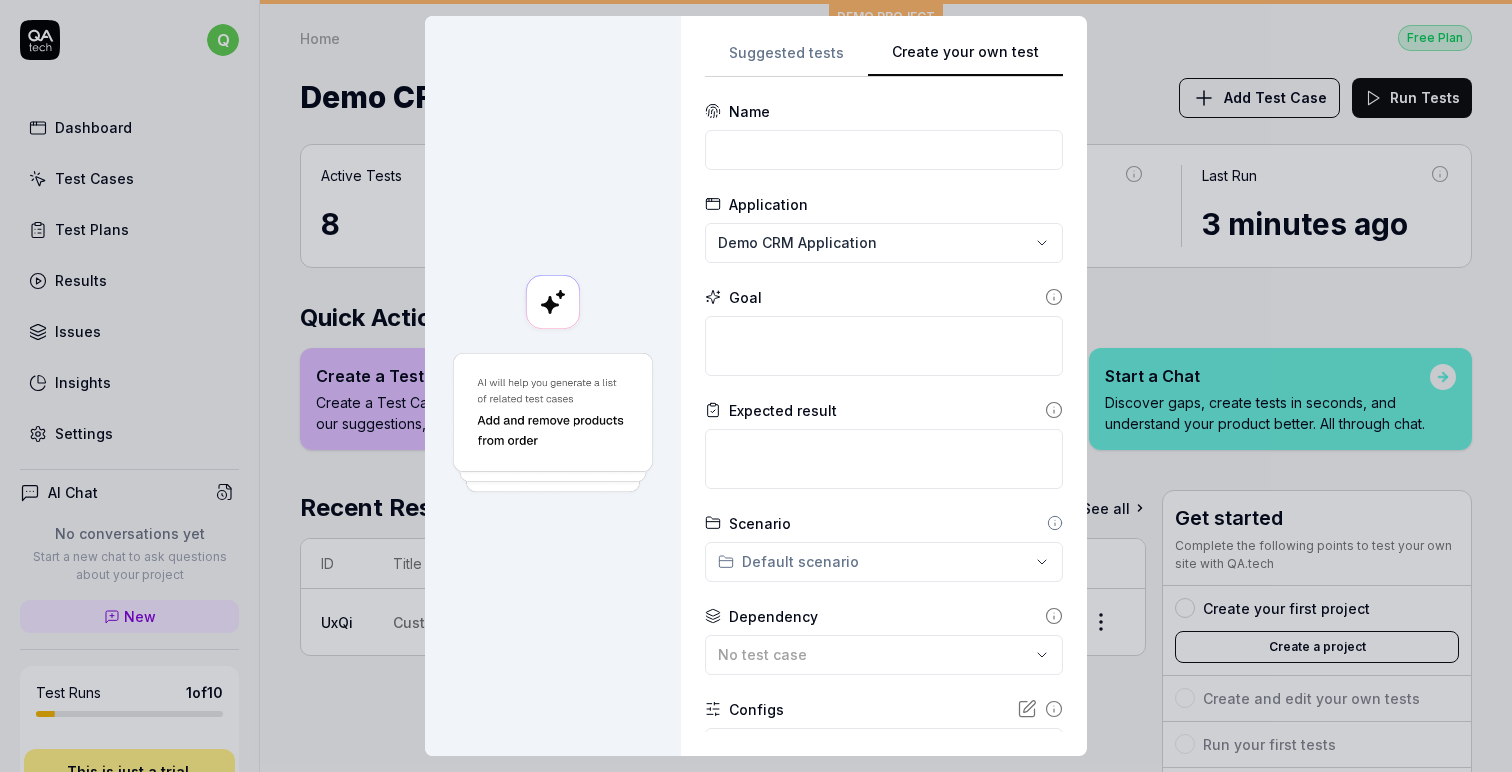 click on "Suggested tests" at bounding box center (786, 59) 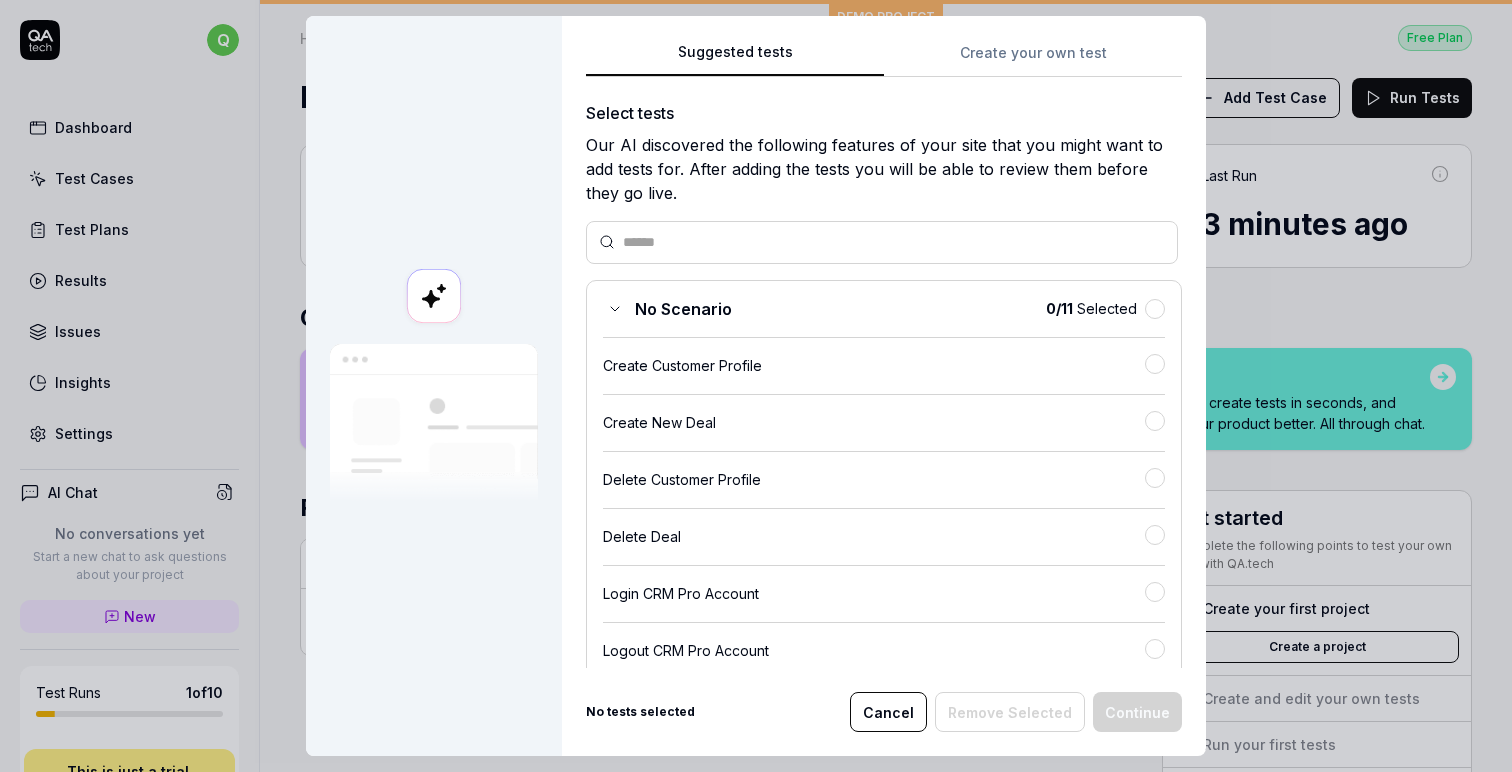 click on "Cancel" at bounding box center (888, 712) 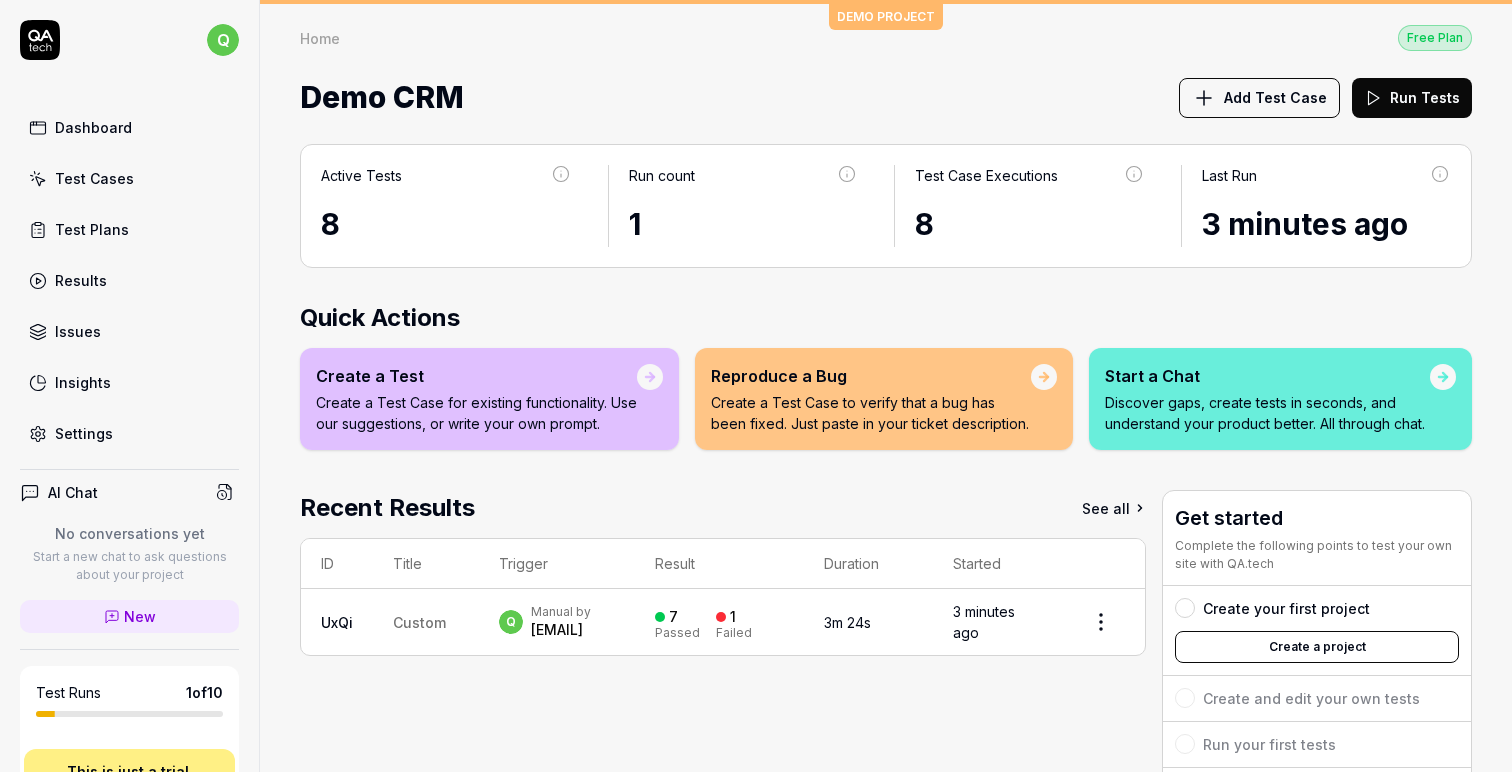 click on "Reproduce a Bug Create a Test Case to verify that a bug has been fixed. Just paste in your ticket description." at bounding box center [871, 399] 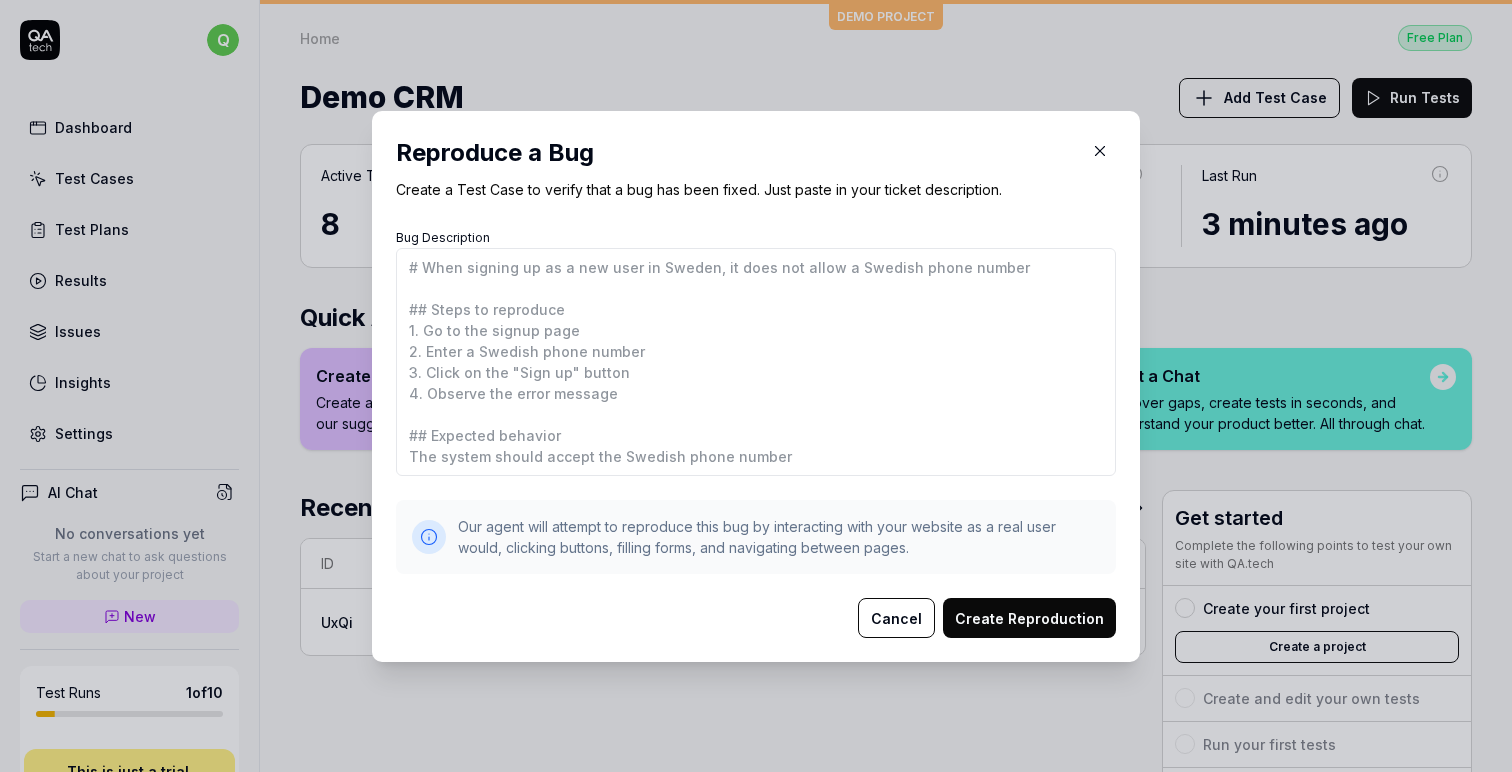 click 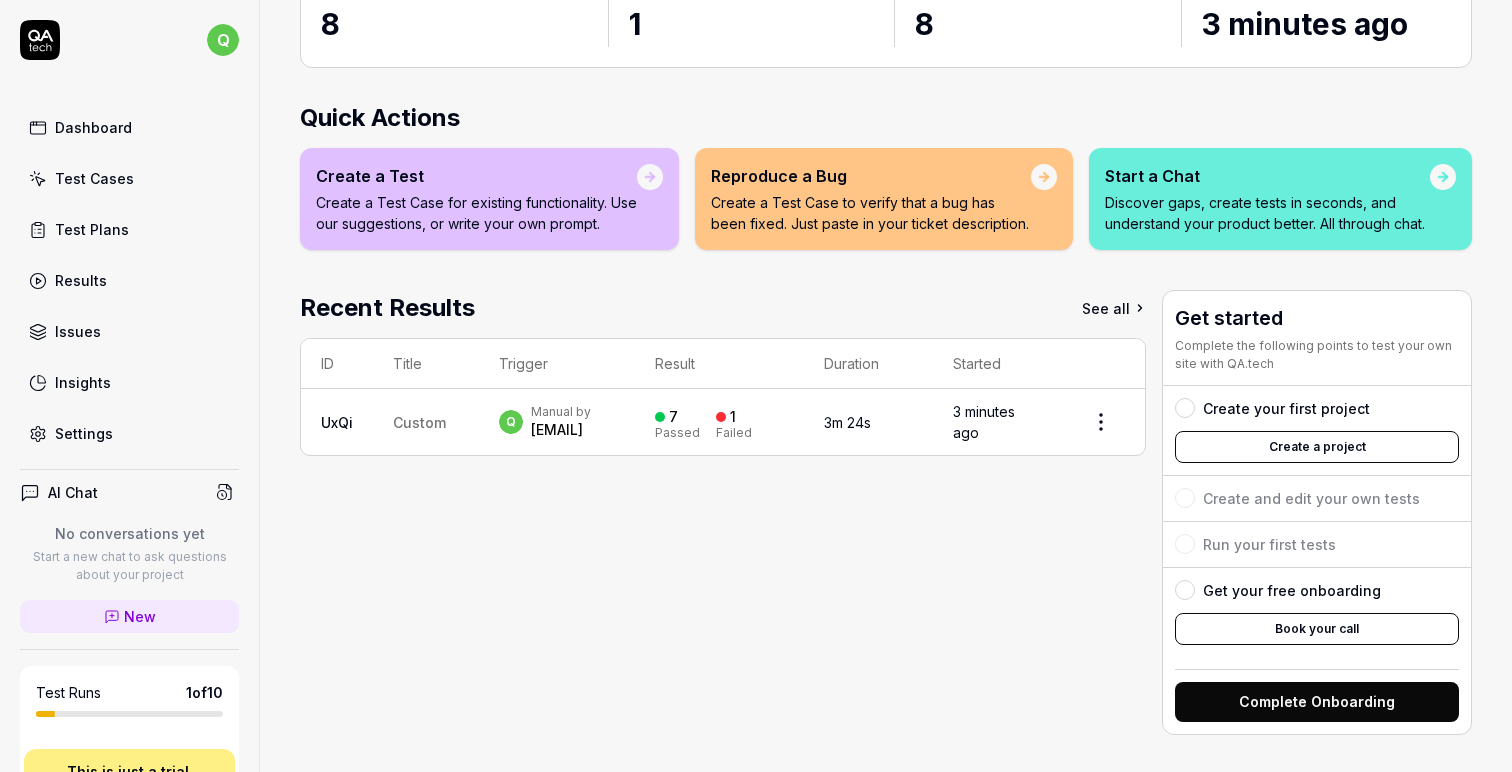 scroll, scrollTop: 0, scrollLeft: 0, axis: both 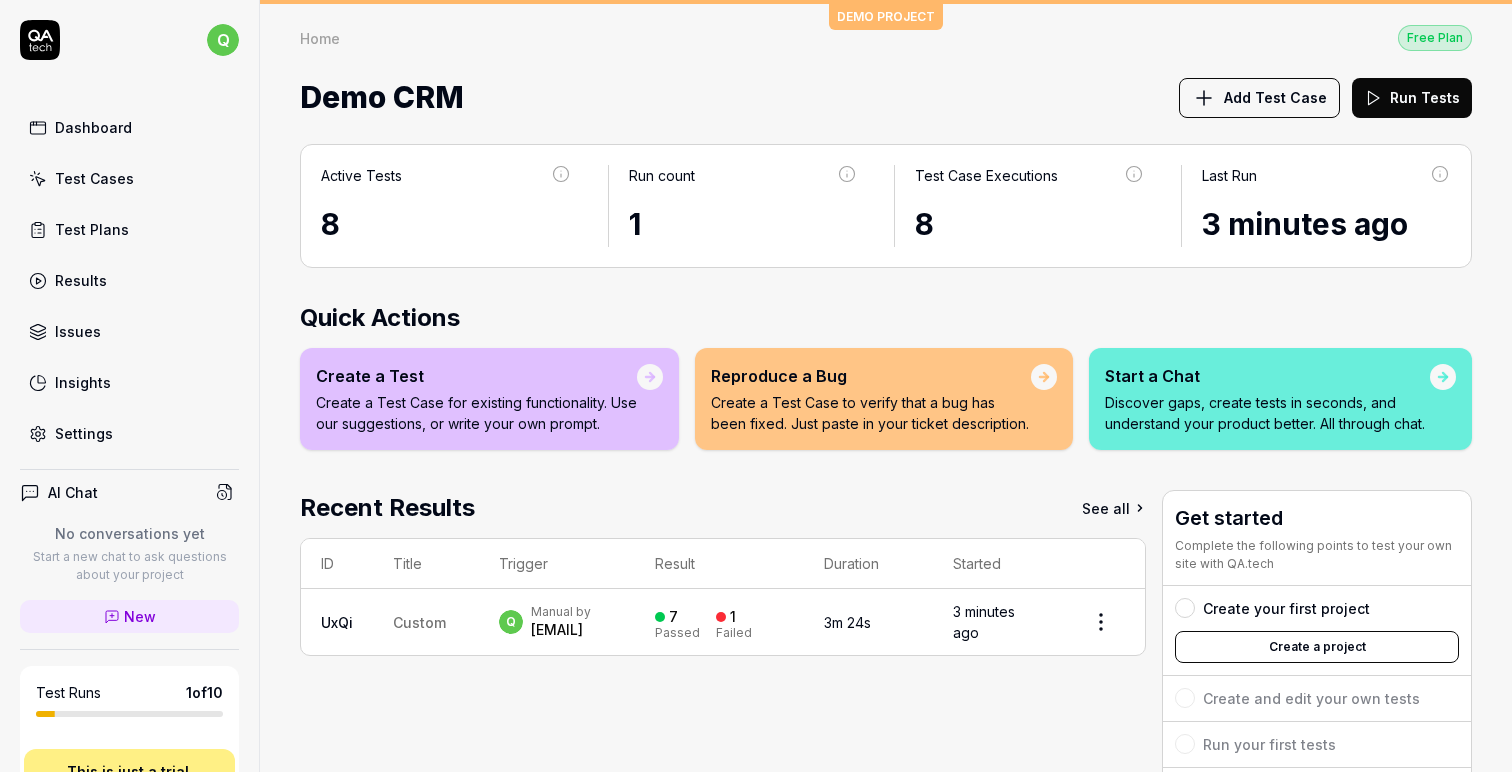 click on "Settings" at bounding box center (84, 433) 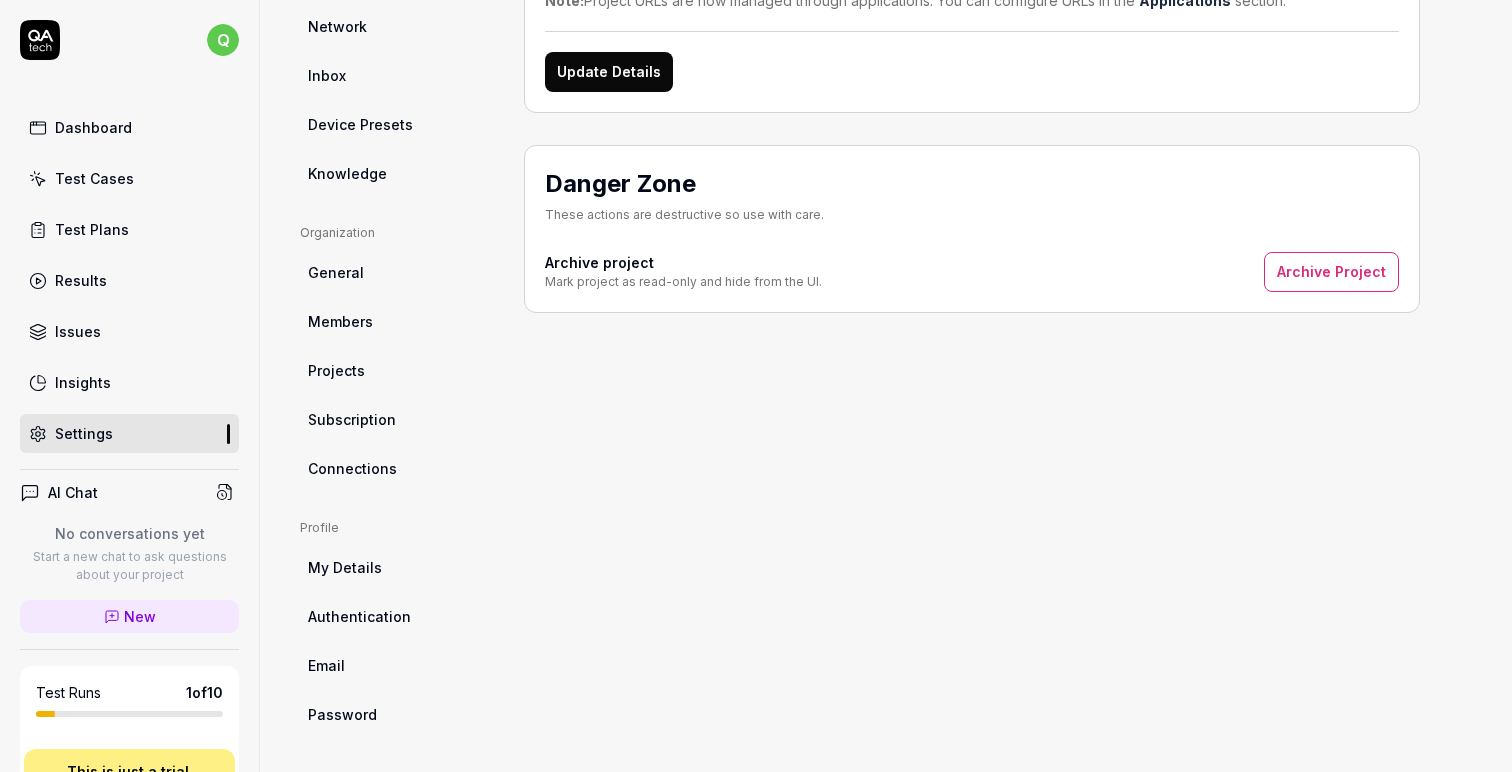 scroll, scrollTop: 0, scrollLeft: 0, axis: both 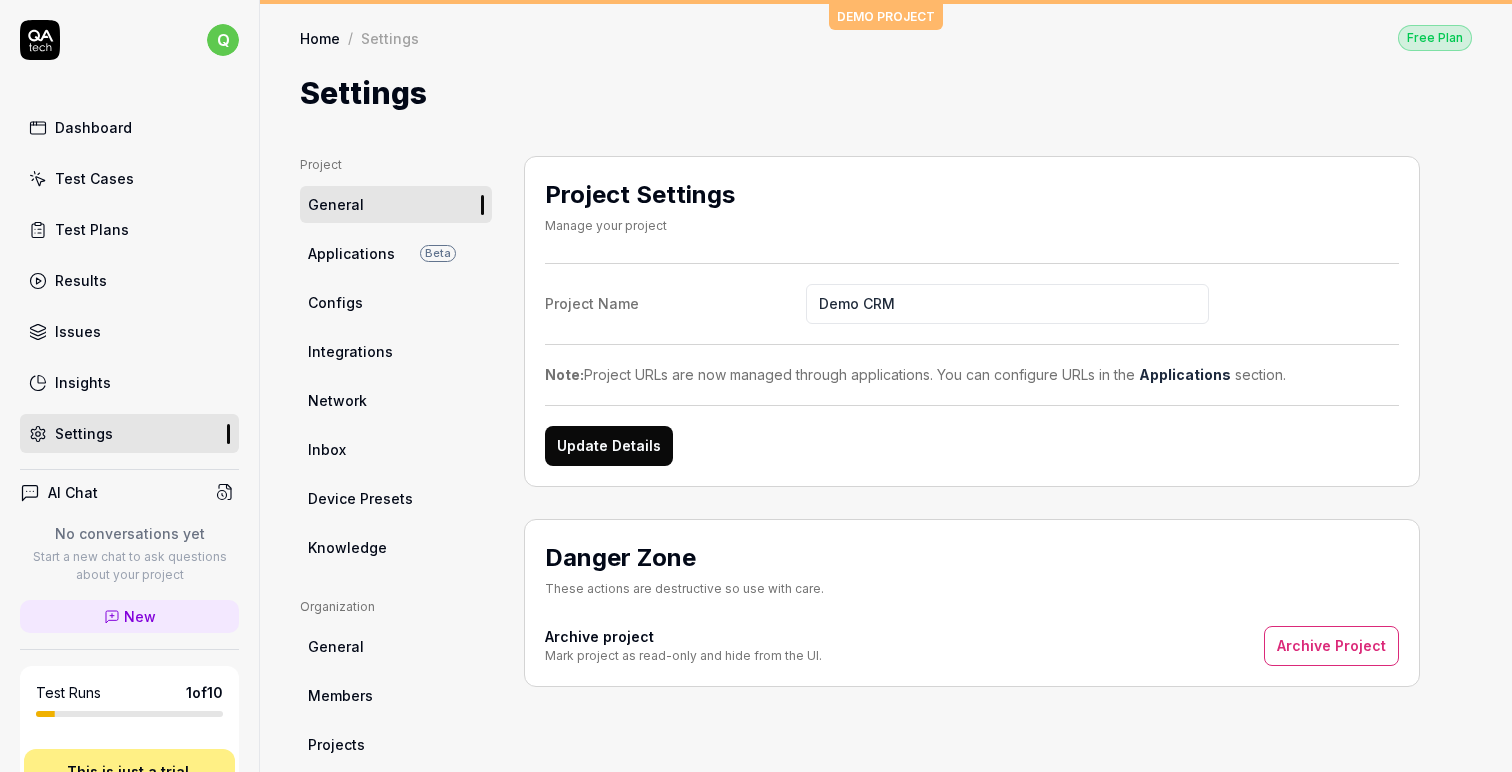 click on "Dashboard" at bounding box center [129, 127] 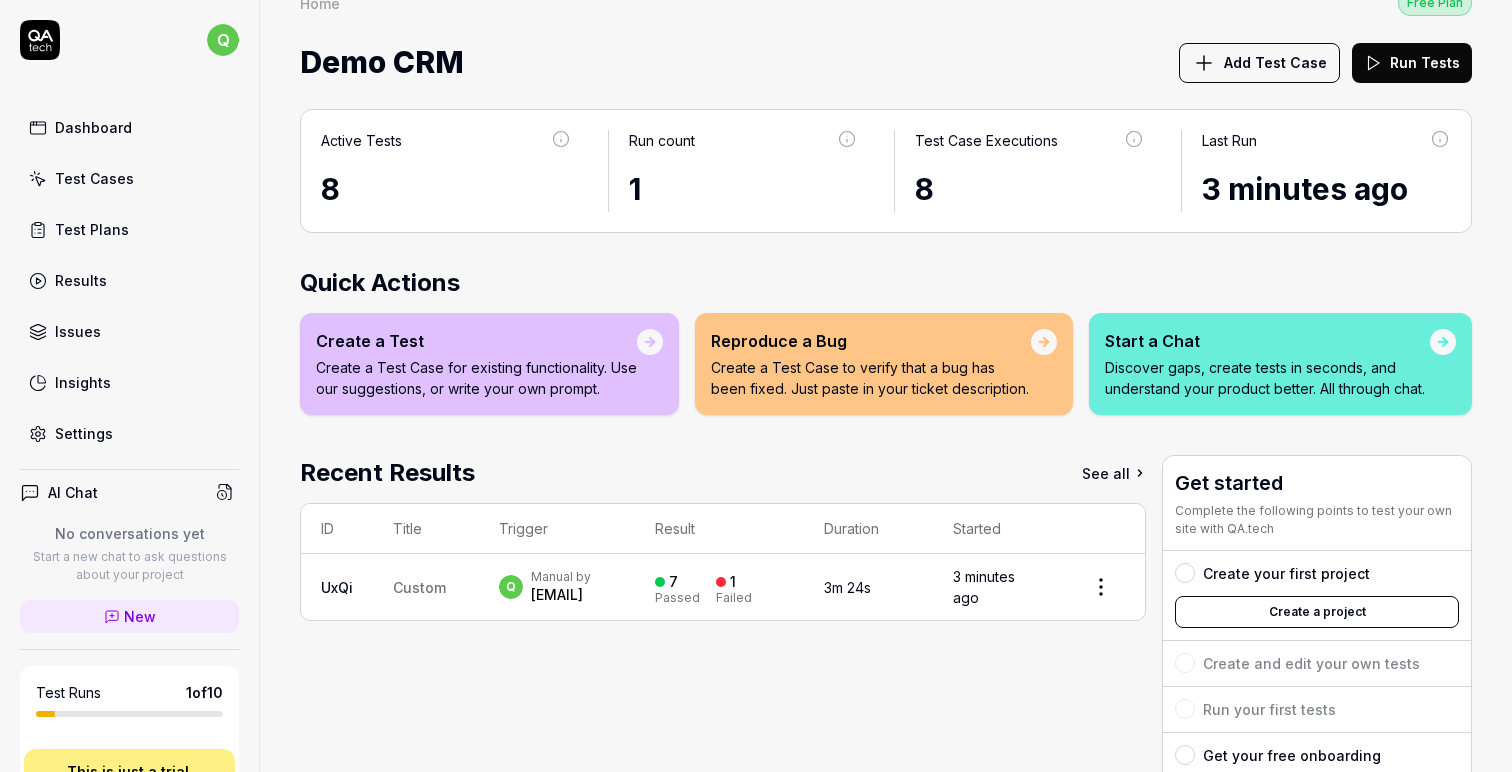 scroll, scrollTop: 0, scrollLeft: 0, axis: both 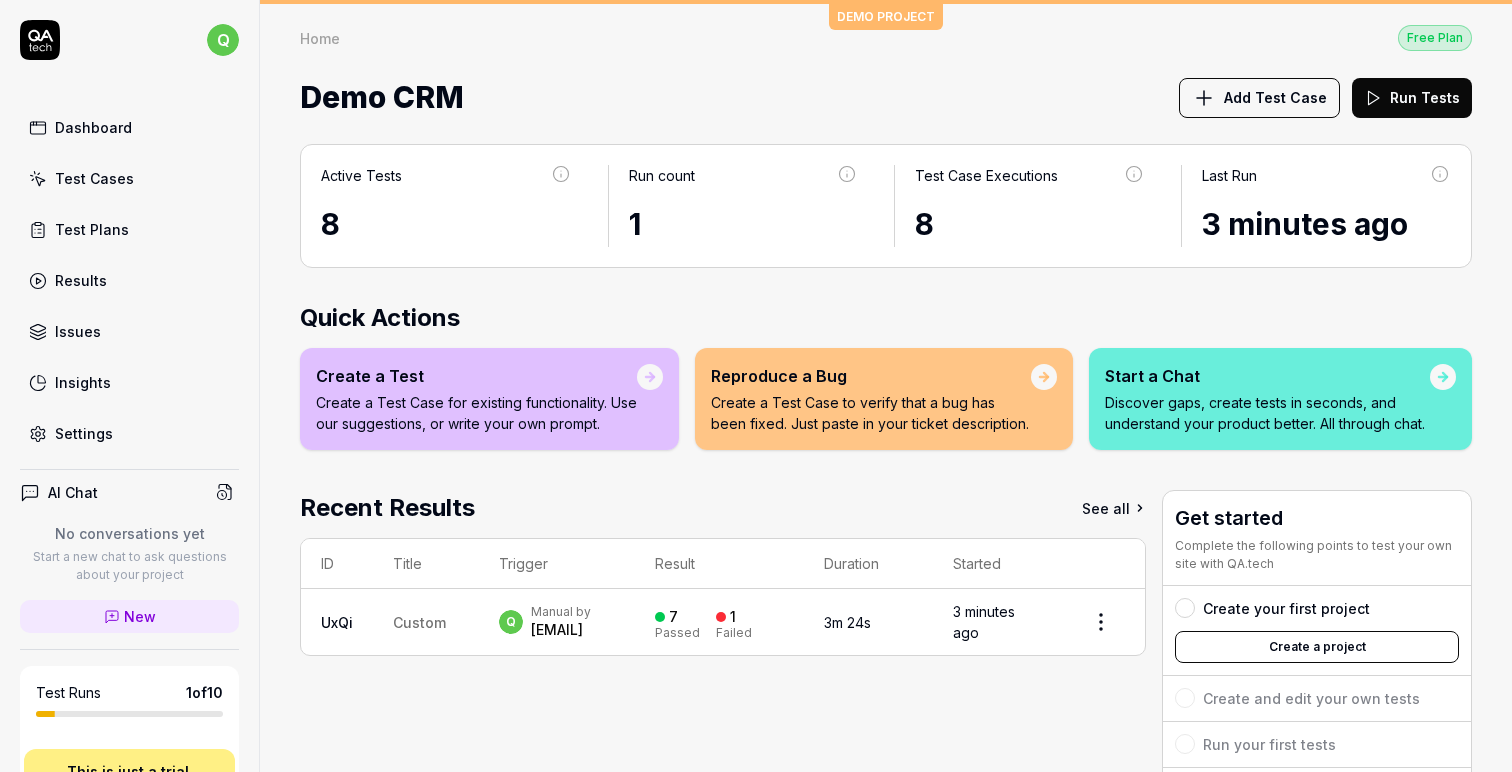 click on "UxQi" at bounding box center [337, 622] 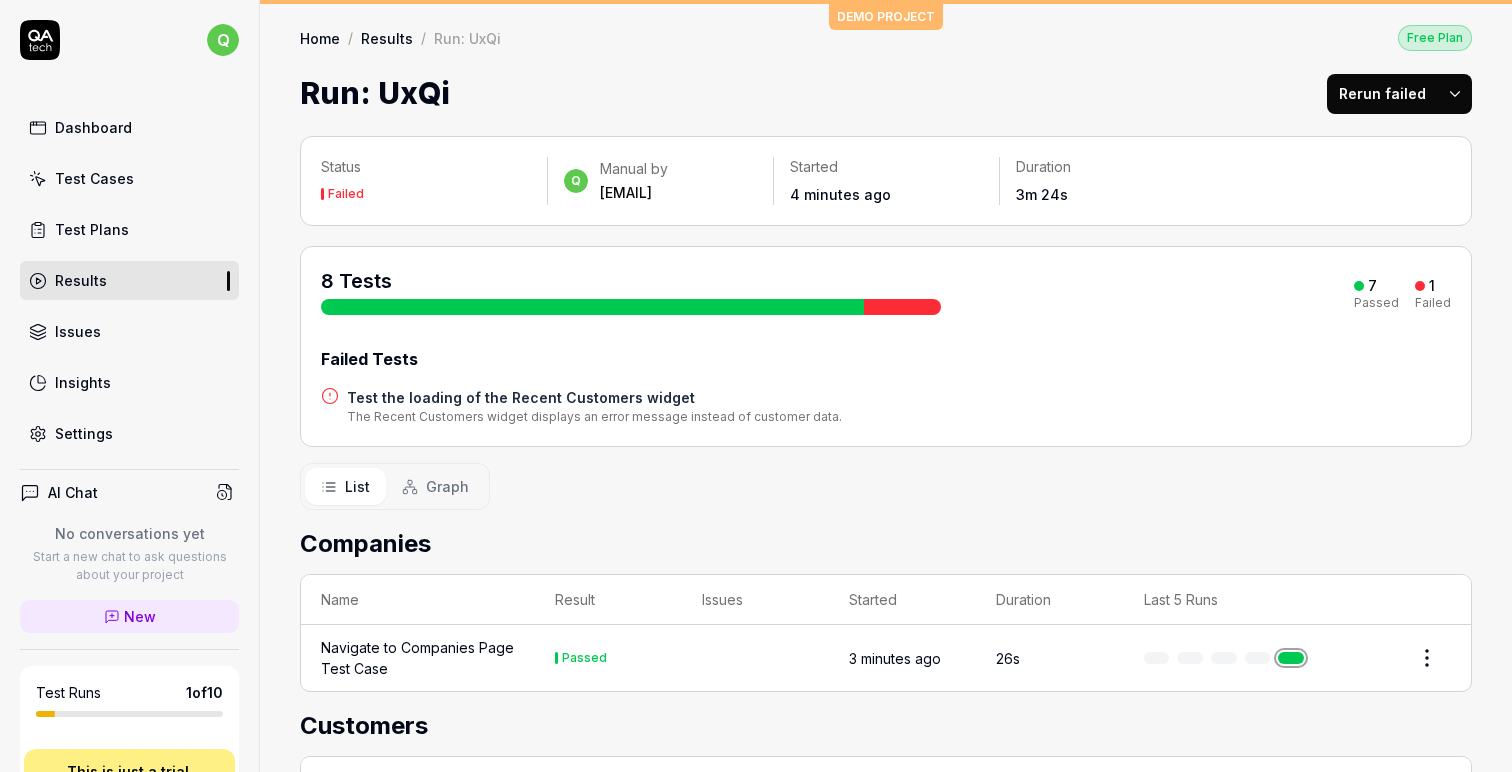 scroll, scrollTop: 38, scrollLeft: 0, axis: vertical 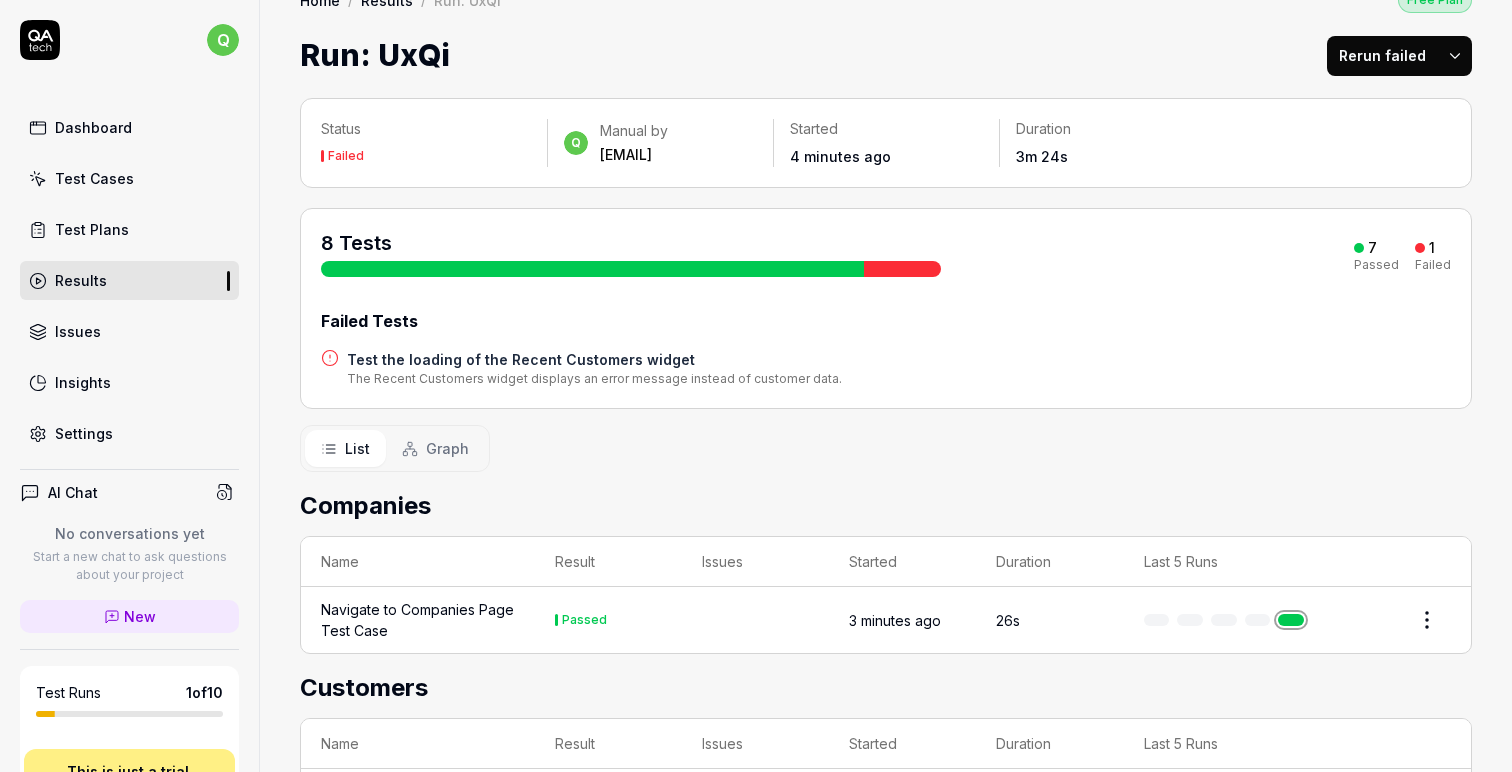 click on "Test the loading of the Recent Customers widget" at bounding box center (594, 359) 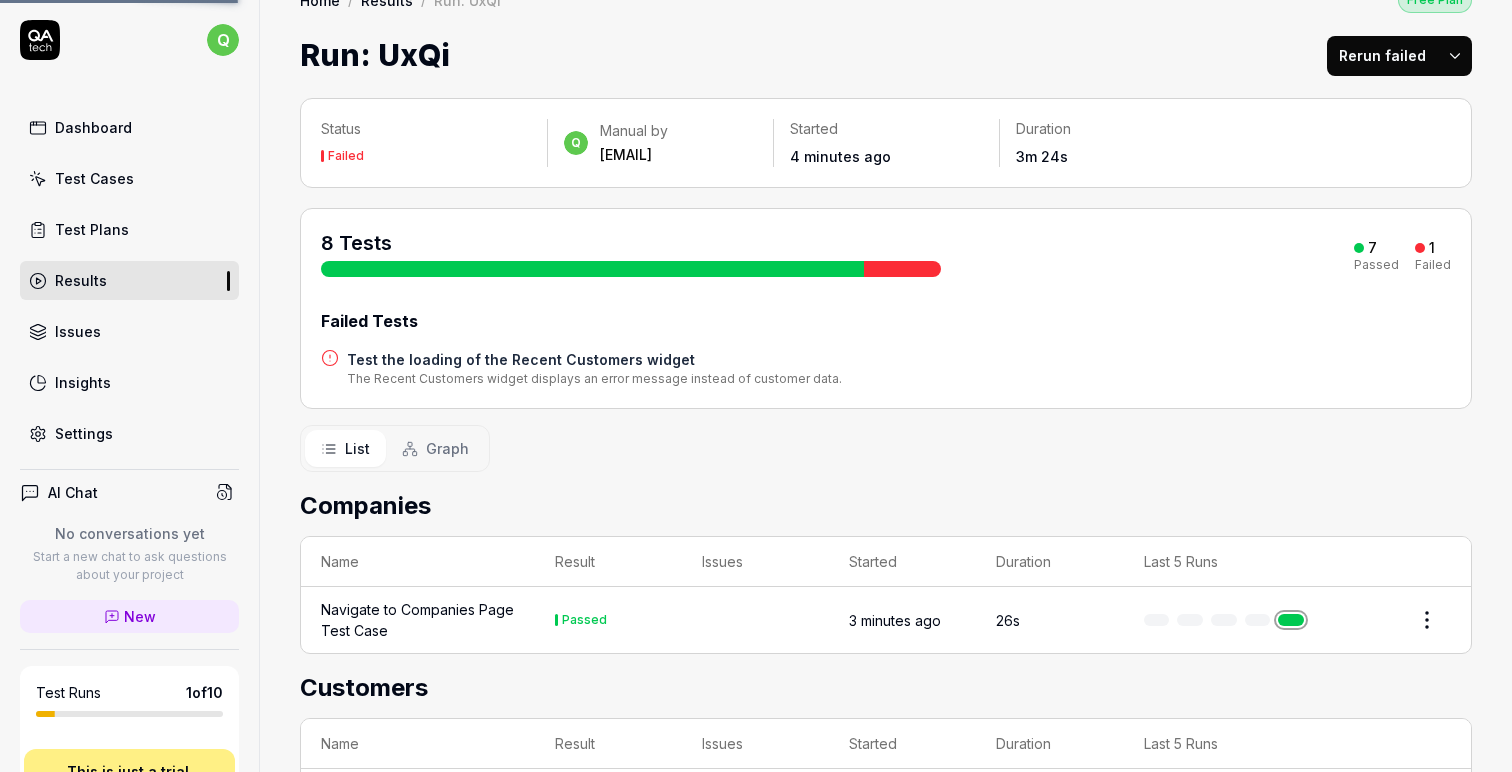 scroll, scrollTop: 0, scrollLeft: 0, axis: both 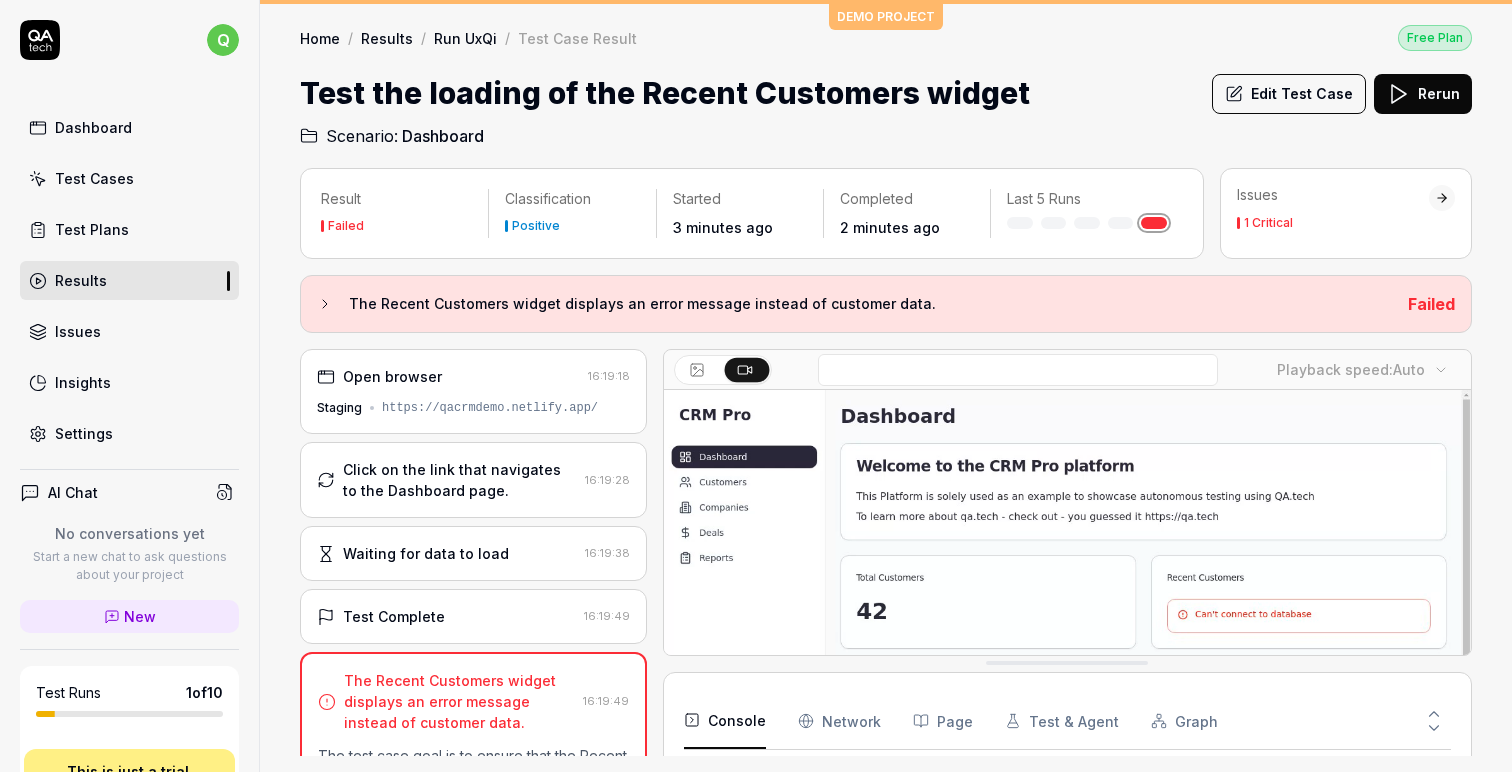 click 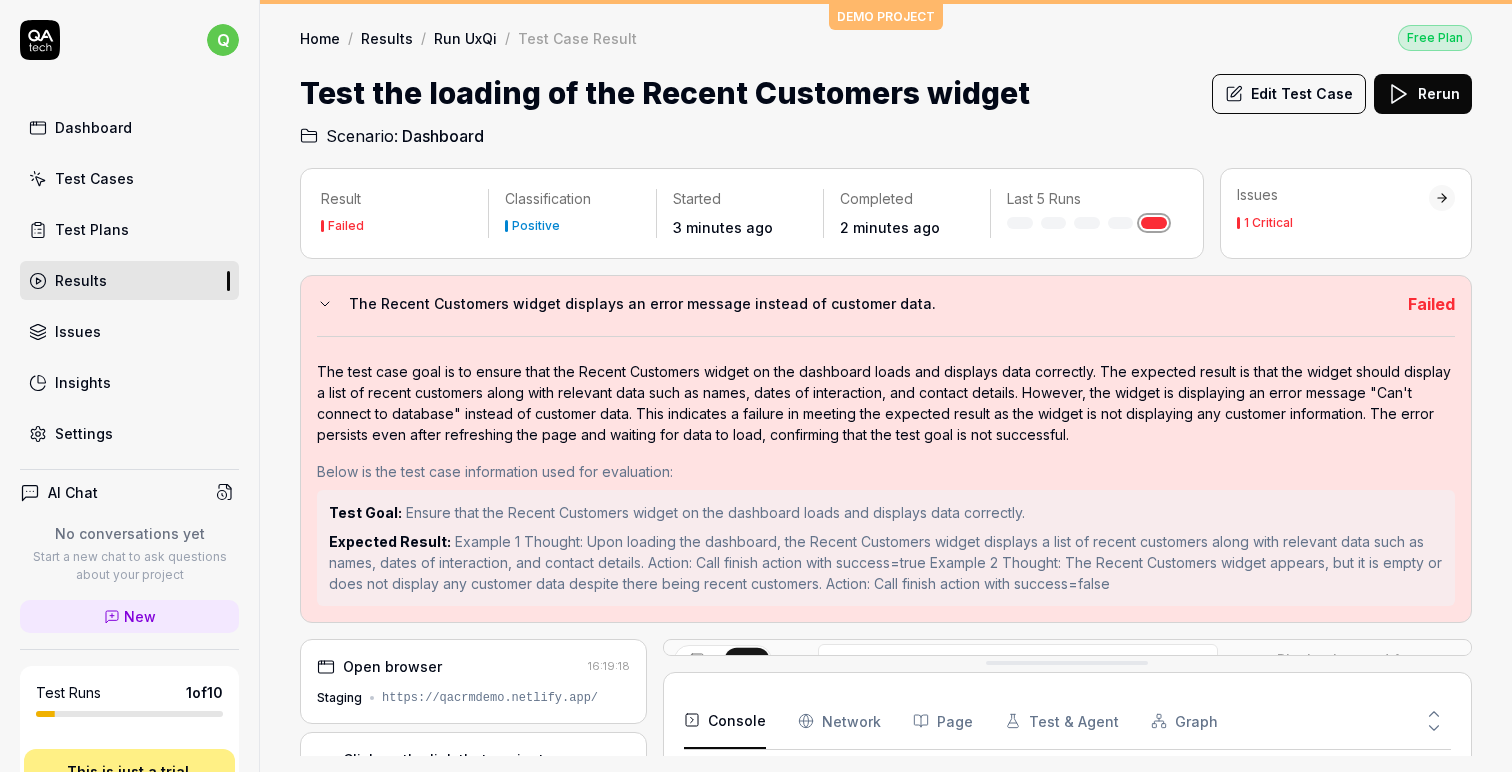 click 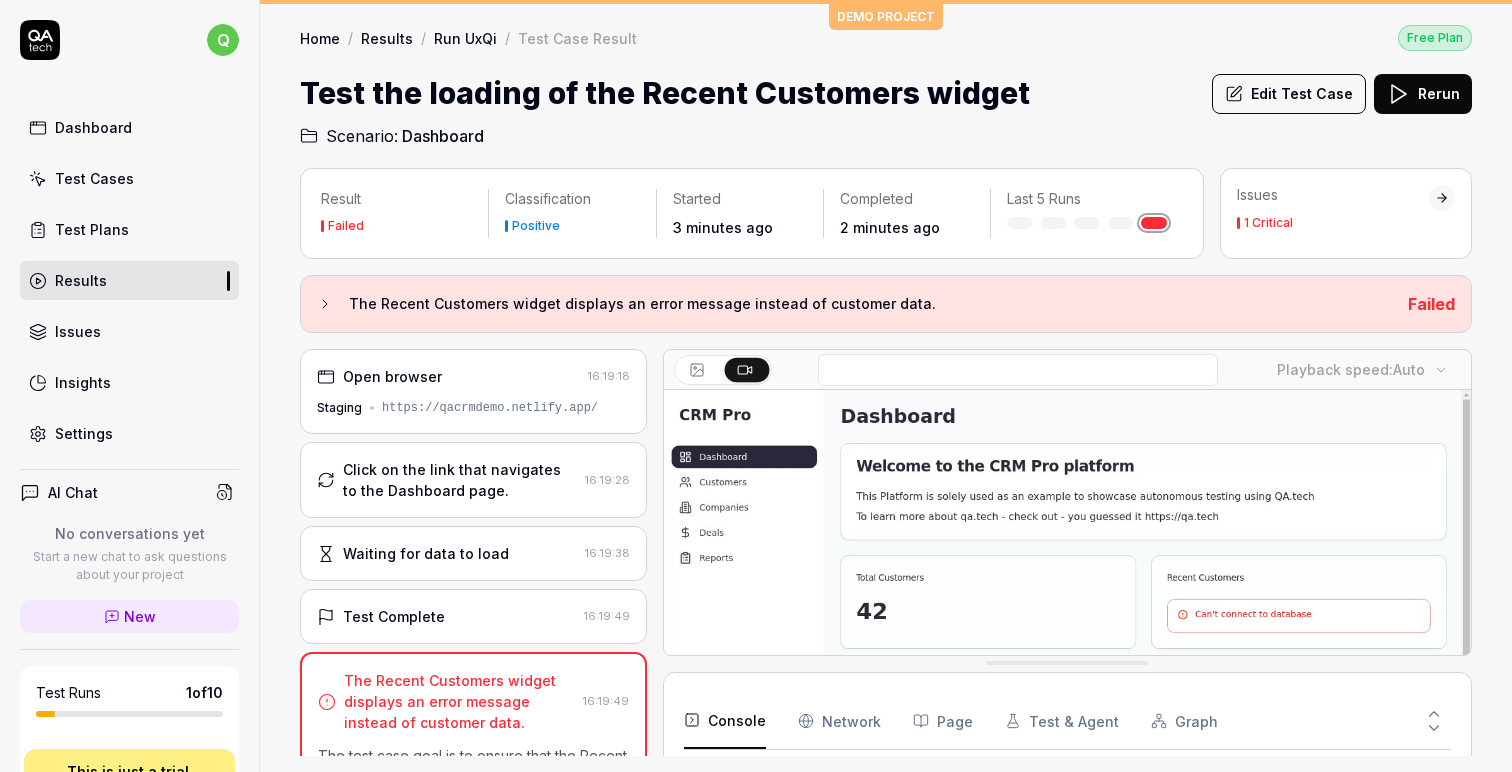 click on "Run UxQi" at bounding box center [465, 38] 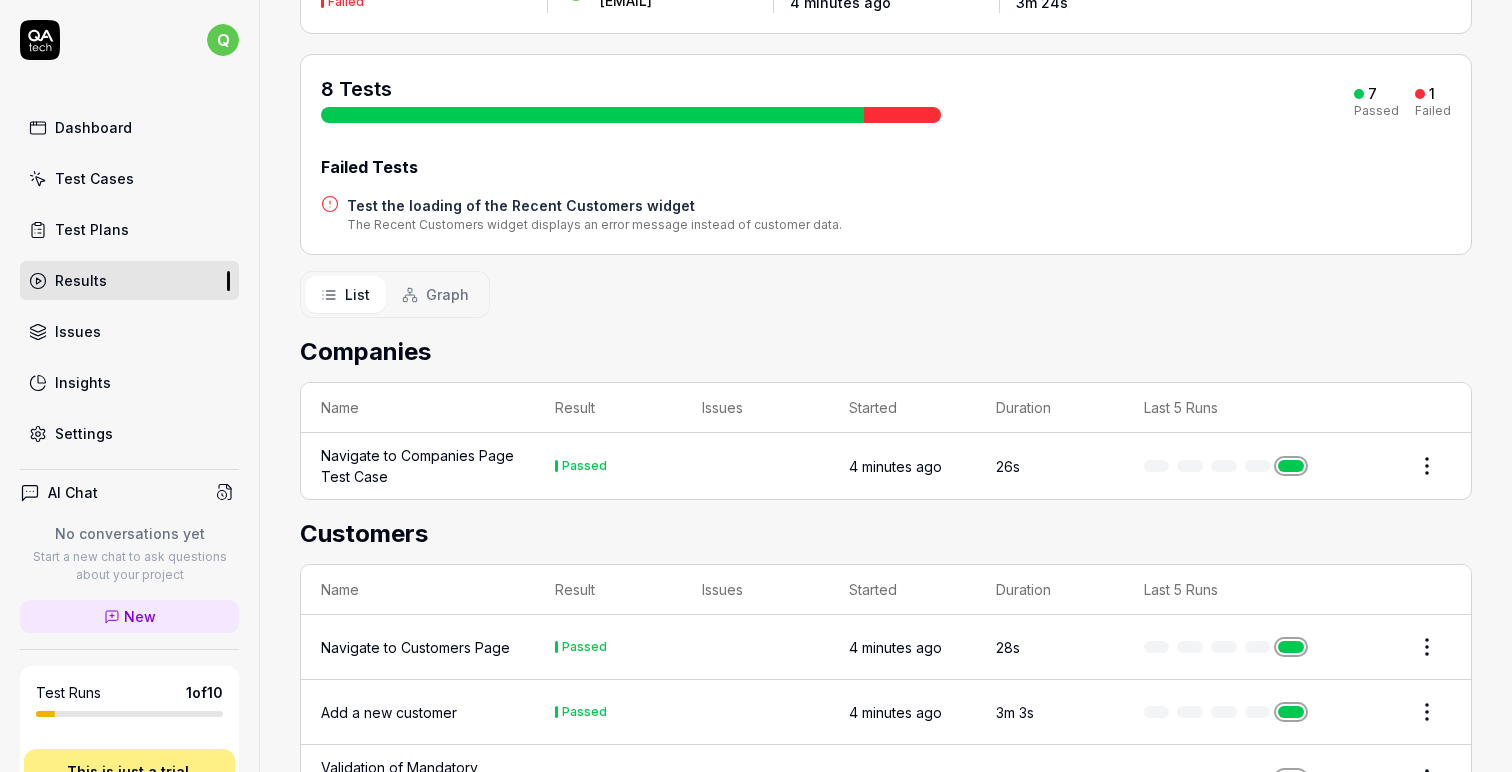 scroll, scrollTop: 193, scrollLeft: 0, axis: vertical 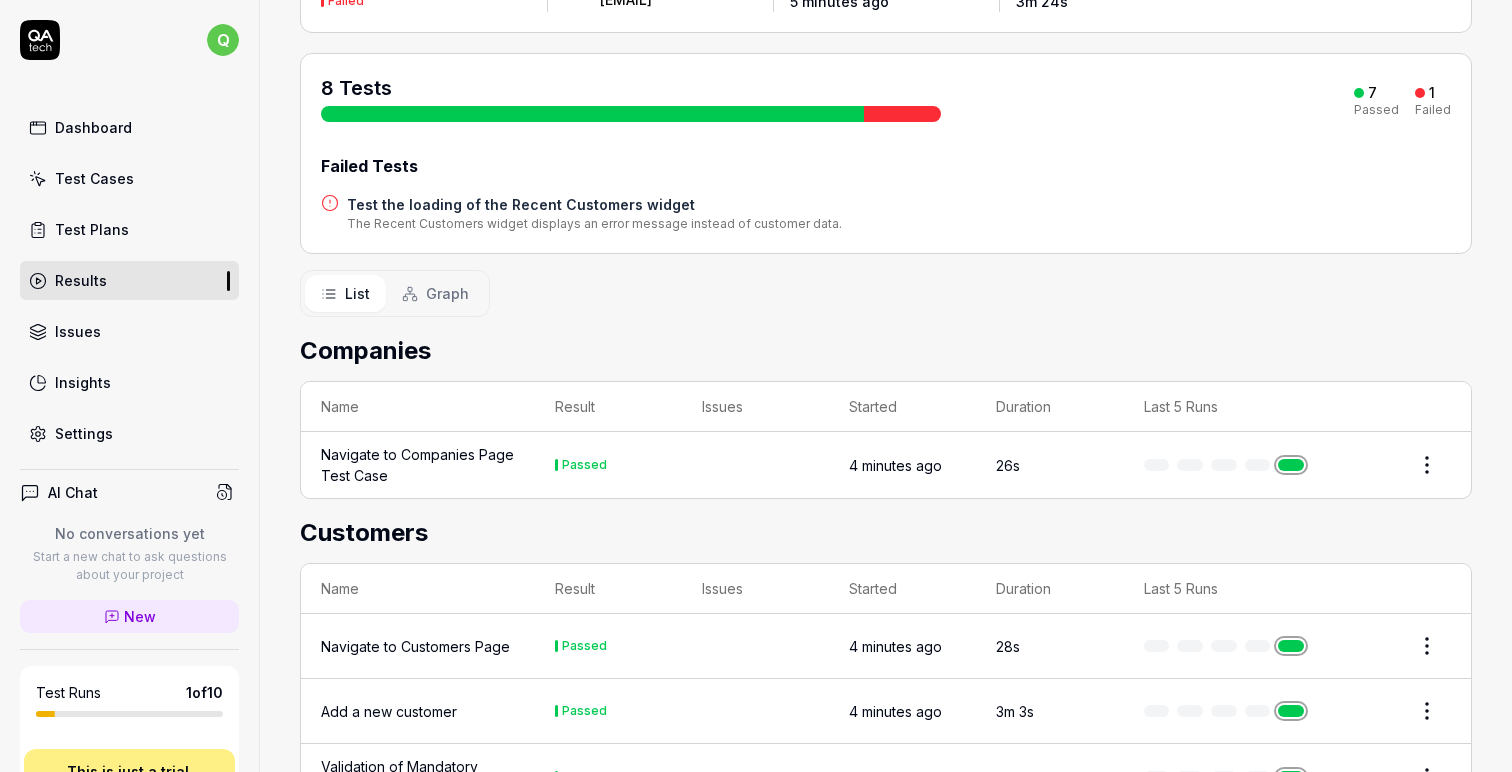 click on "Navigate to Companies Page Test Case" at bounding box center (418, 465) 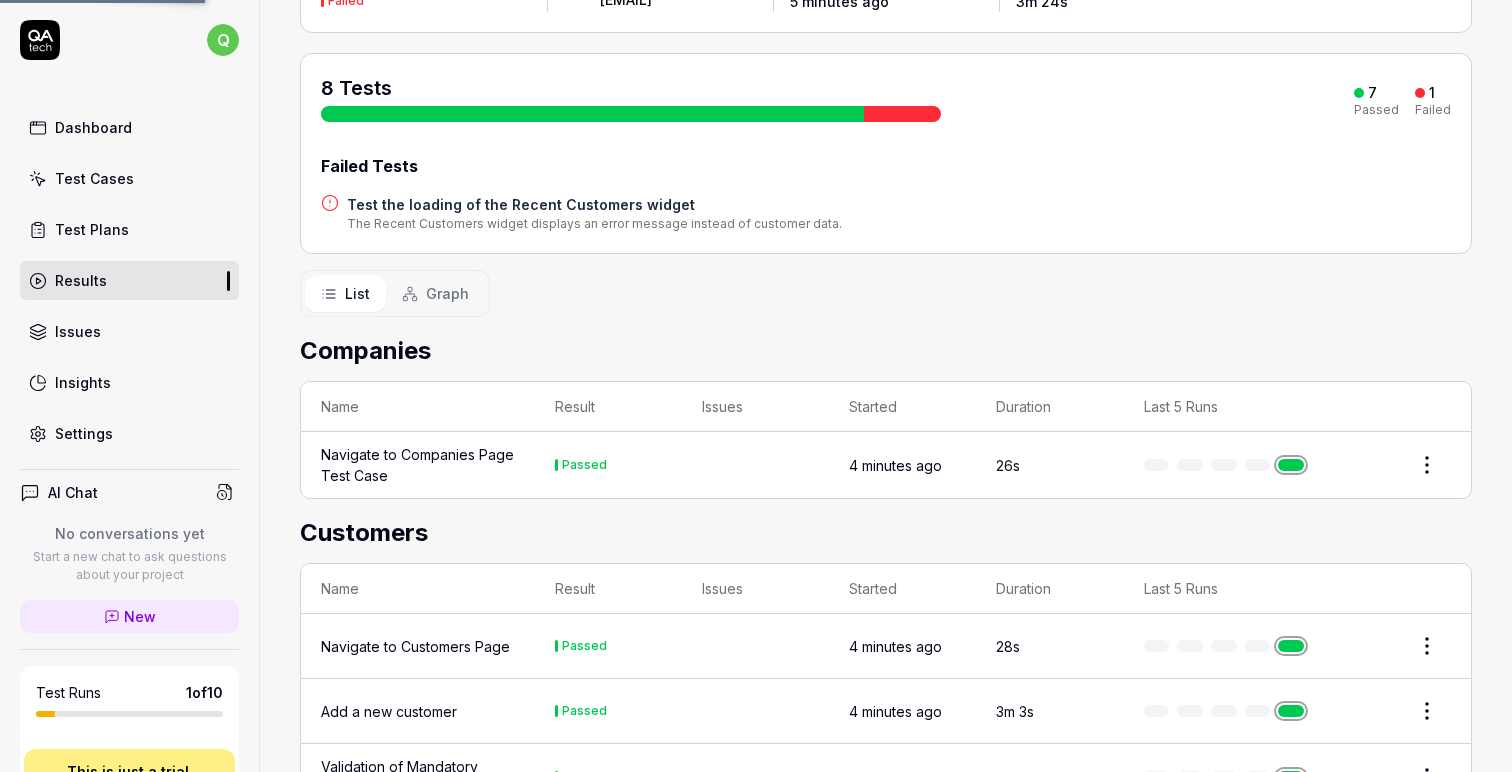 scroll, scrollTop: 0, scrollLeft: 0, axis: both 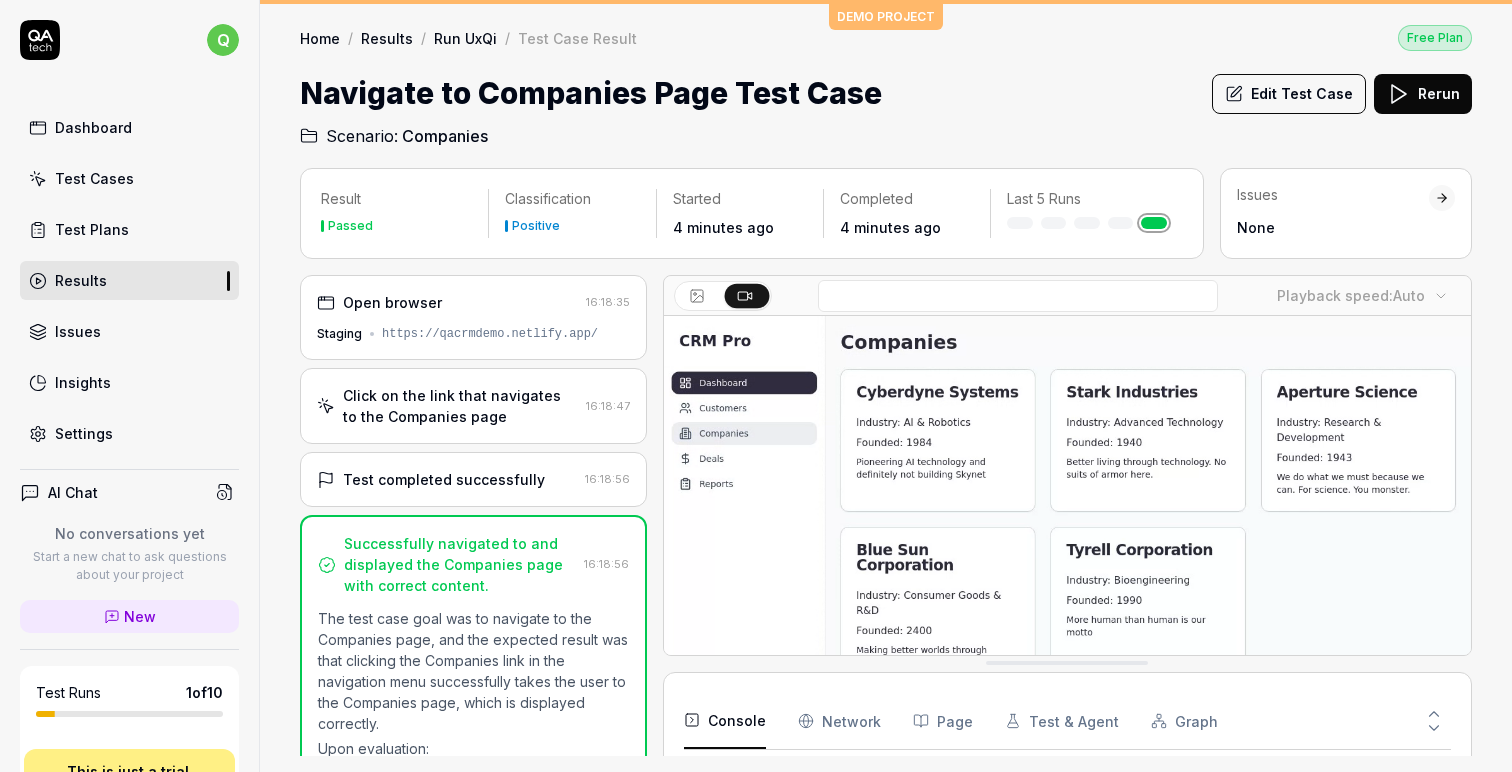 click on "Click on the link that navigates to the Companies page" at bounding box center [460, 406] 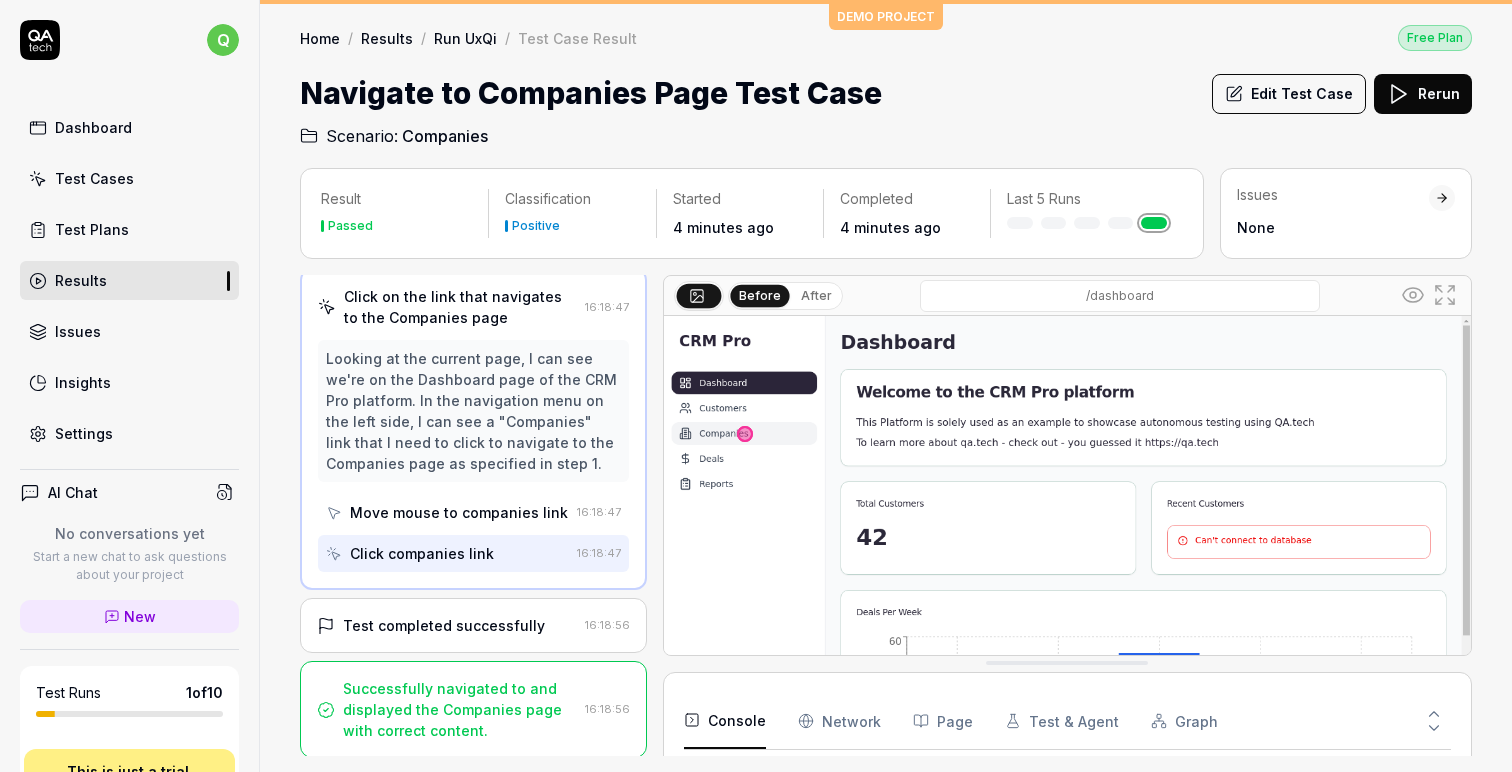 click on "Test completed successfully" at bounding box center [444, 625] 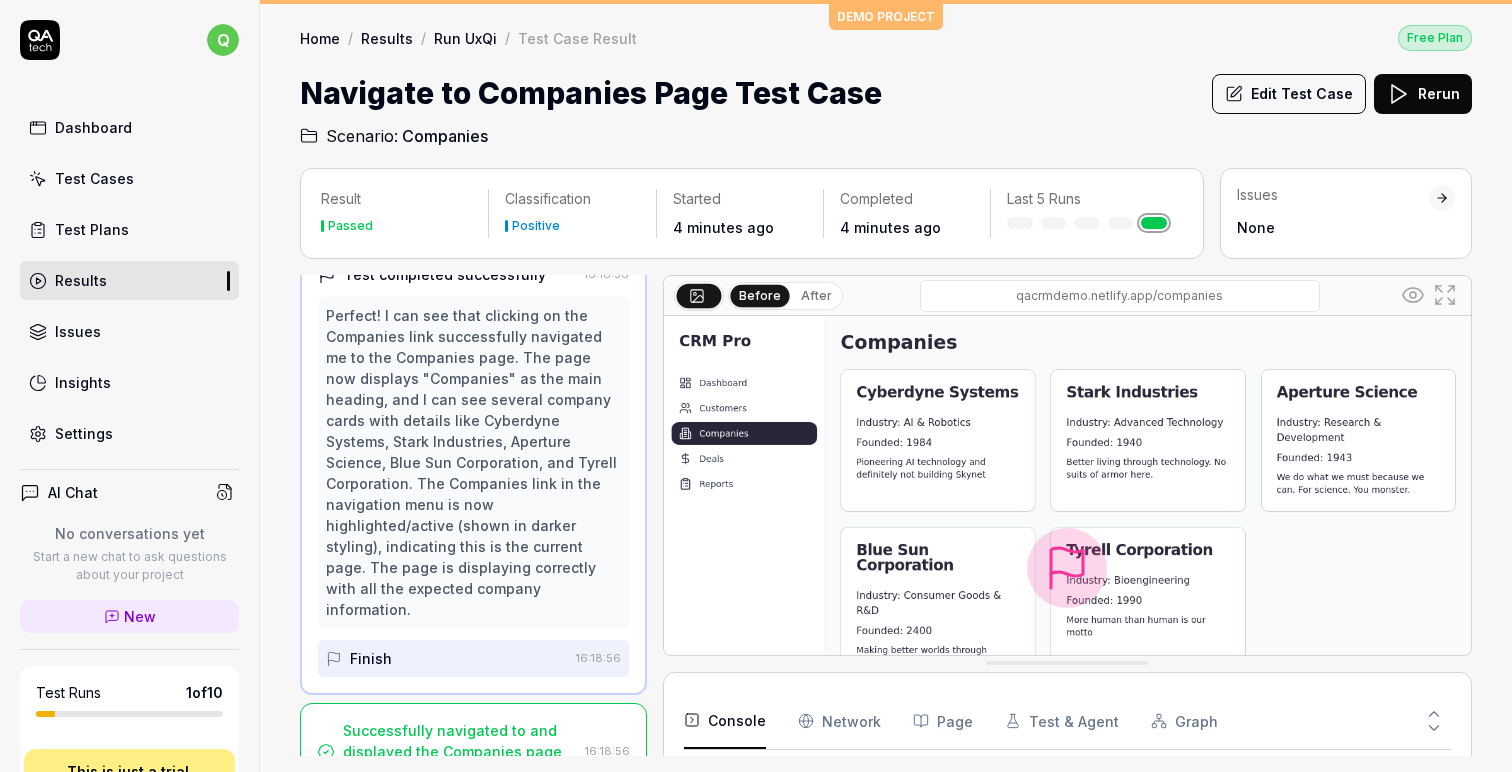 scroll, scrollTop: 0, scrollLeft: 0, axis: both 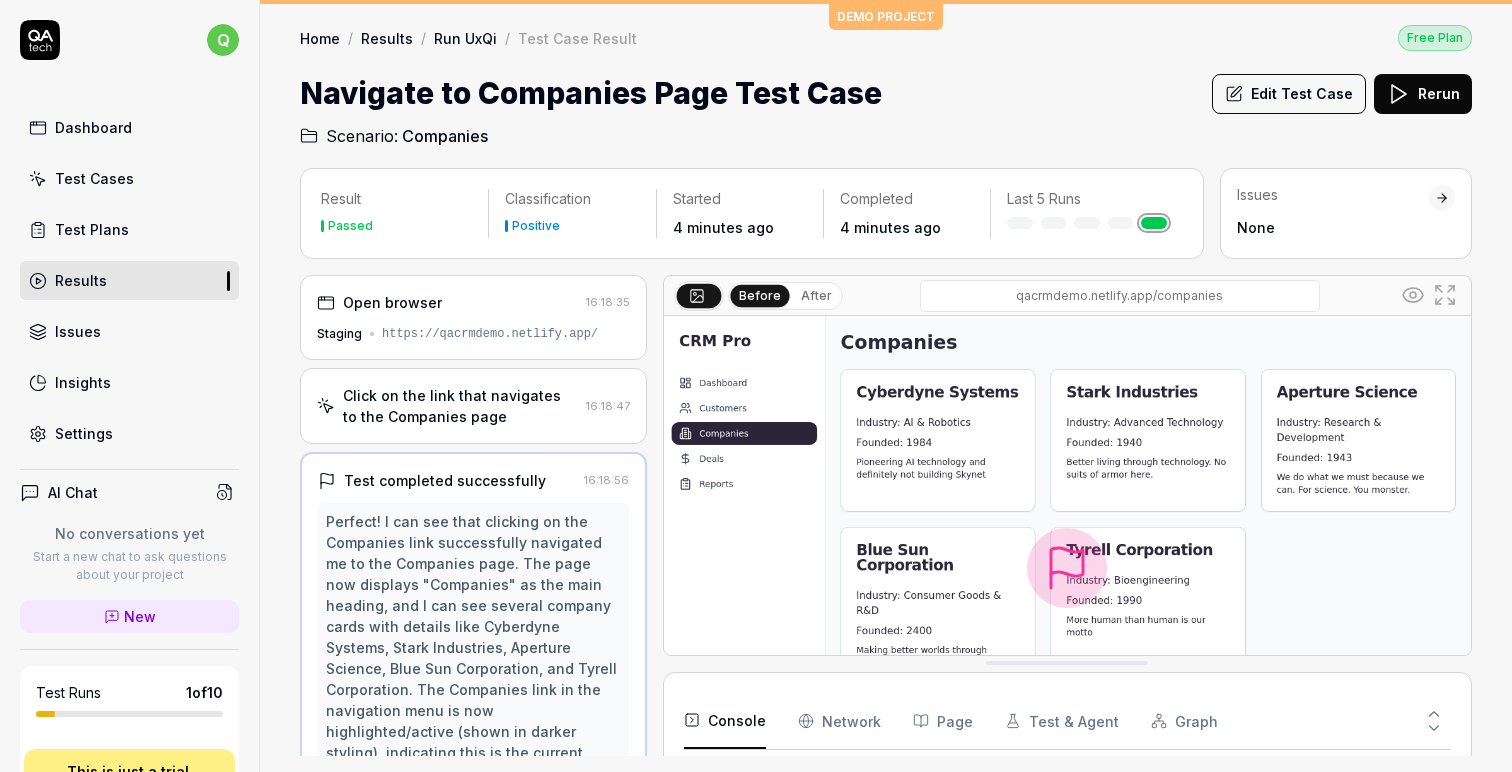 click on "Run UxQi" at bounding box center [465, 38] 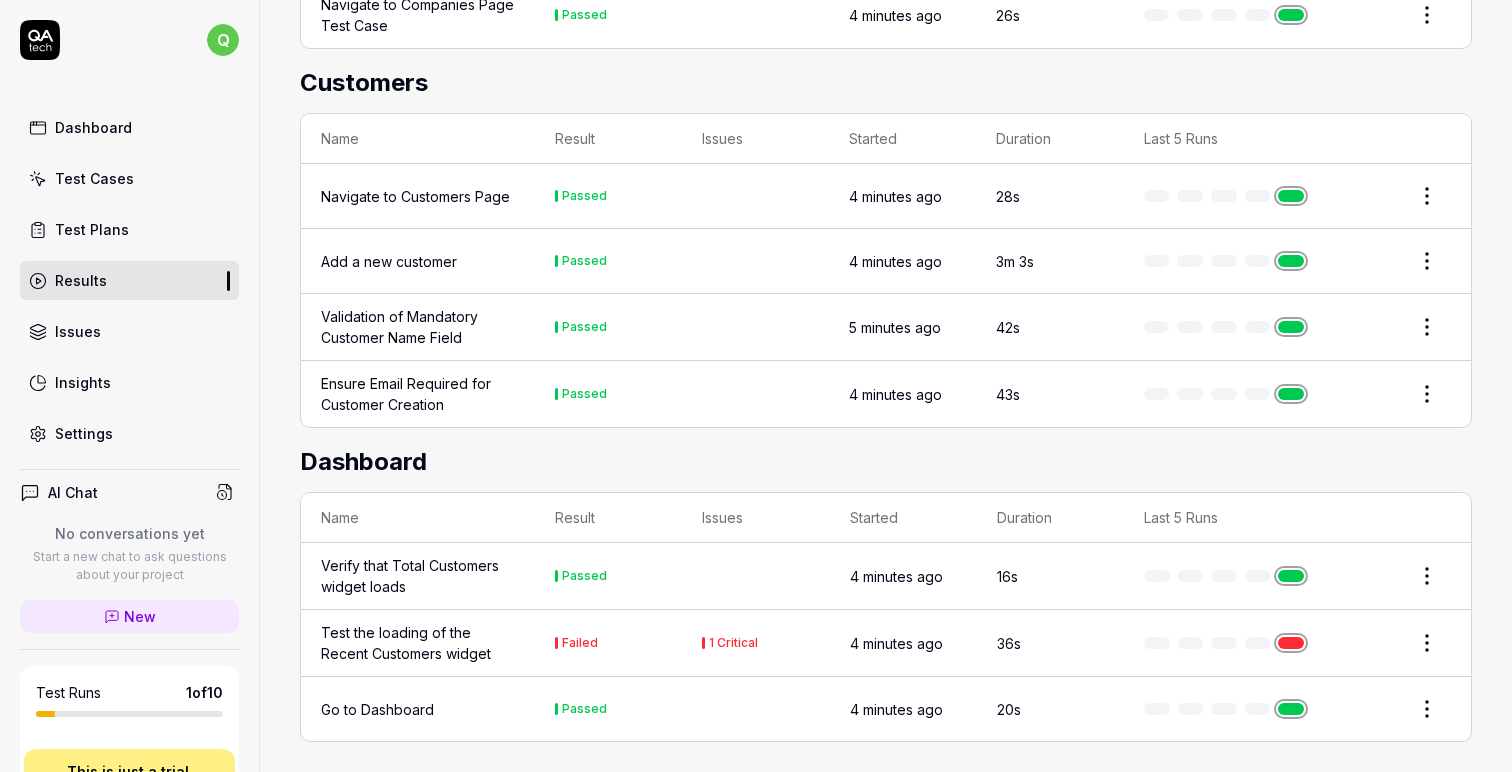 scroll, scrollTop: 0, scrollLeft: 0, axis: both 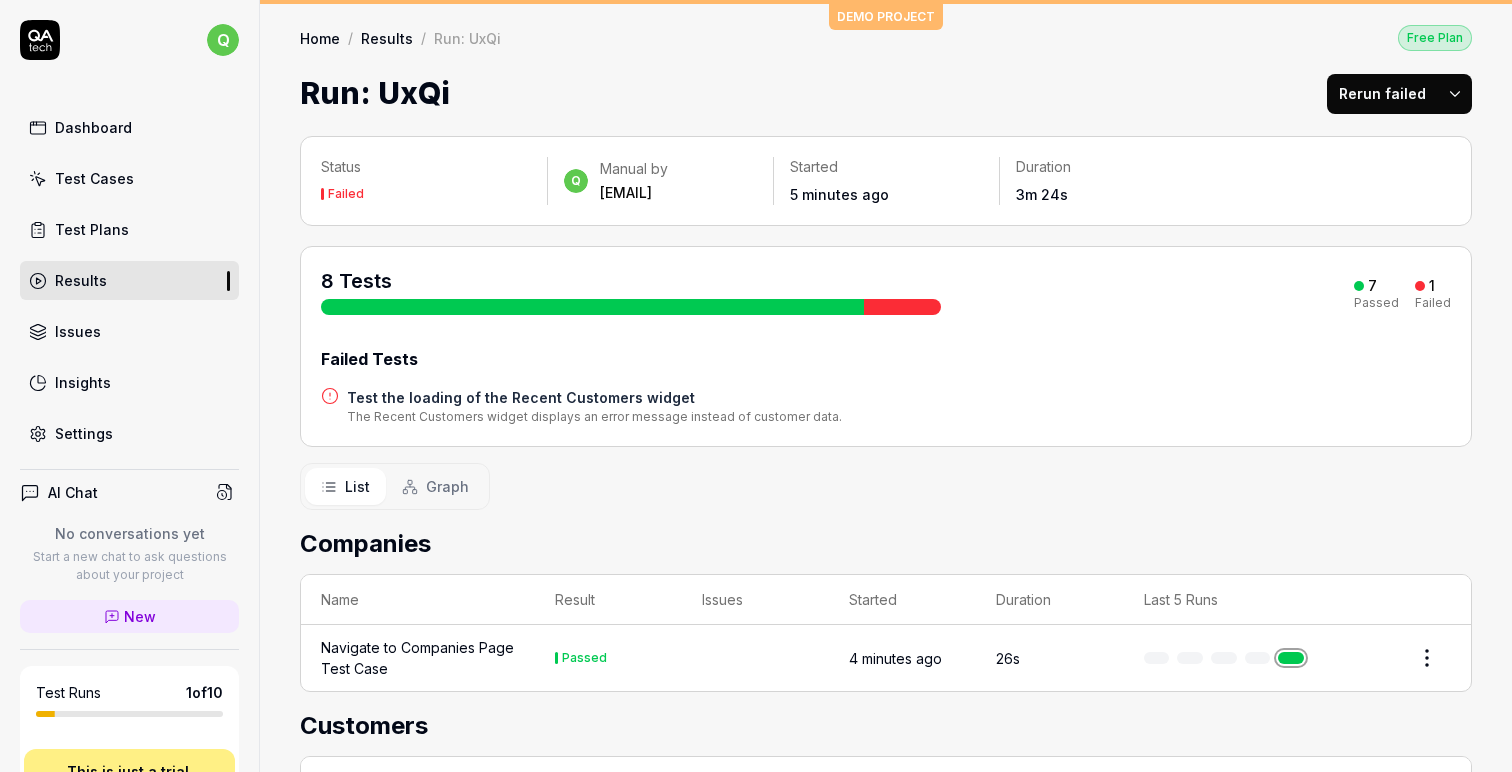 click on "Test Plans" at bounding box center [129, 229] 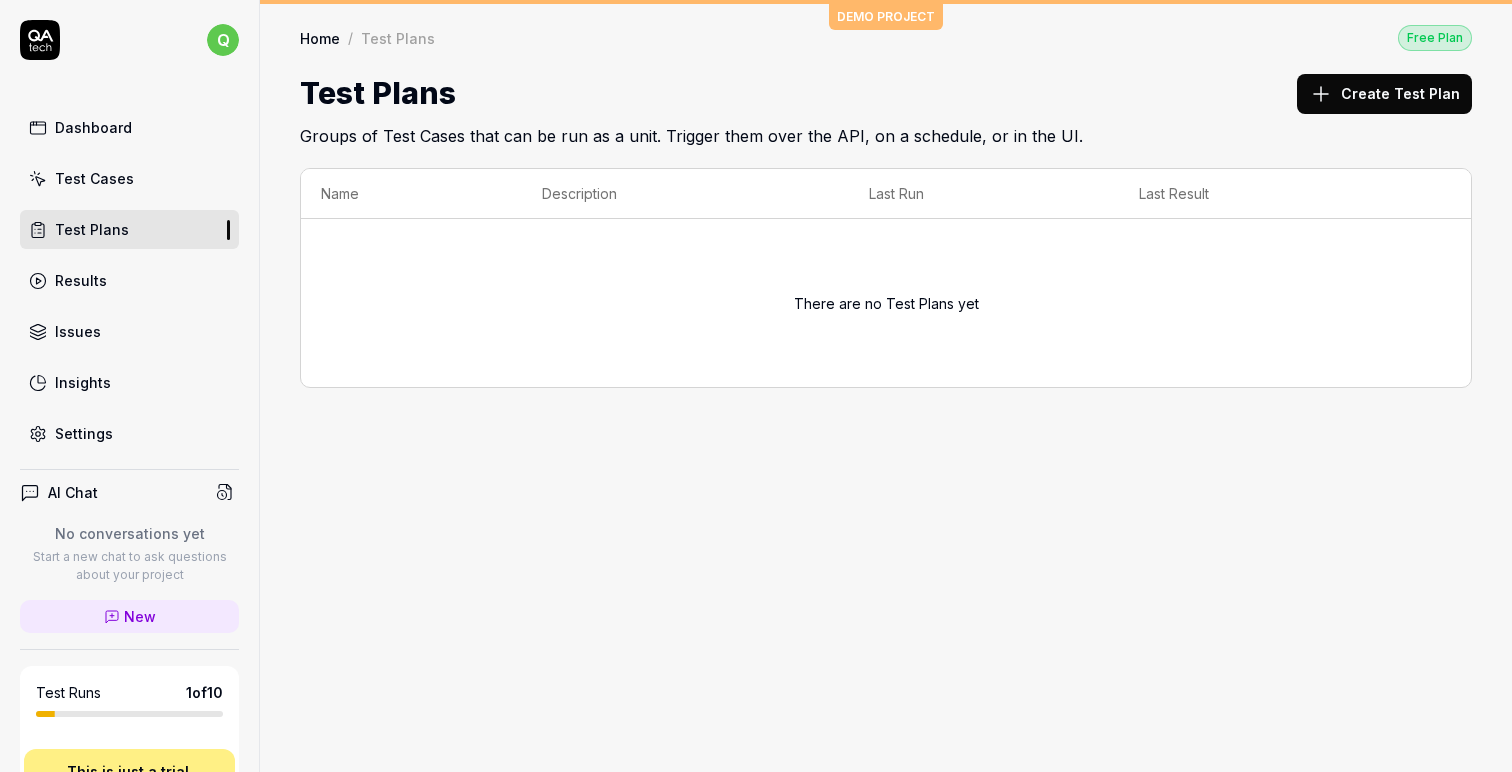 click on "Dashboard Test Cases Test Plans Results Issues Insights Settings" at bounding box center [129, 280] 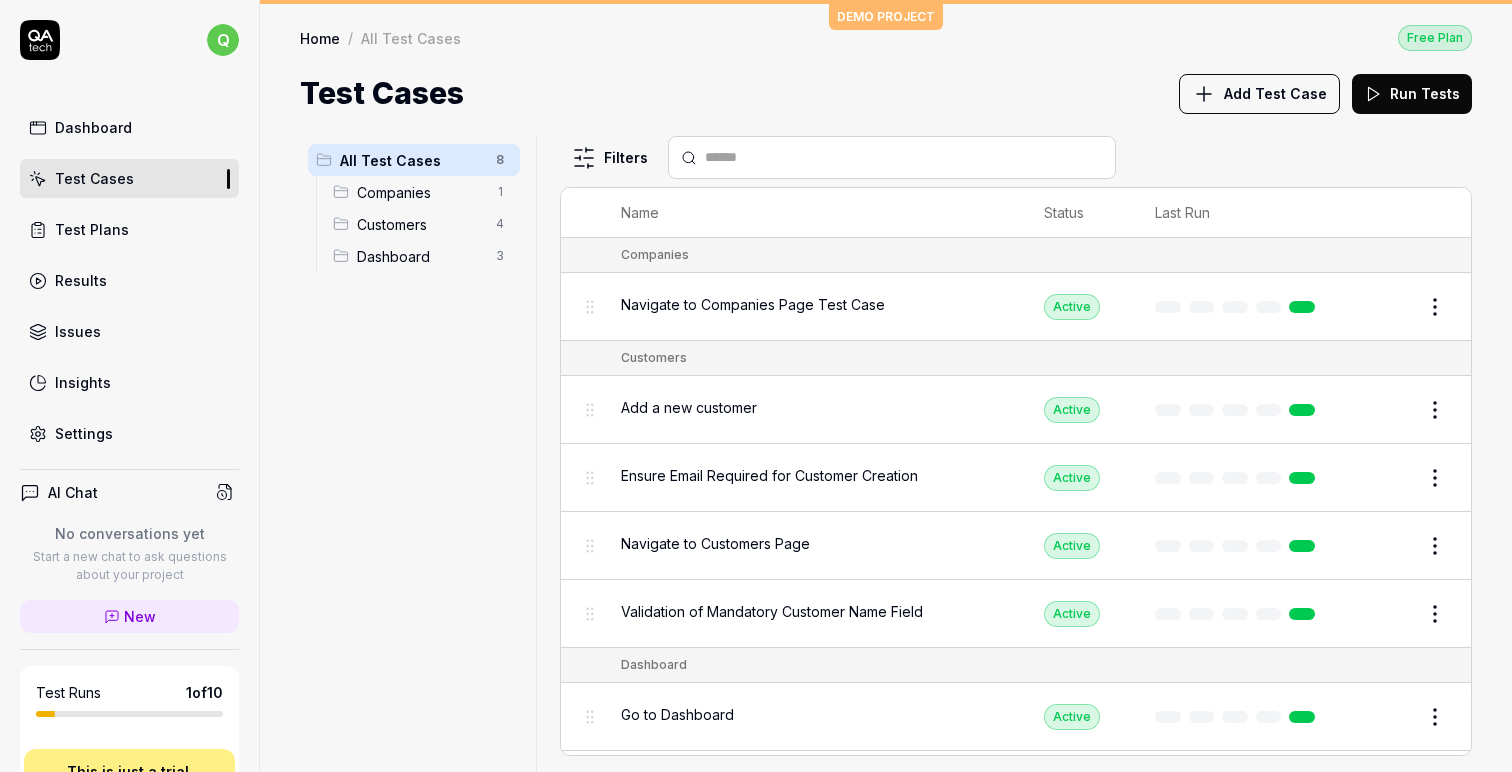 click on "Dashboard" at bounding box center (93, 127) 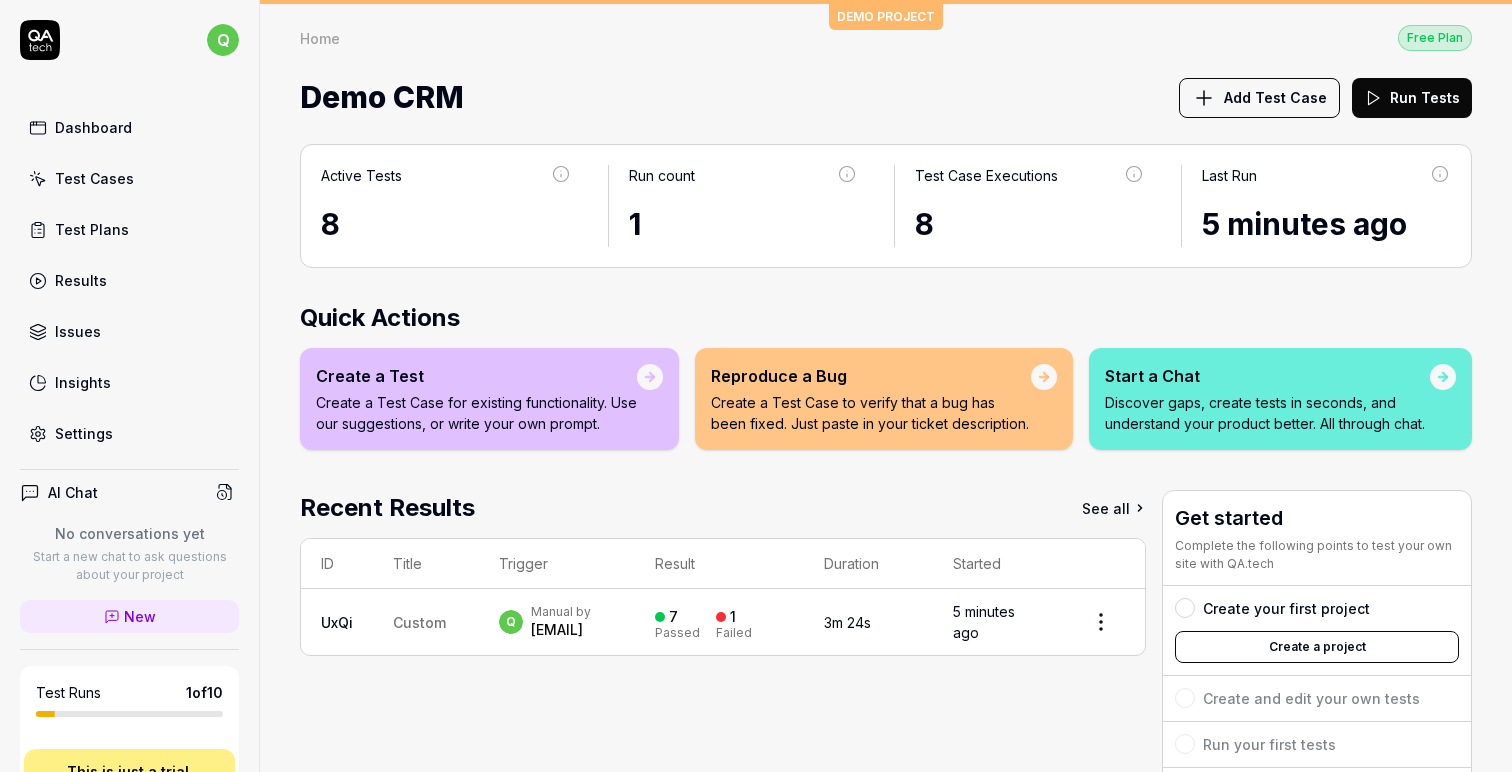 click on "Add Test Case" at bounding box center [1275, 97] 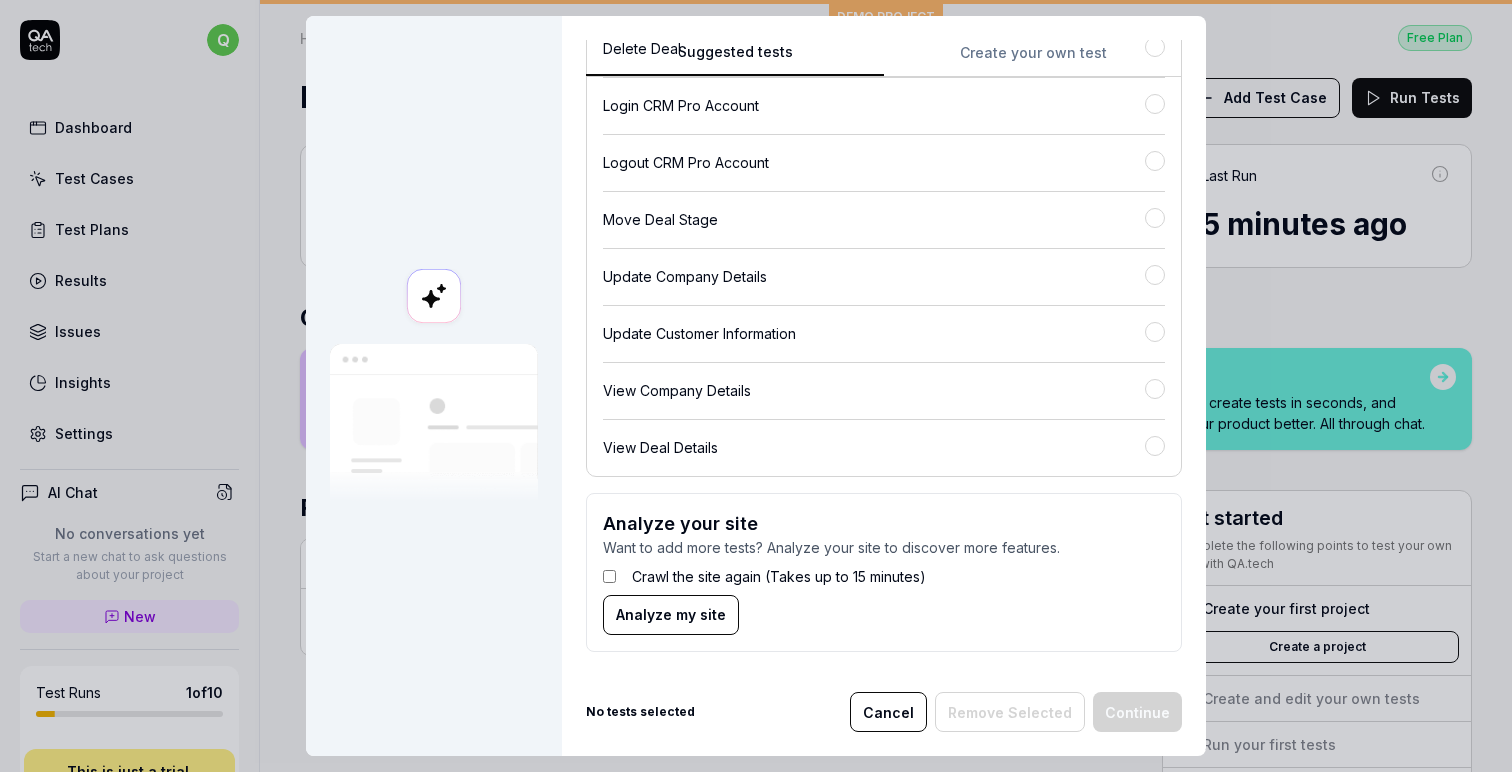 scroll, scrollTop: 0, scrollLeft: 0, axis: both 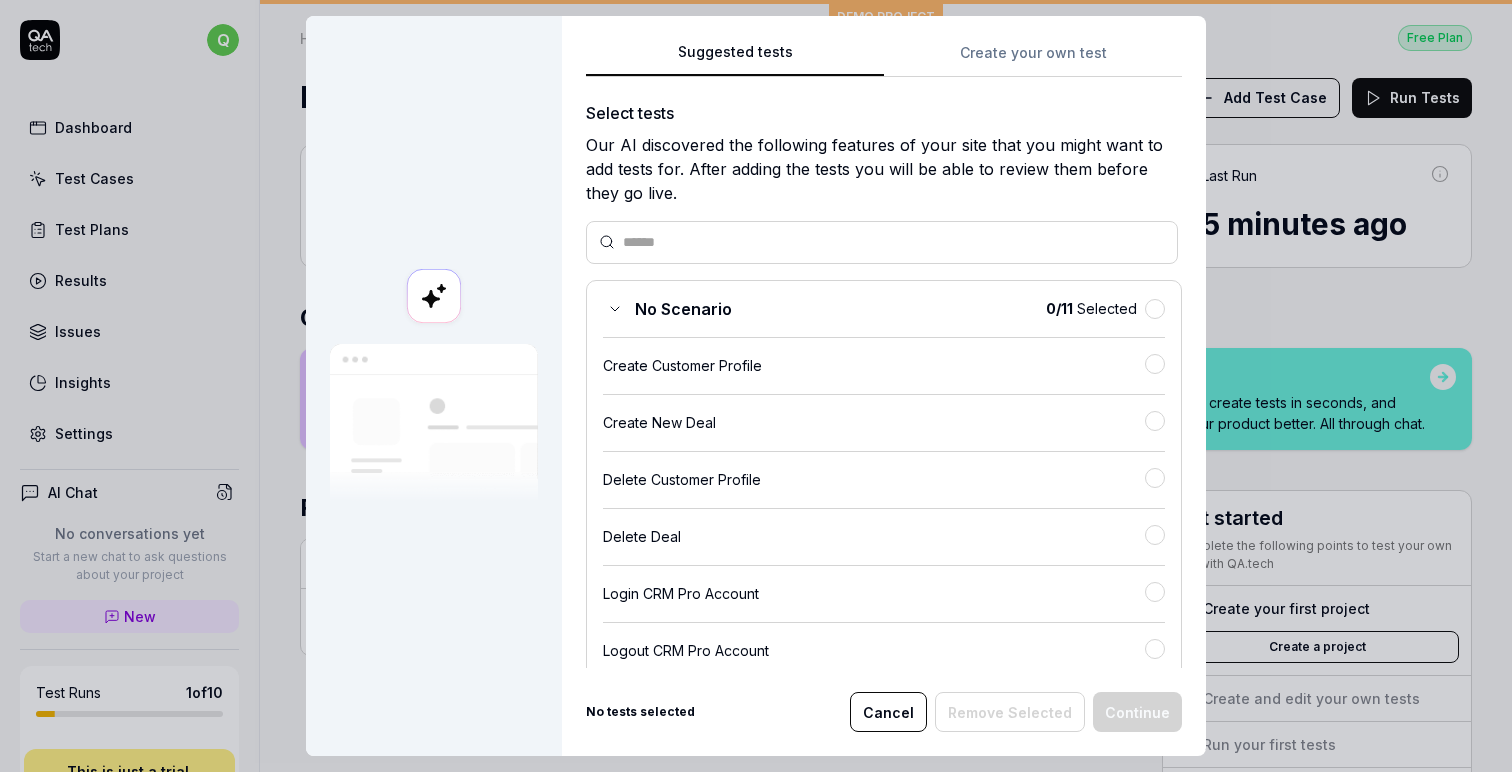 click on "Create your own test" at bounding box center [1033, 59] 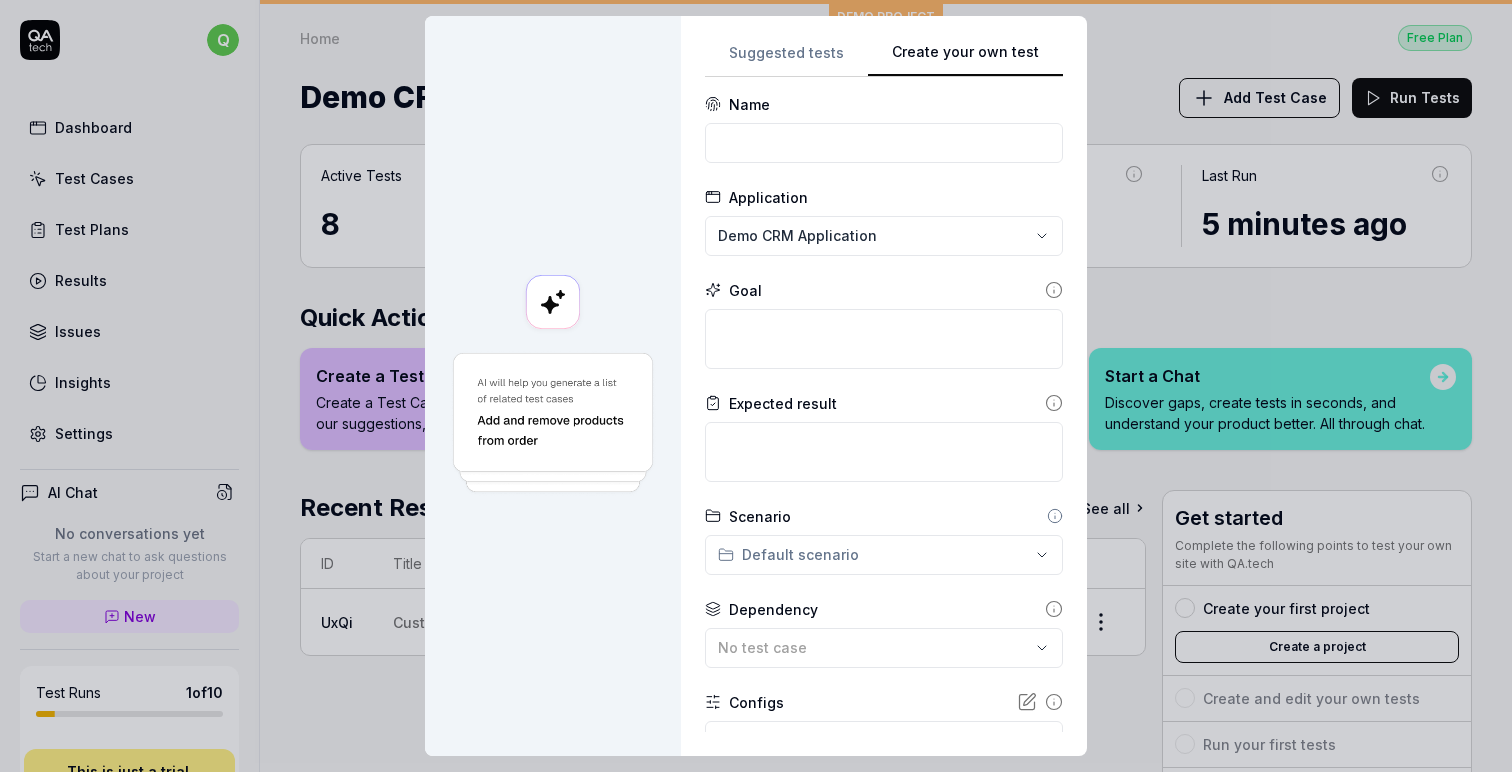 scroll, scrollTop: 1, scrollLeft: 0, axis: vertical 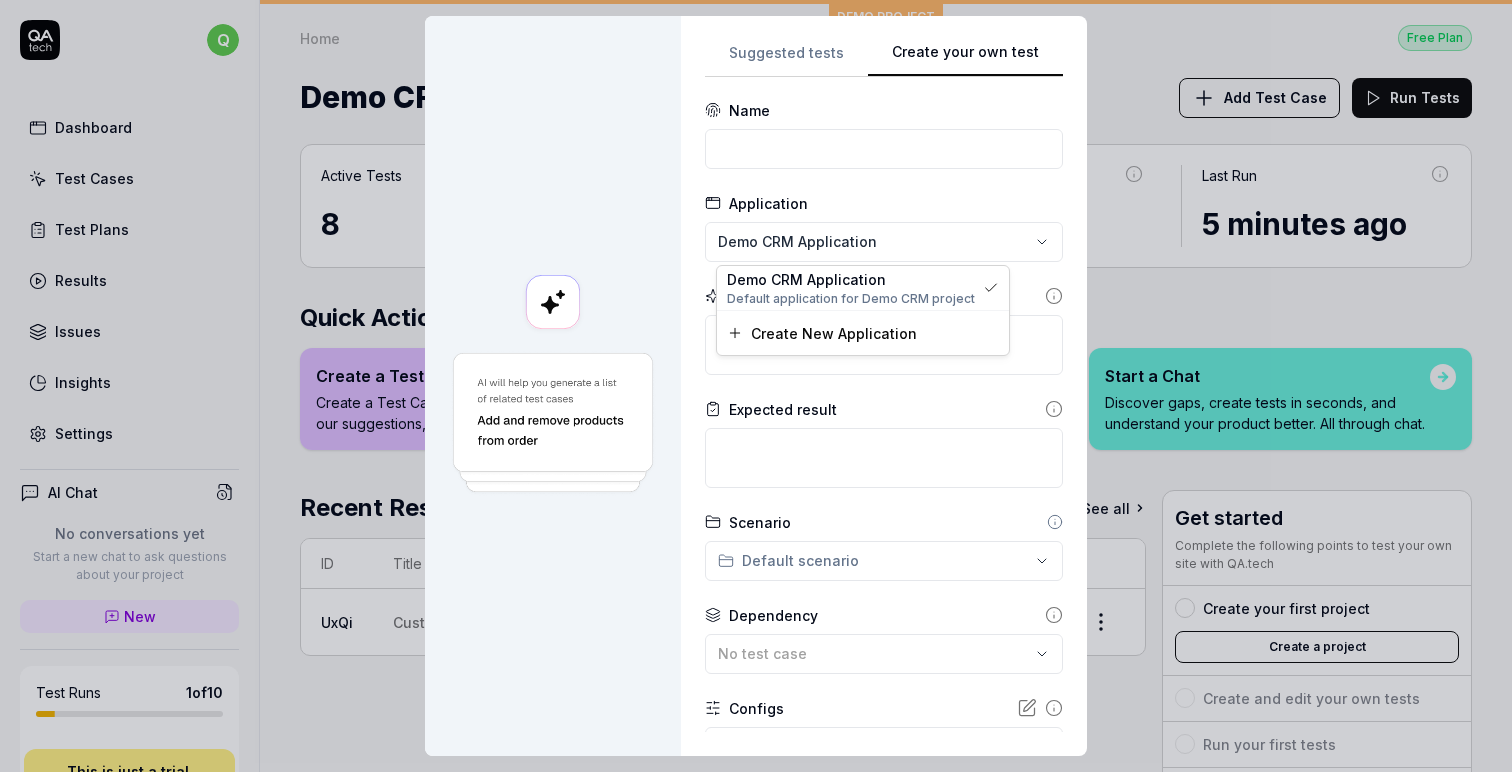 click on "**********" at bounding box center (756, 386) 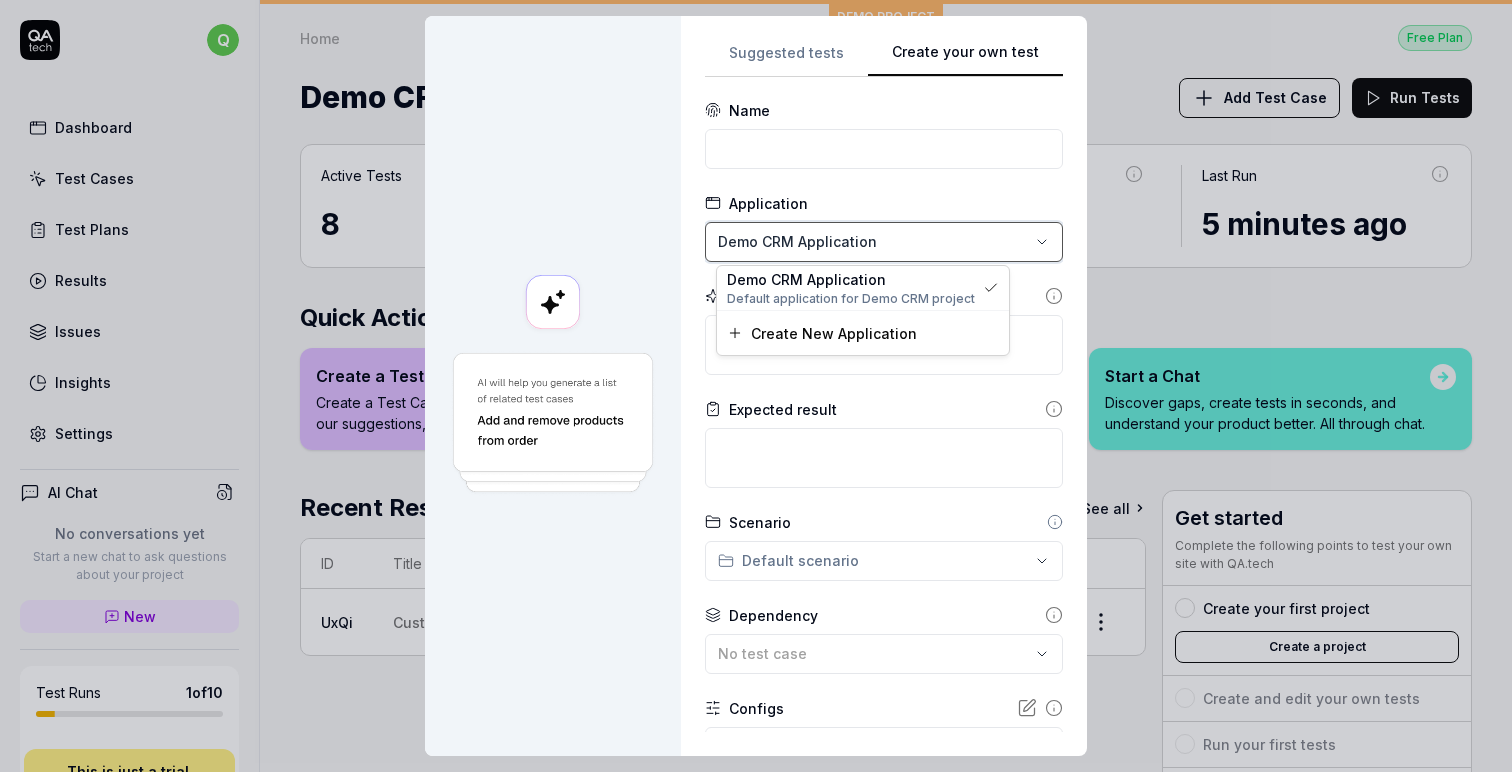 click on "**********" at bounding box center (756, 386) 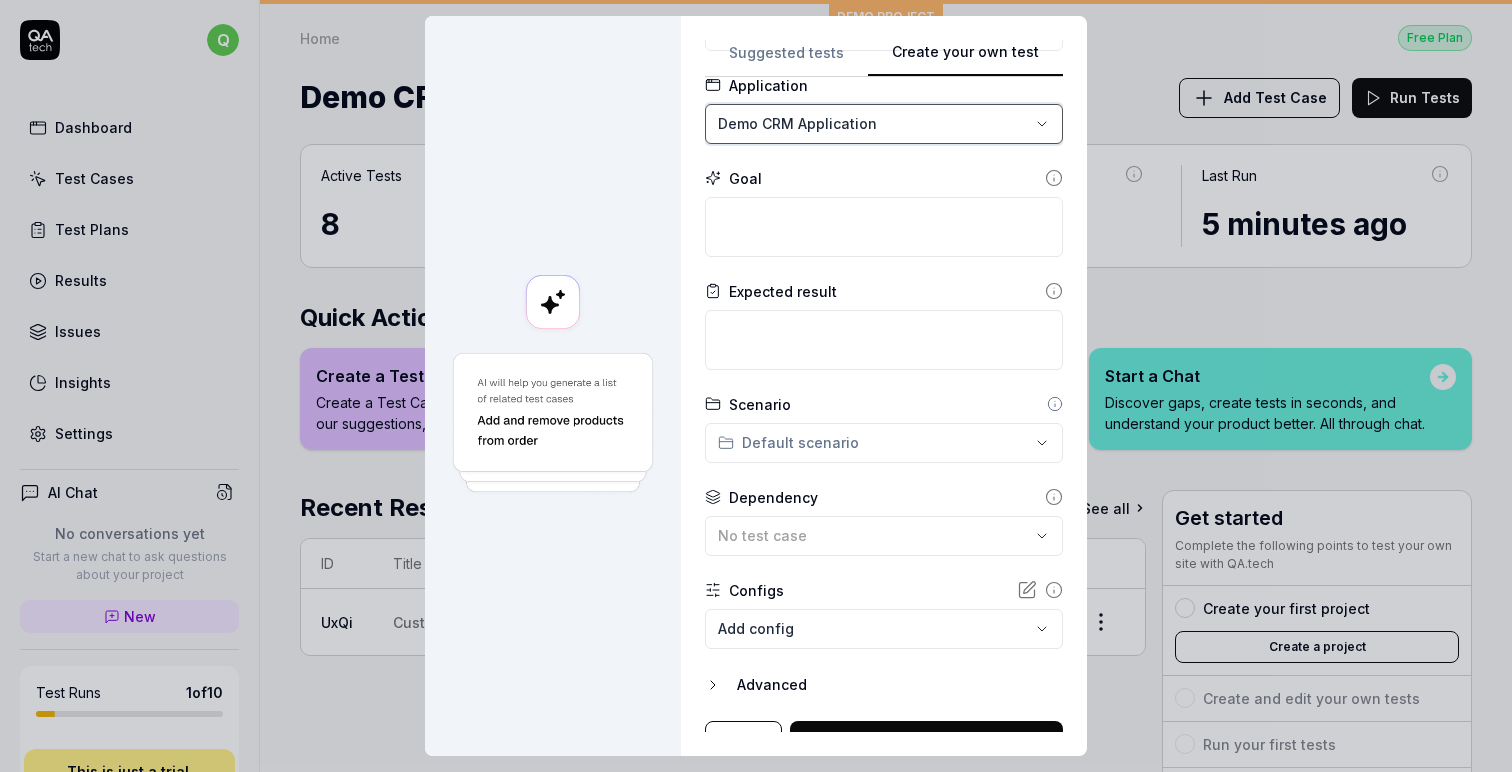 scroll, scrollTop: 147, scrollLeft: 0, axis: vertical 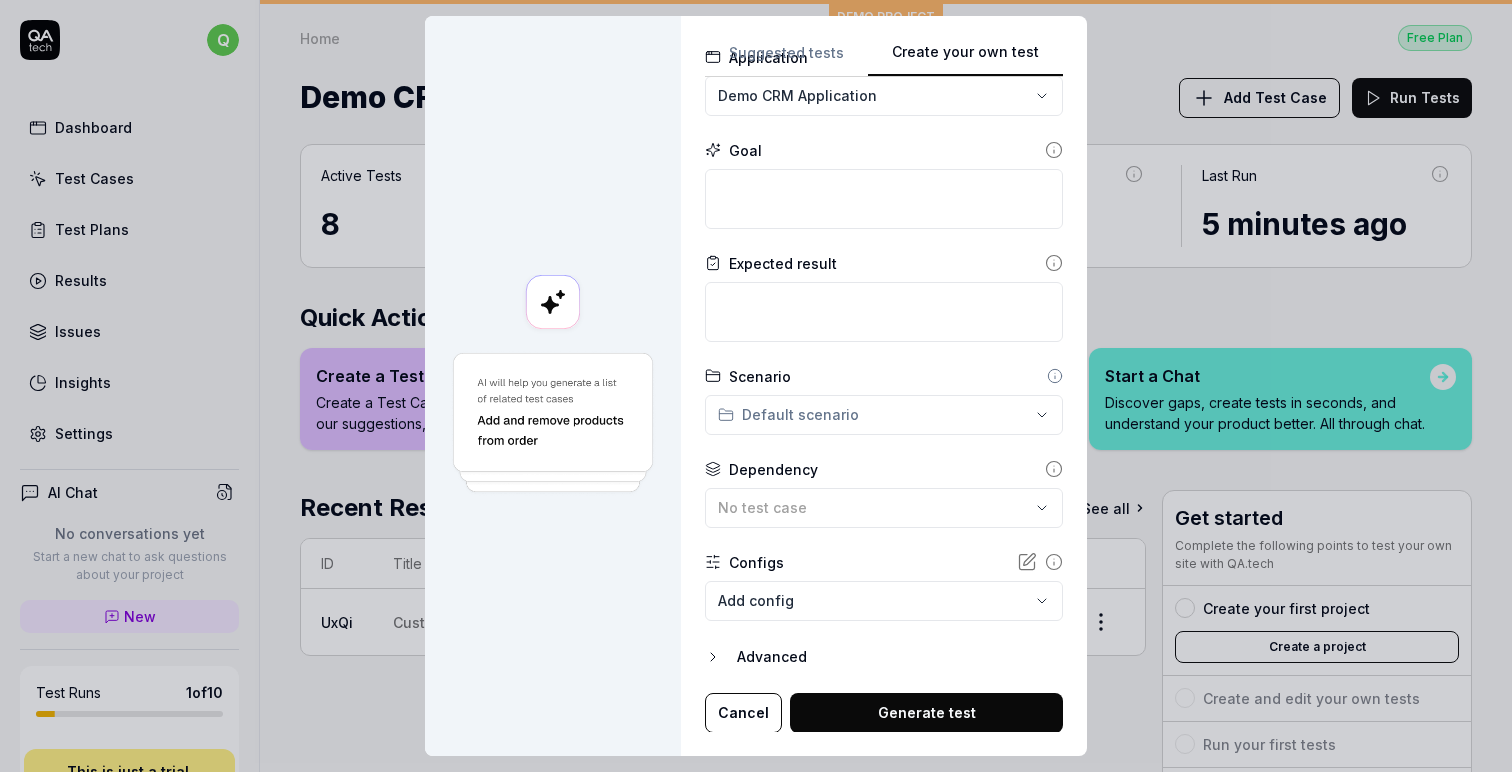 click on "Advanced" at bounding box center (900, 657) 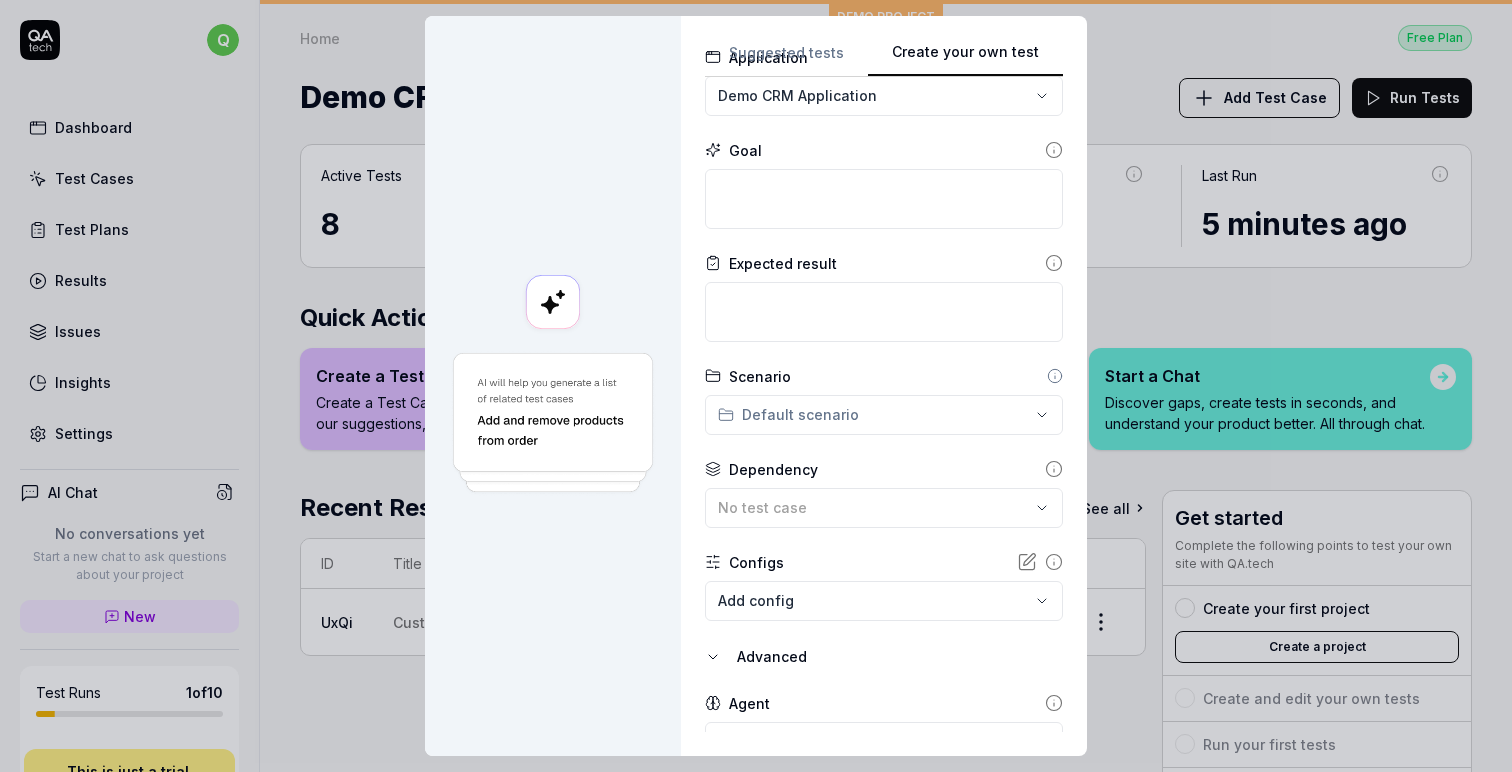 scroll, scrollTop: 240, scrollLeft: 0, axis: vertical 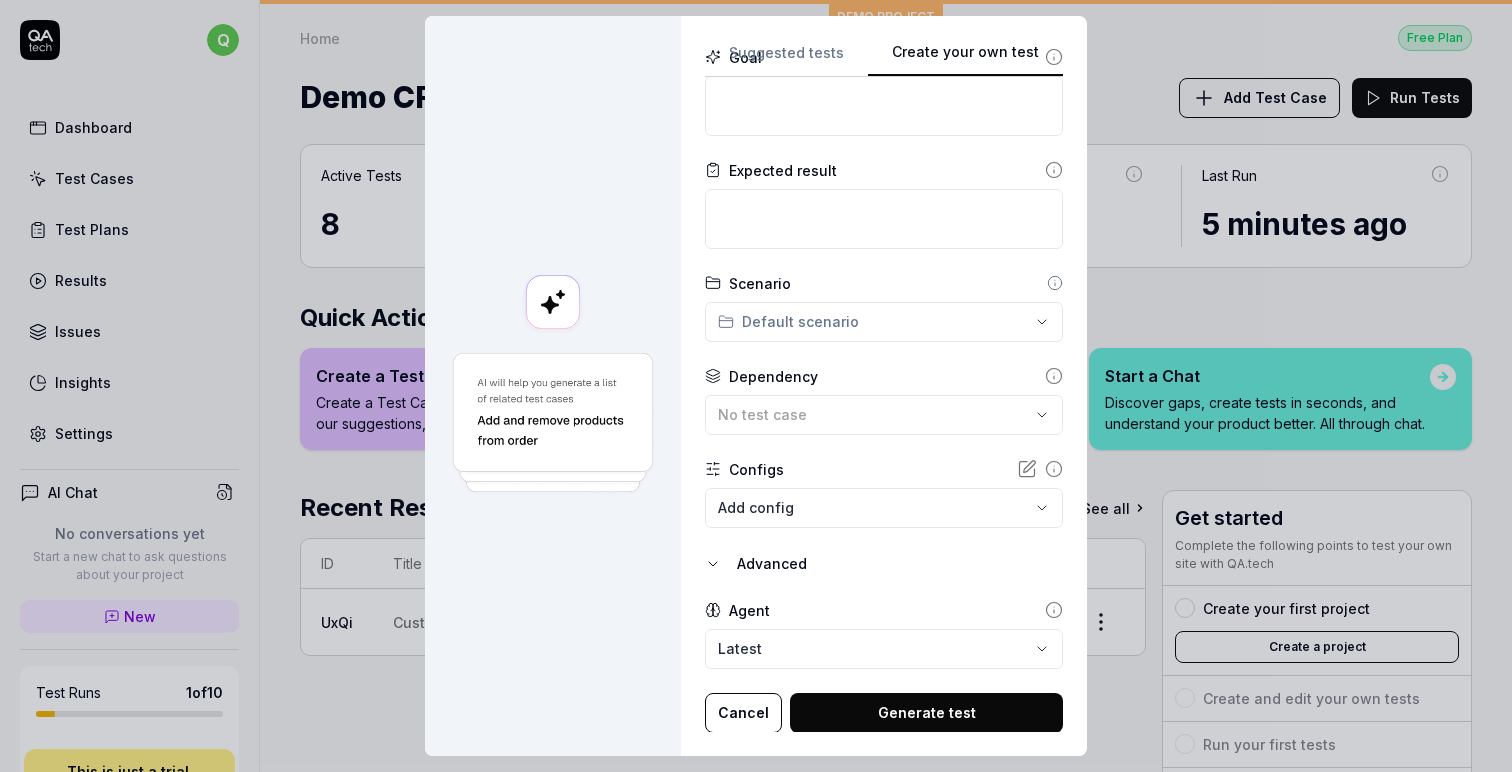 click on "q Dashboard Test Cases Test Plans Results Issues Insights Settings AI Chat No conversations yet Start a new chat to ask questions about your project New Test Runs 1 of 10 This is just a trial, upgrade for more tests! You have almost reached the limit for the trial. Upgrade Now Book a call with us Documentation S Supabase Demo CRM Collapse Sidebar DEMO PROJECT Home Free Plan Home Free Plan Demo CRM Add Test Case Run Tests Active Tests 8 Run count 1 Test Case Executions 8 Last Run 5 minutes ago Quick Actions Create a Test Create a Test Case for existing functionality. Use our suggestions, or write your own prompt. Reproduce a Bug Create a Test Case to verify that a bug has been fixed. Just paste in your ticket description. Start a Chat Discover gaps, create tests in seconds, and understand your product better. All through chat. Recent Results See all ID Title Trigger Result Duration Started UxQi Custom q Manual by [EMAIL] 7 Passed 1 Failed 3m 24s 5 minutes ago Get started Create your first project" at bounding box center [756, 386] 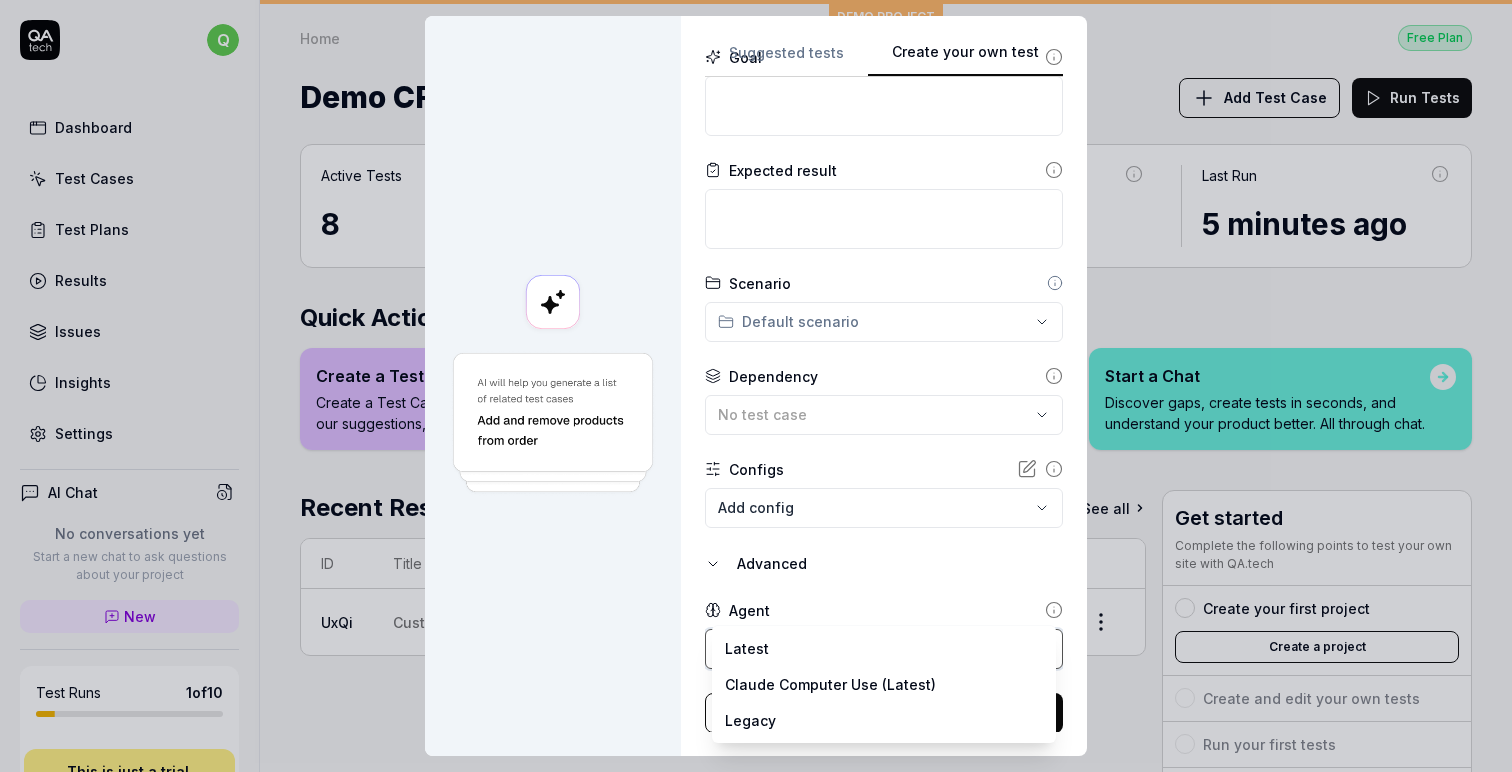 click on "**********" at bounding box center [756, 386] 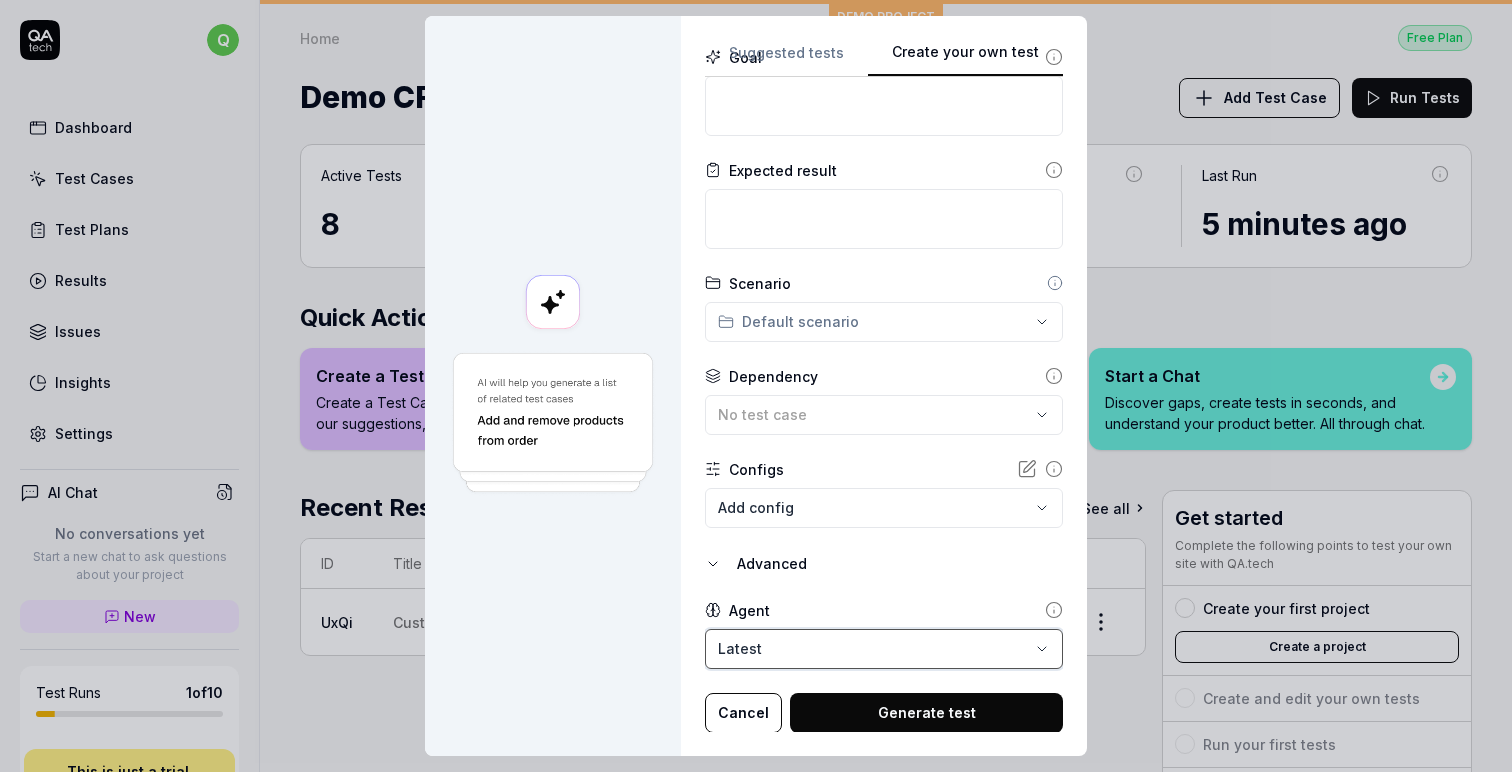 scroll, scrollTop: 0, scrollLeft: 0, axis: both 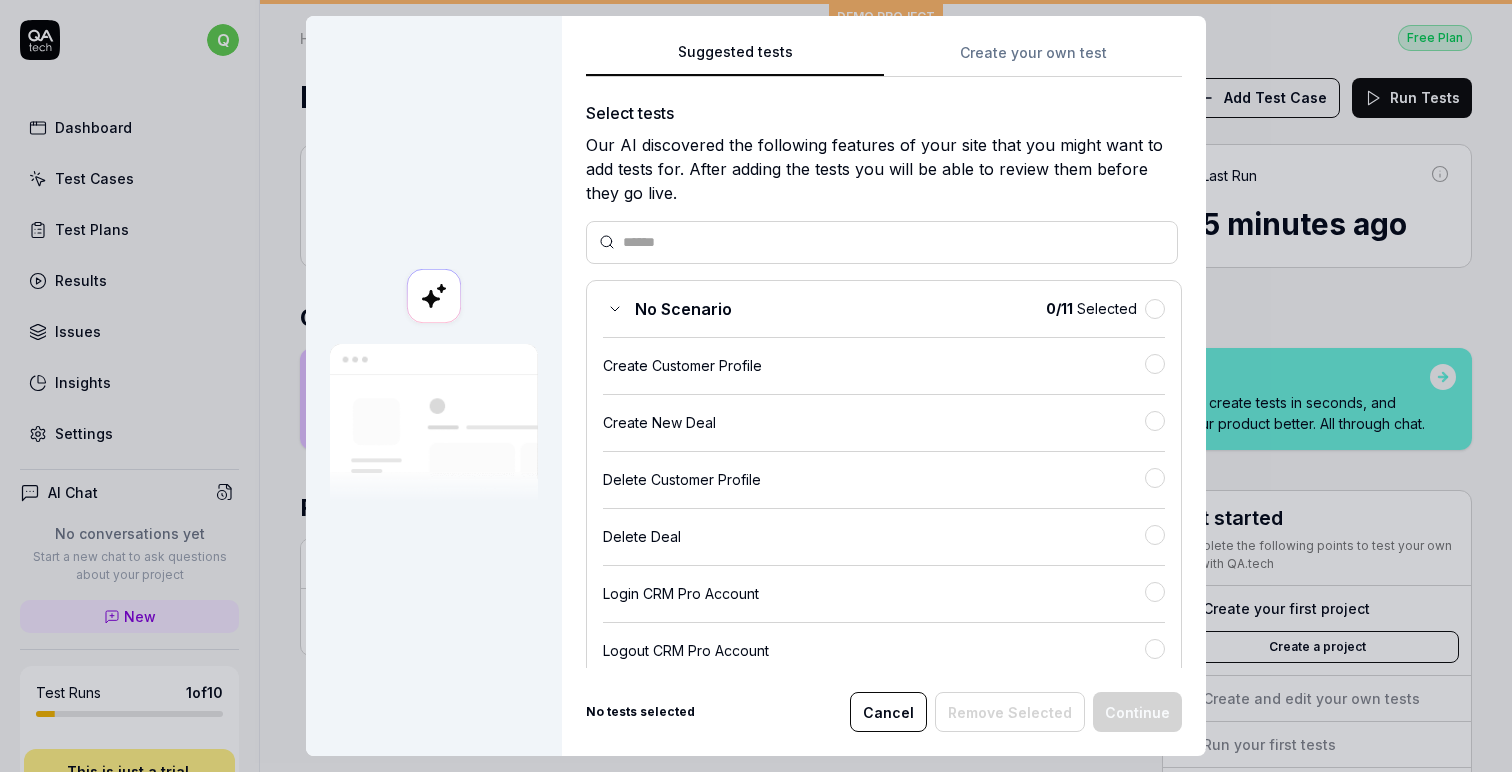 click on "Suggested tests" at bounding box center (735, 59) 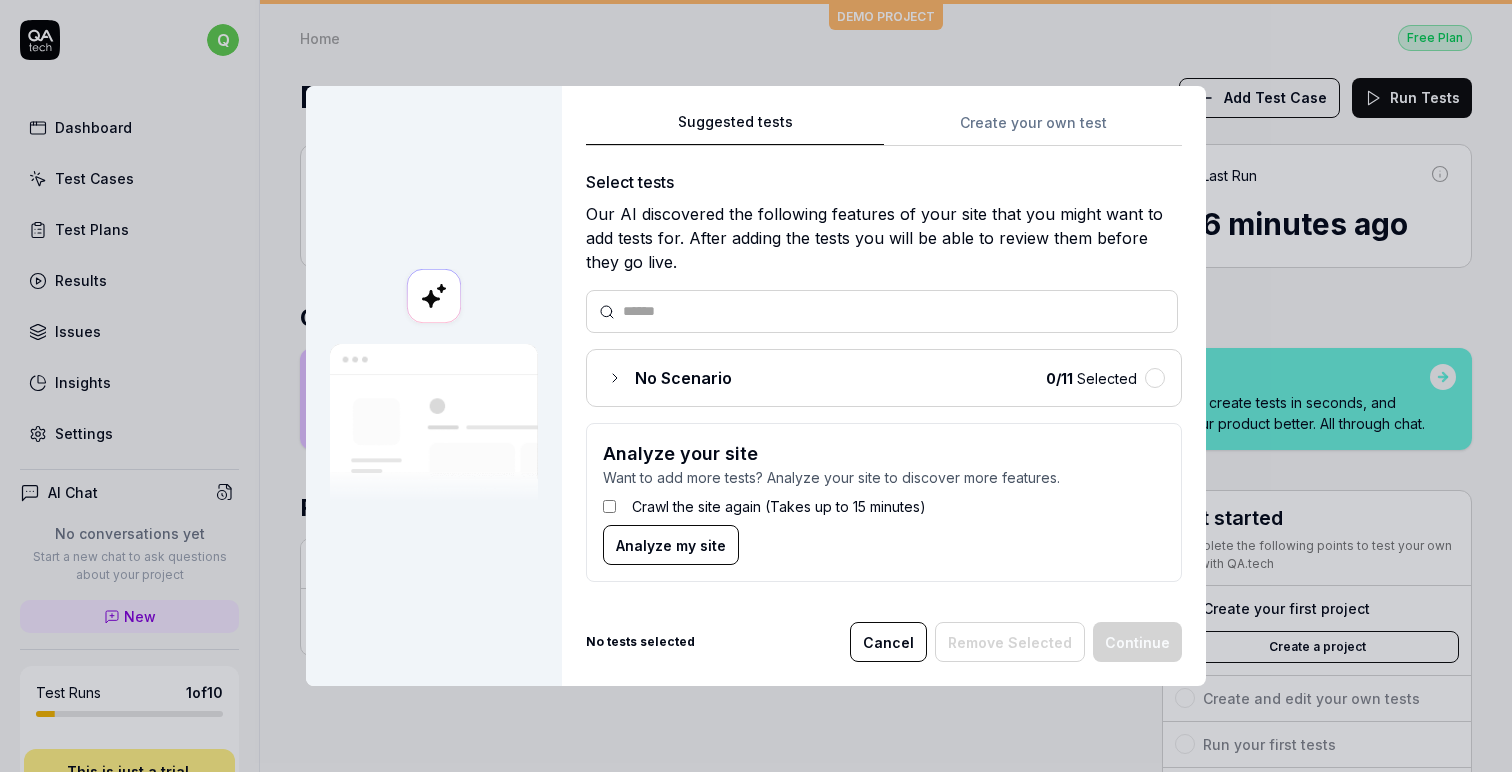 click on "No Scenario" at bounding box center (667, 378) 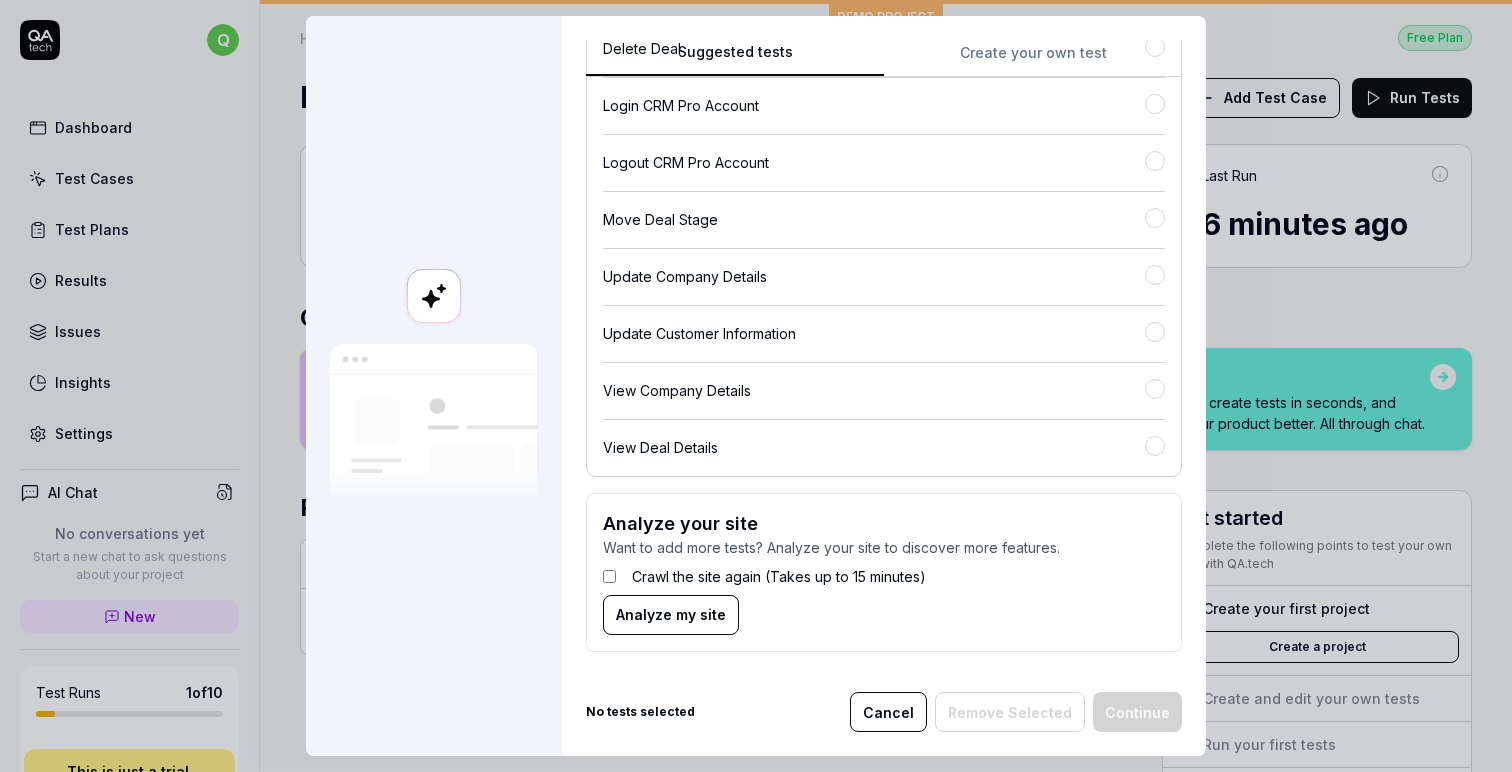 scroll, scrollTop: 0, scrollLeft: 0, axis: both 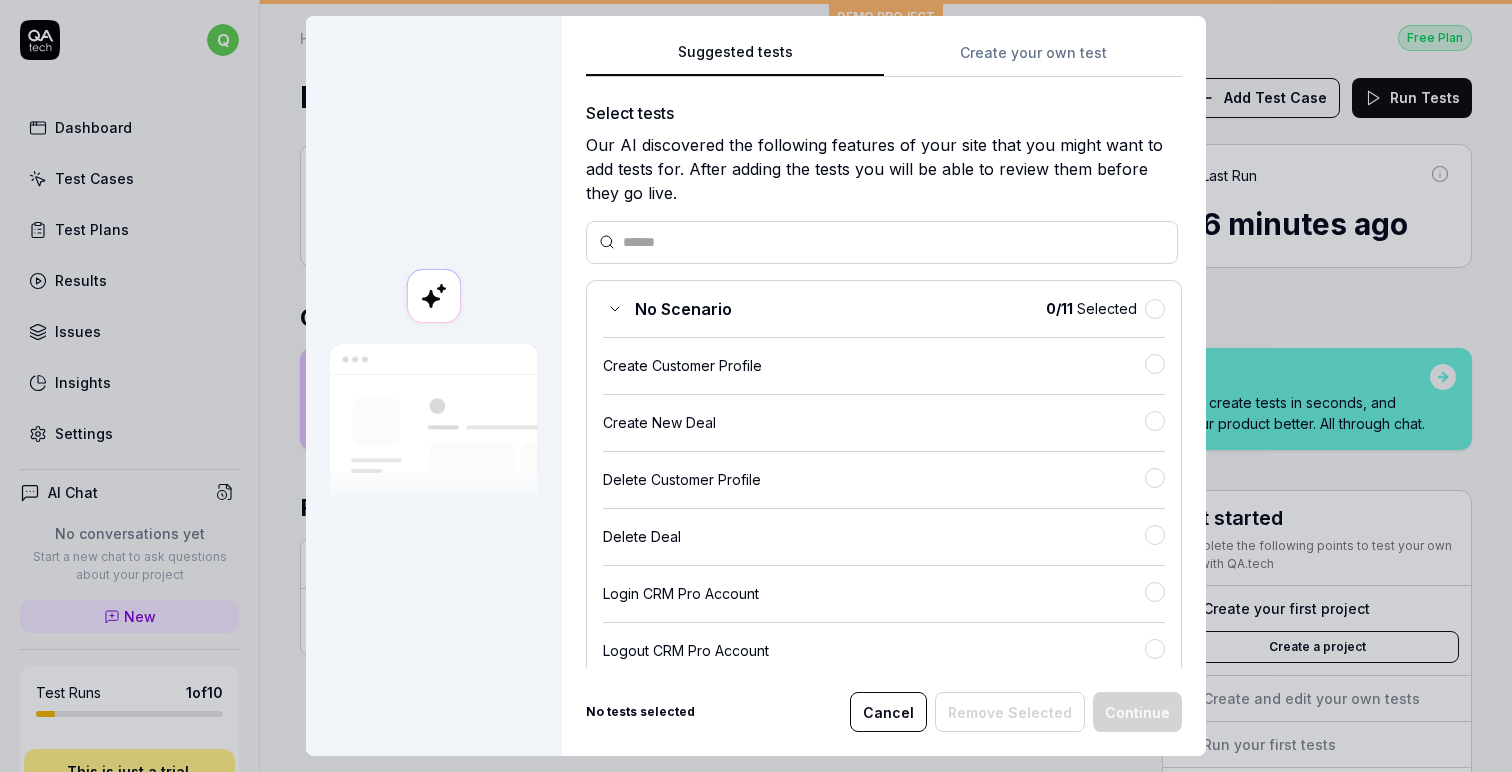 click on "Create your own test" at bounding box center [1033, 59] 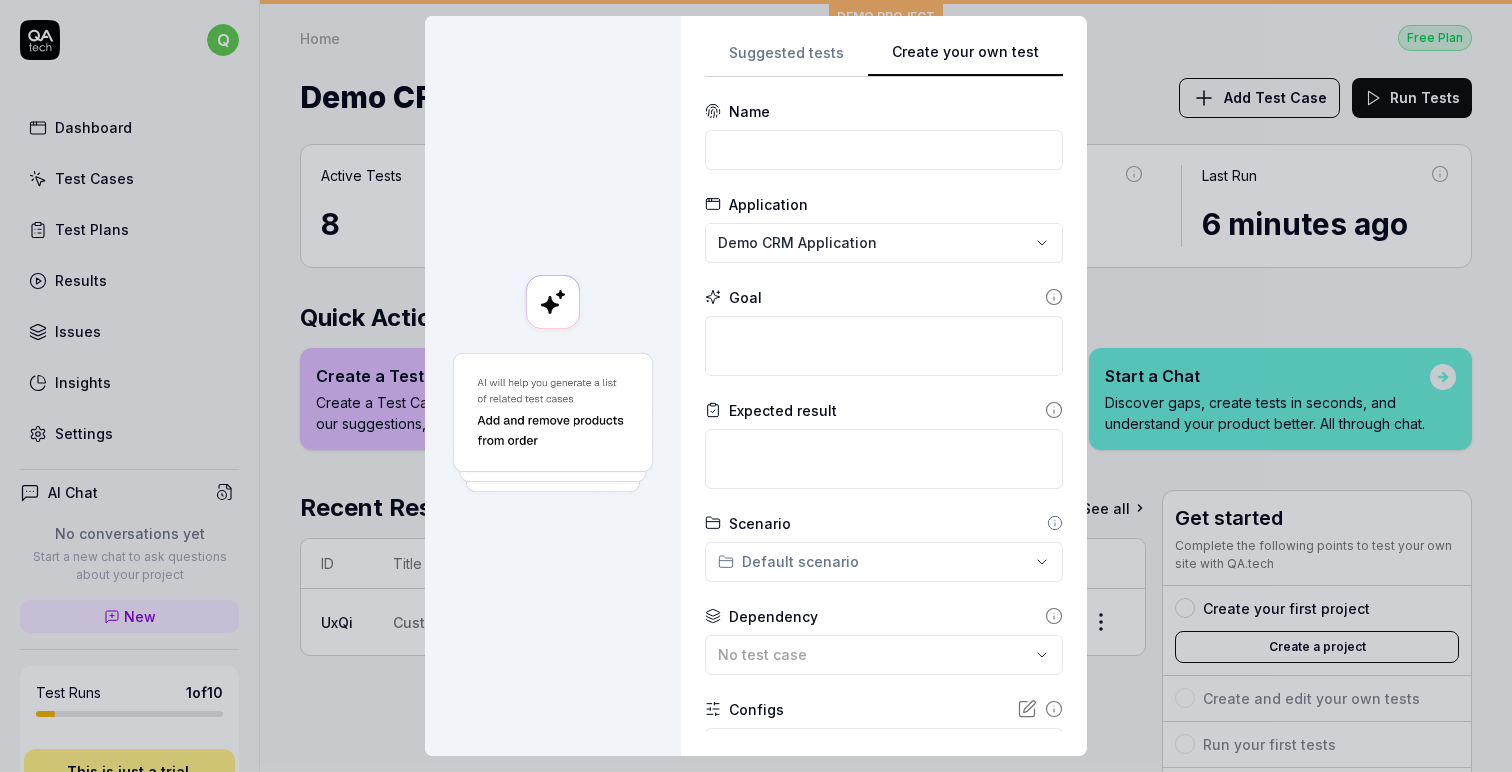 click on "**********" at bounding box center [756, 386] 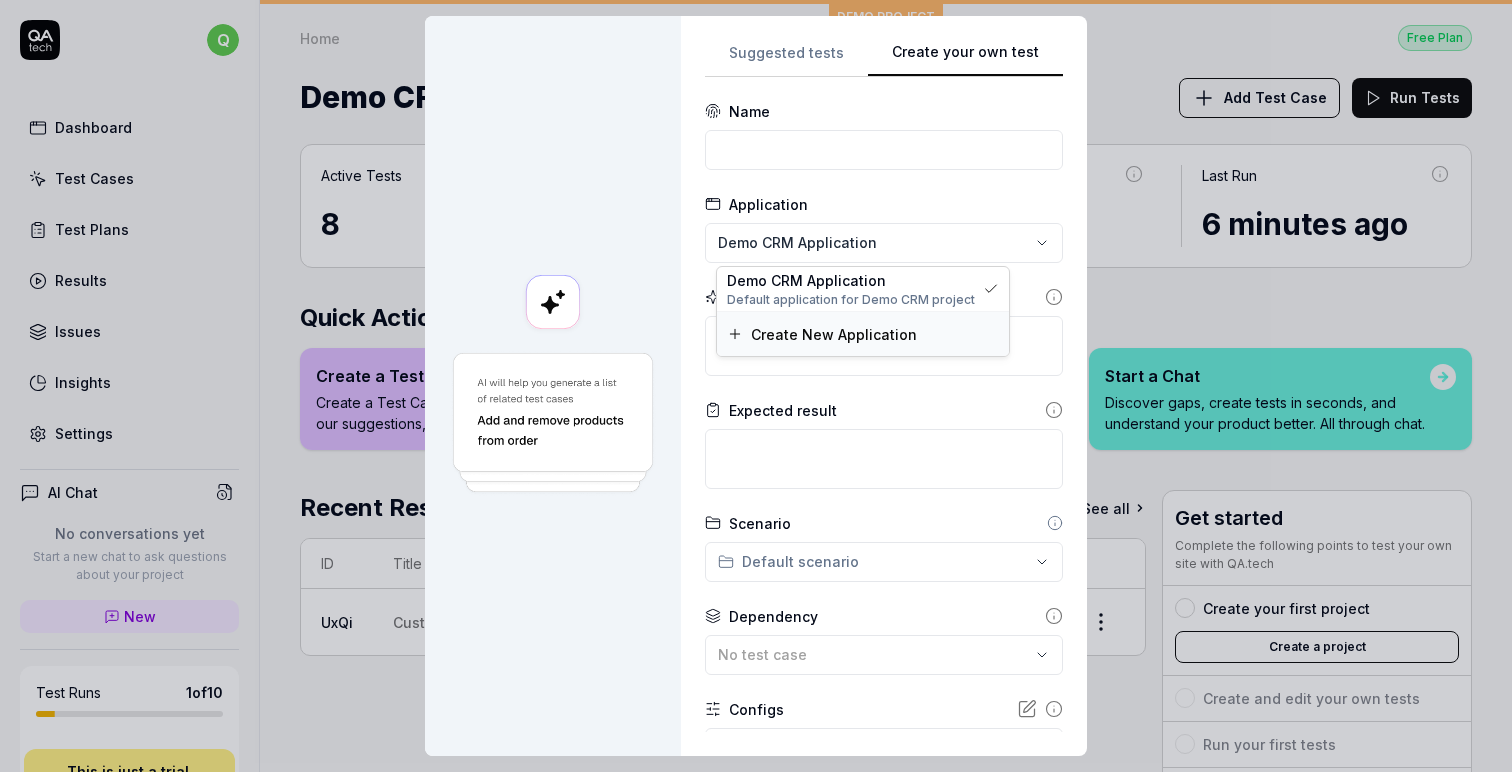 click on "Create New Application" at bounding box center [834, 334] 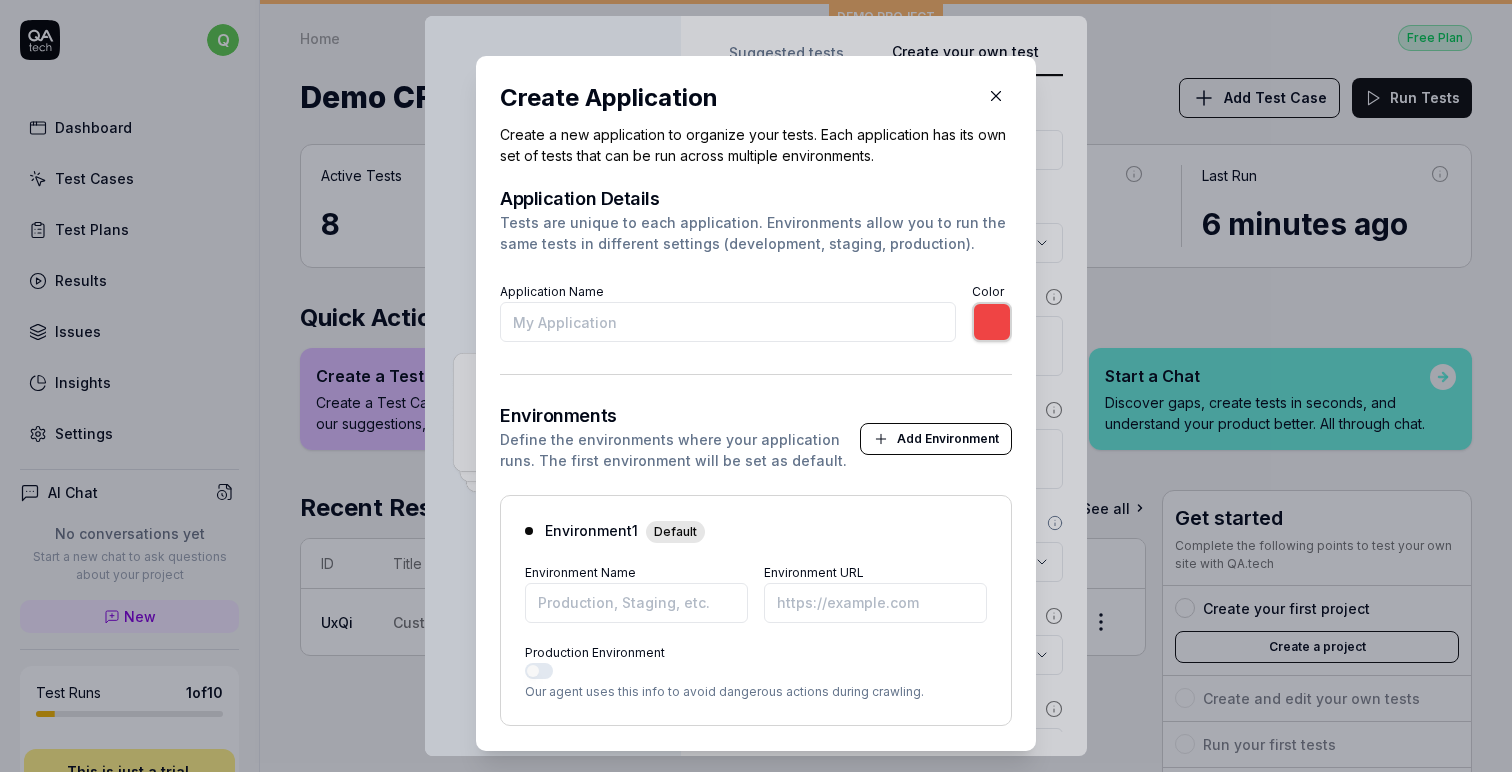 scroll, scrollTop: 95, scrollLeft: 0, axis: vertical 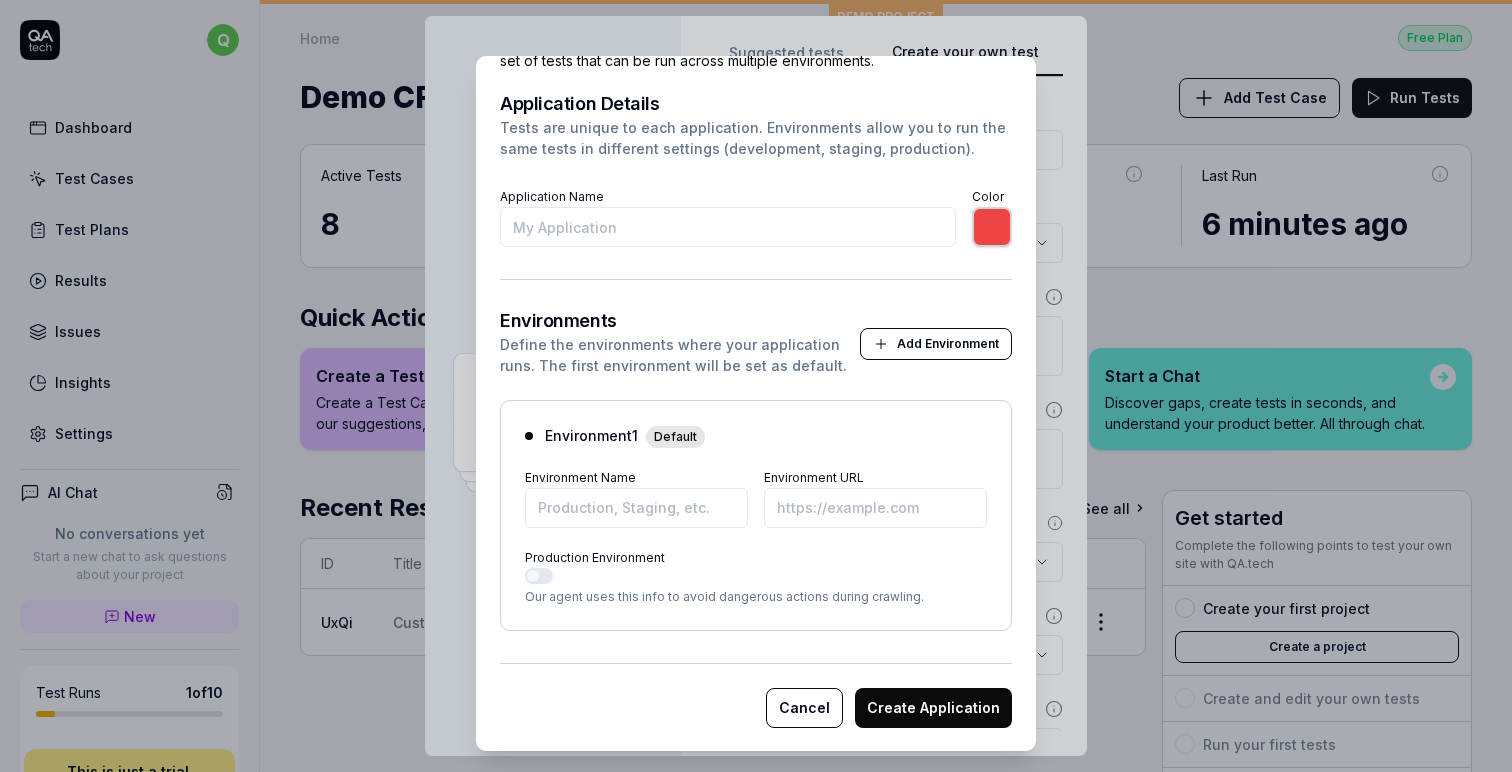 type on "s" 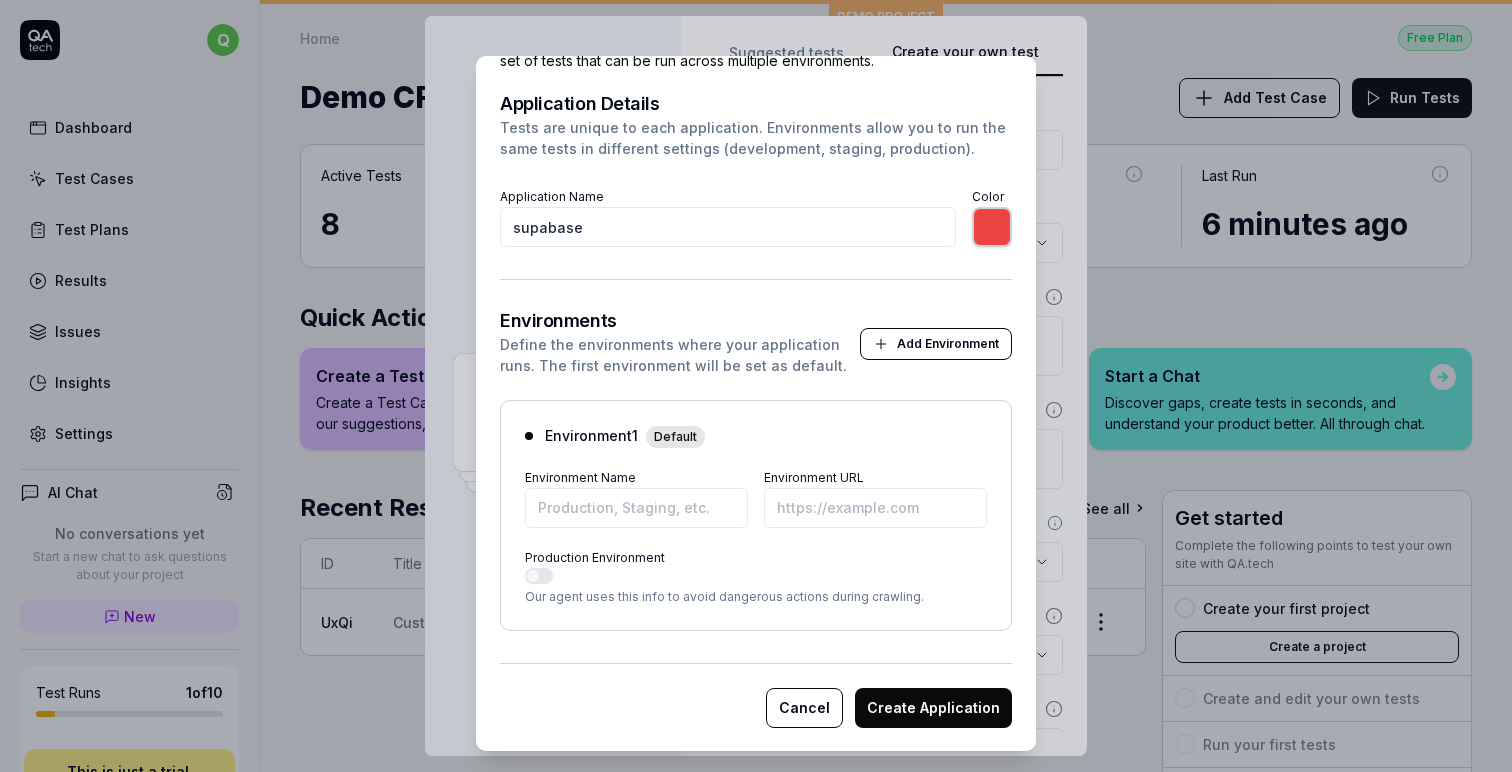 click on "Application Details Tests are unique to each application. Environments allow you to run the same tests in different settings (development, staging, production). Application Name supabase Color ******* Environments Define the environments where your application runs. The first environment will be set as default. Add Environment Environment  1 Default Environment Name Environment URL Production Environment Our agent uses this info to avoid dangerous actions during crawling. Cancel Create Application" at bounding box center (756, 411) 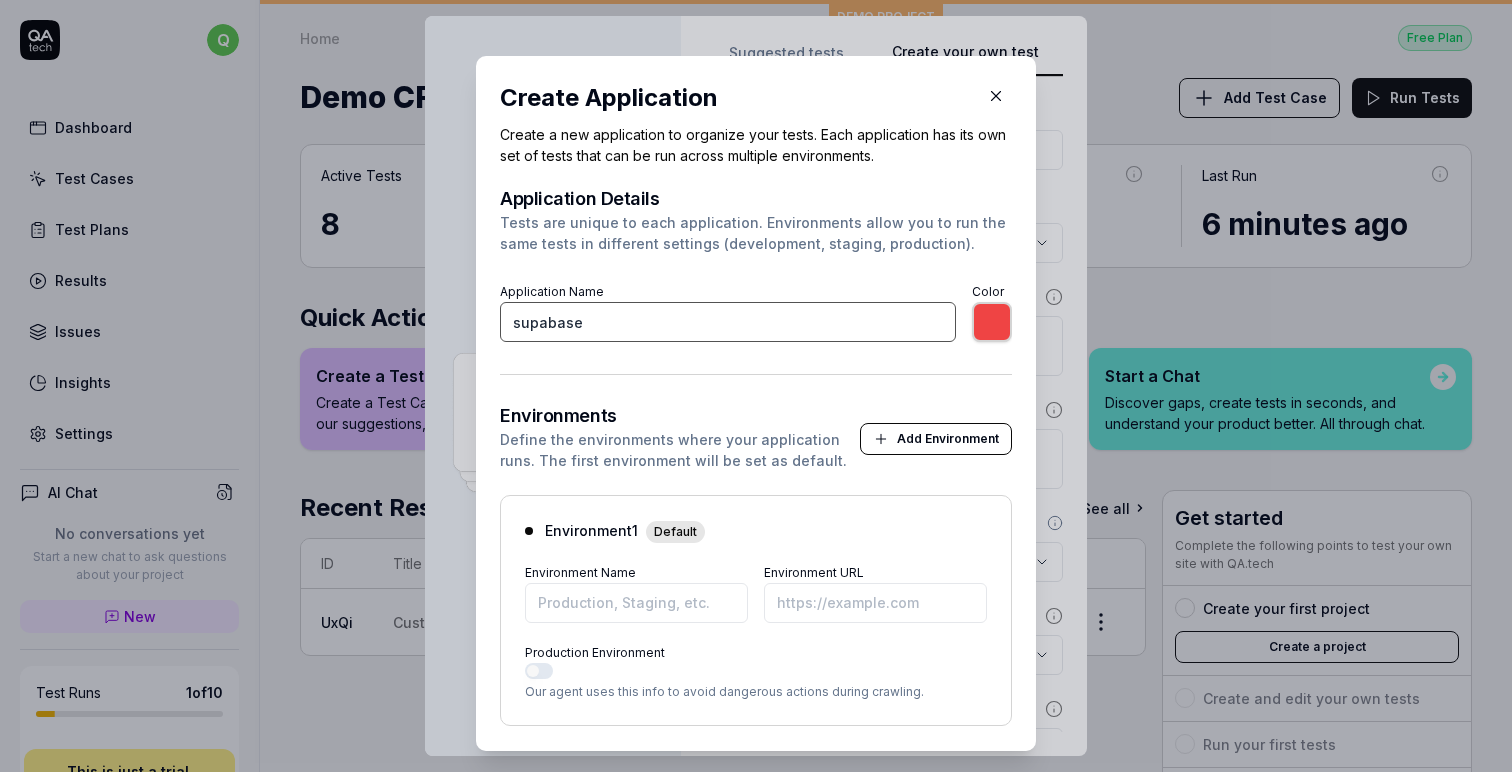 click on "supabase" at bounding box center (728, 322) 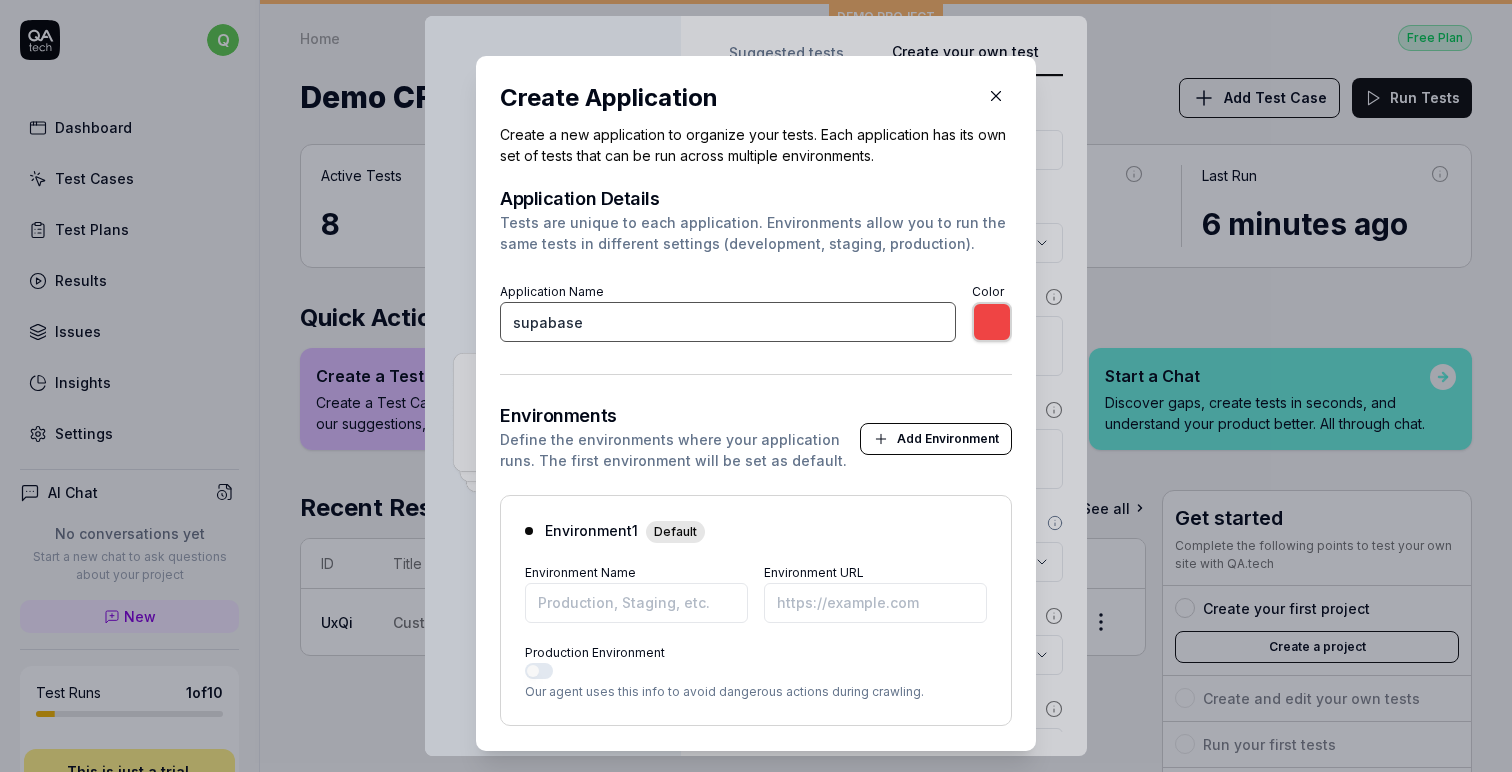 click on "supabase" at bounding box center (728, 322) 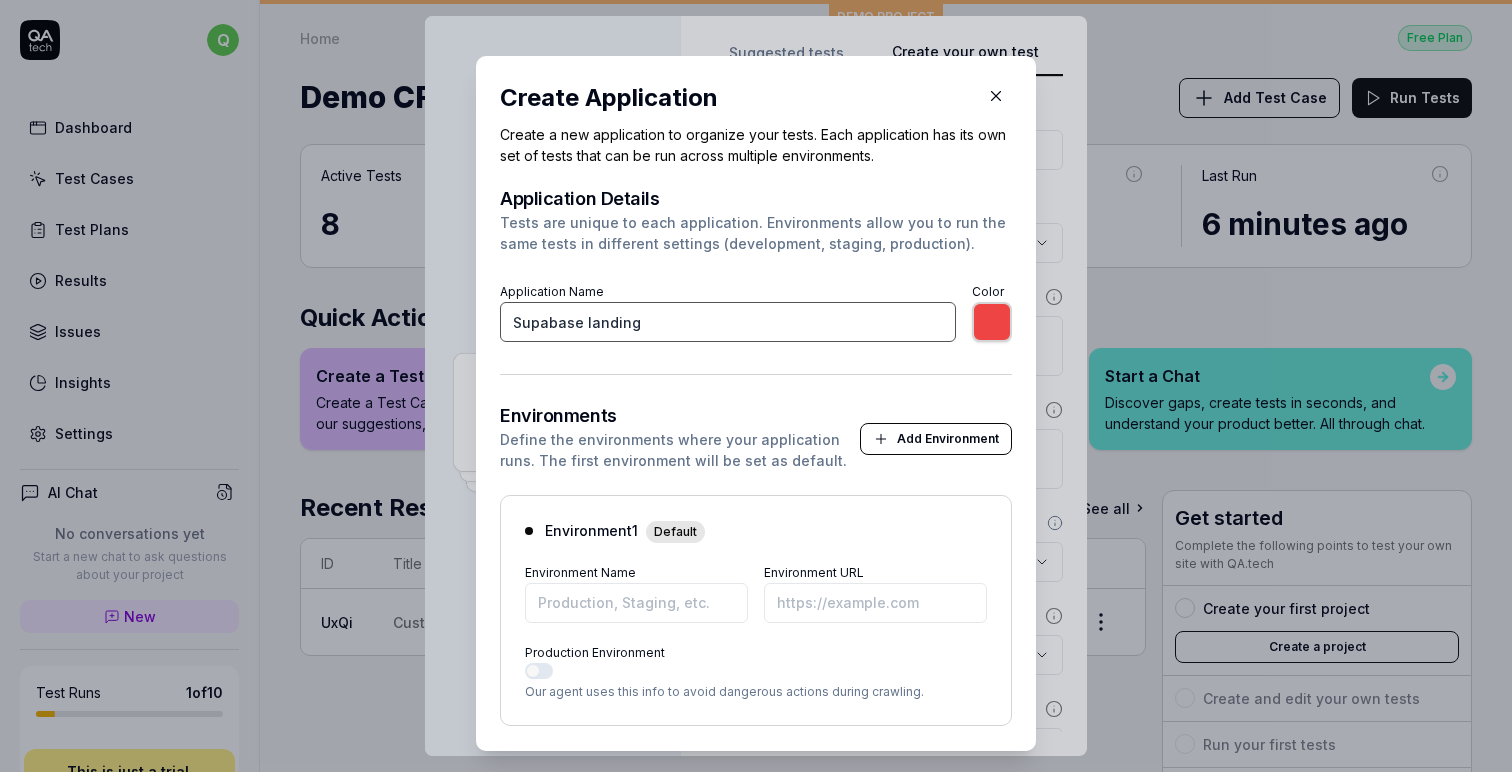 type on "Supabase landing" 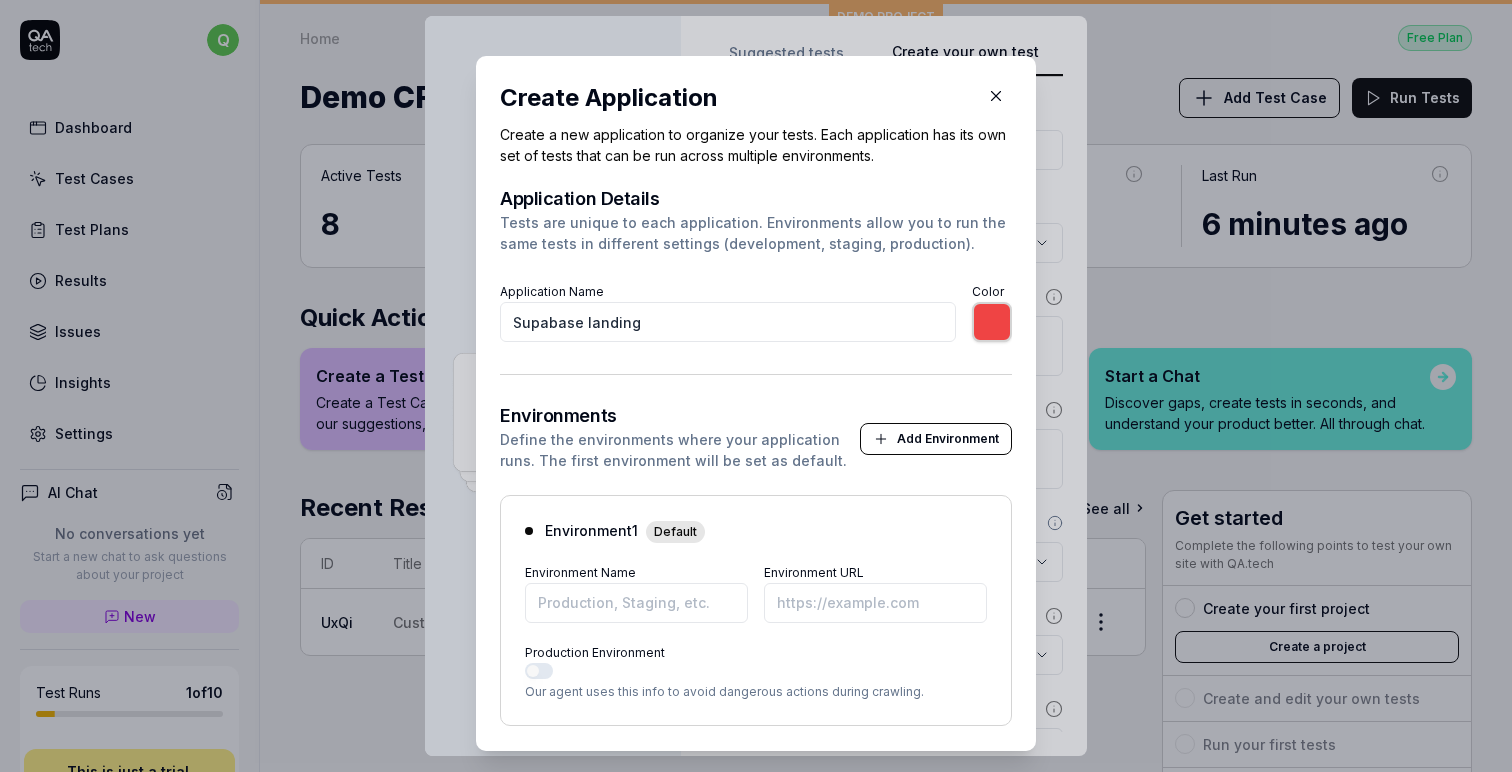 click on "Application Details Tests are unique to each application. Environments allow you to run the same tests in different settings (development, staging, production). Application Name Supabase landing Color ******* Environments Define the environments where your application runs. The first environment will be set as default. Add Environment Environment  1 Default Environment Name Environment URL Production Environment Our agent uses this info to avoid dangerous actions during crawling. Cancel Create Application" at bounding box center [756, 506] 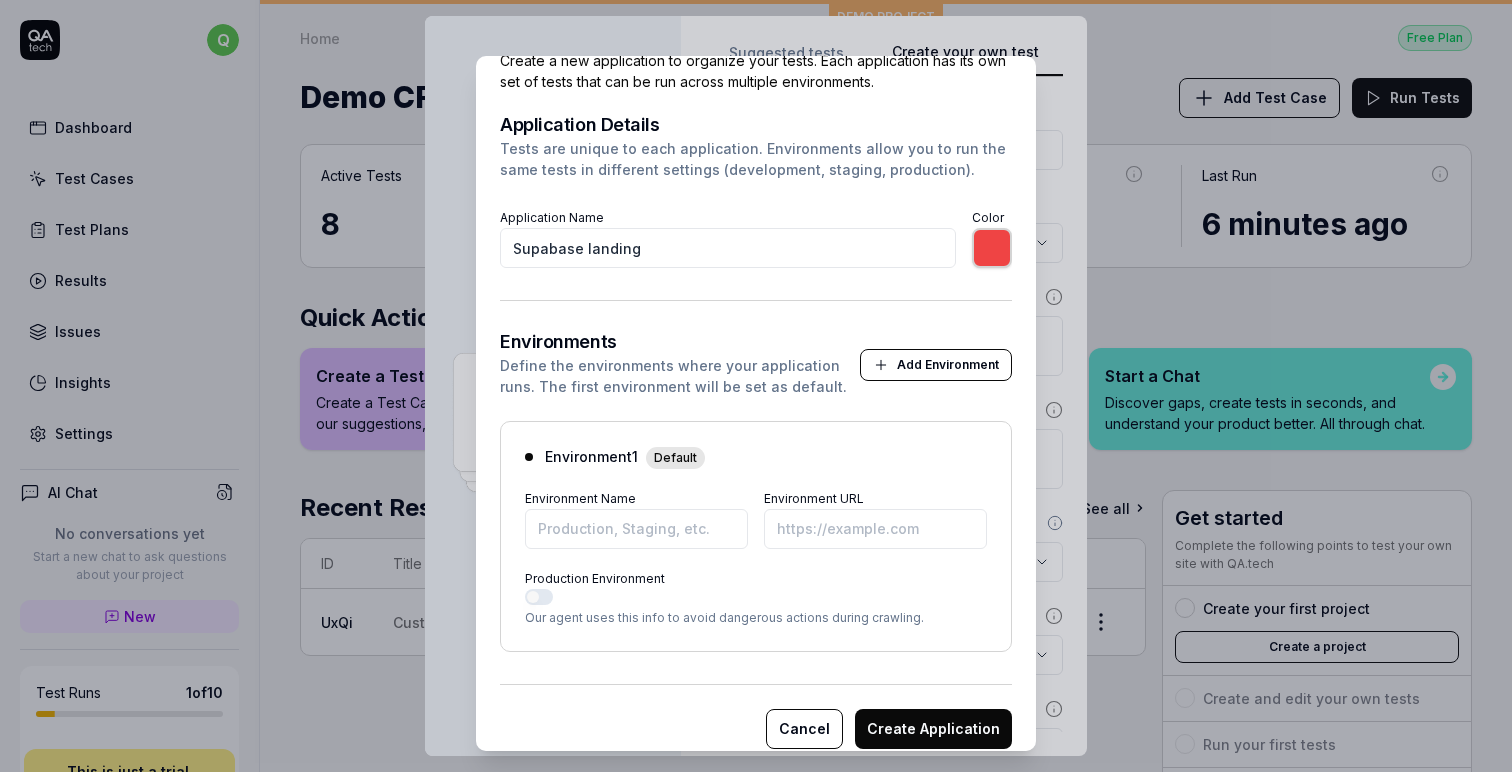 scroll, scrollTop: 95, scrollLeft: 0, axis: vertical 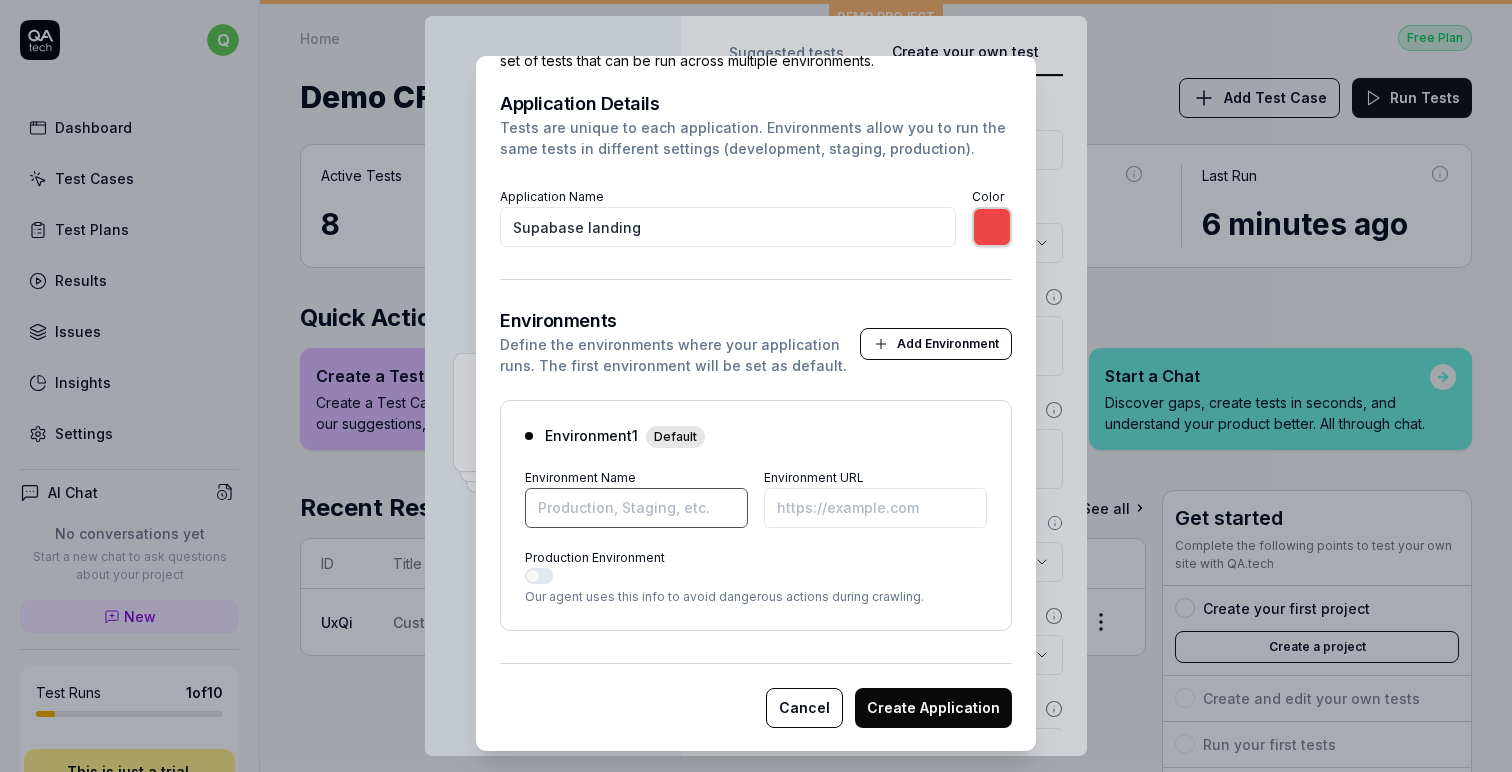 click on "Environment Name" at bounding box center (636, 508) 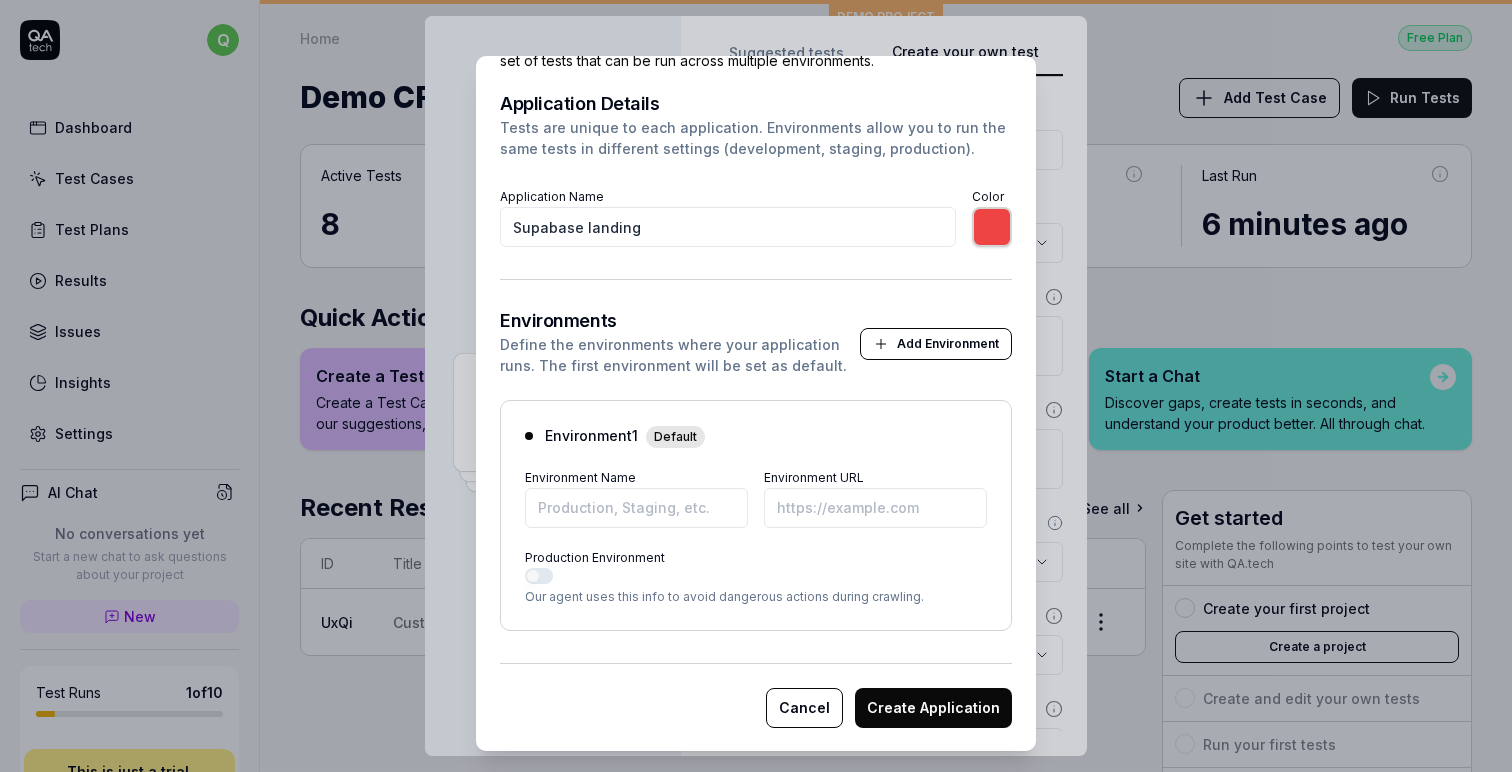 type on "*******" 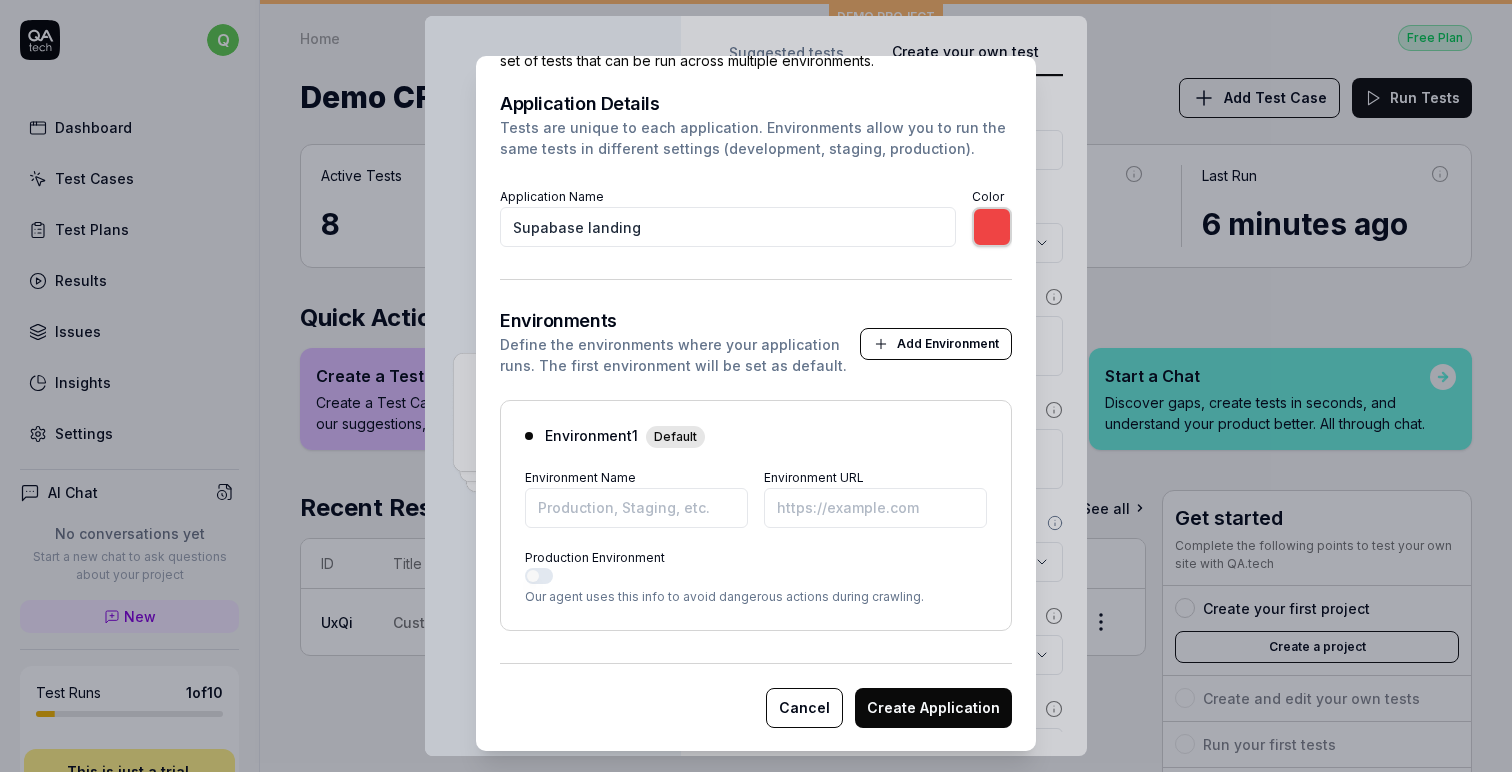 scroll, scrollTop: 0, scrollLeft: 0, axis: both 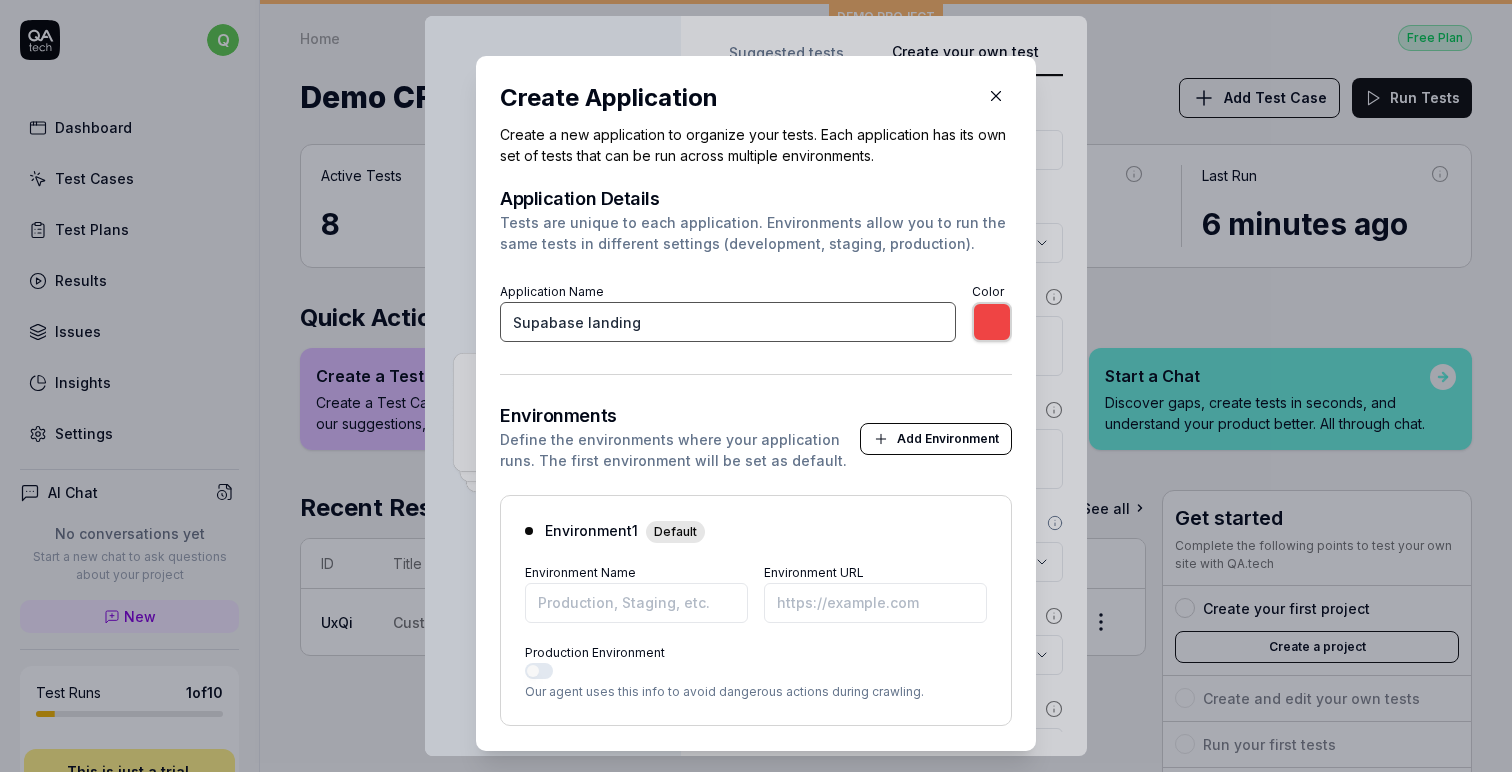 click on "Supabase landing" at bounding box center [728, 322] 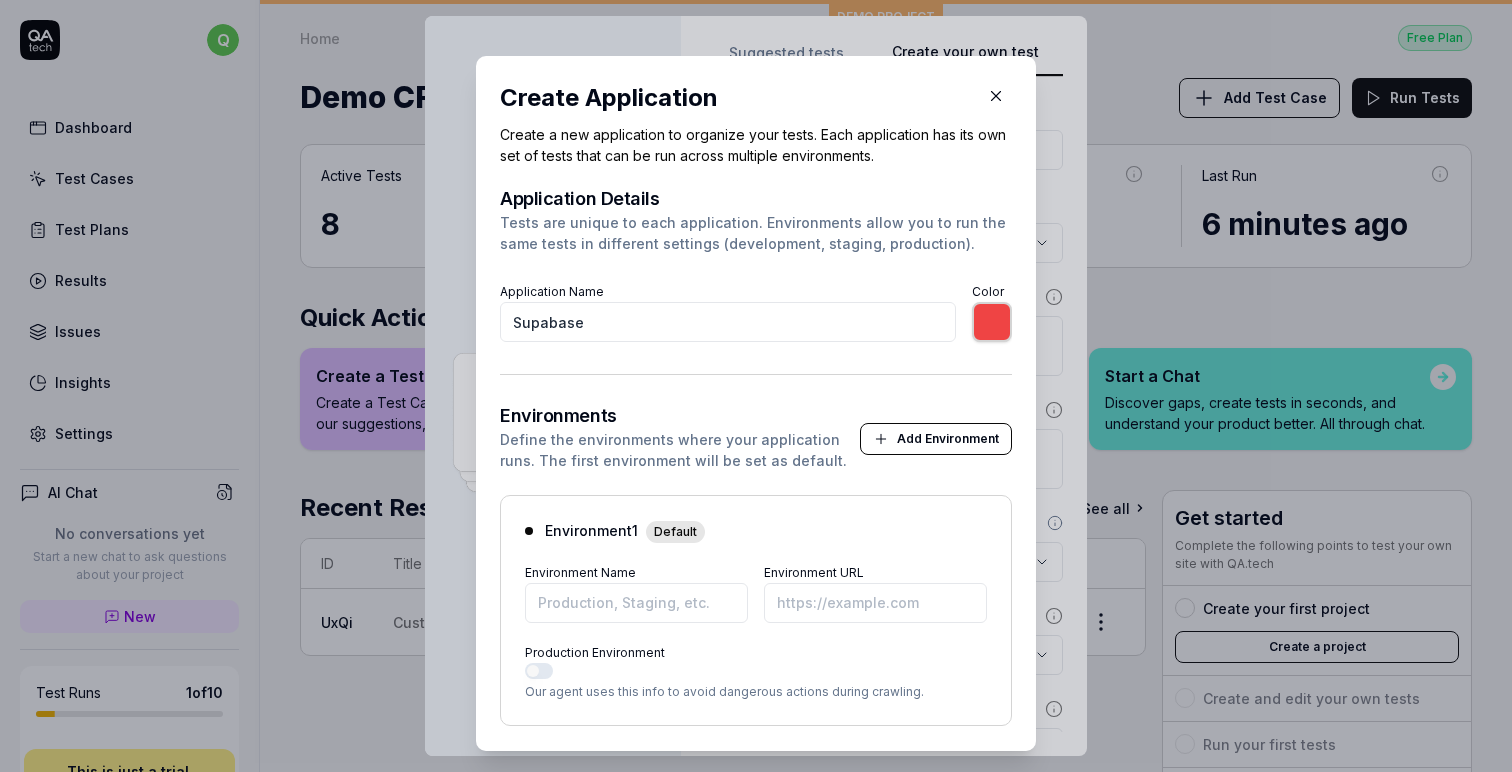 click on "Application Details Tests are unique to each application. Environments allow you to run the same tests in different settings (development, staging, production). Application Name Supabase Color ******* Environments Define the environments where your application runs. The first environment will be set as default. Add Environment Environment  1 Default Environment Name Environment URL Production Environment Our agent uses this info to avoid dangerous actions during crawling. Cancel Create Application" at bounding box center (756, 506) 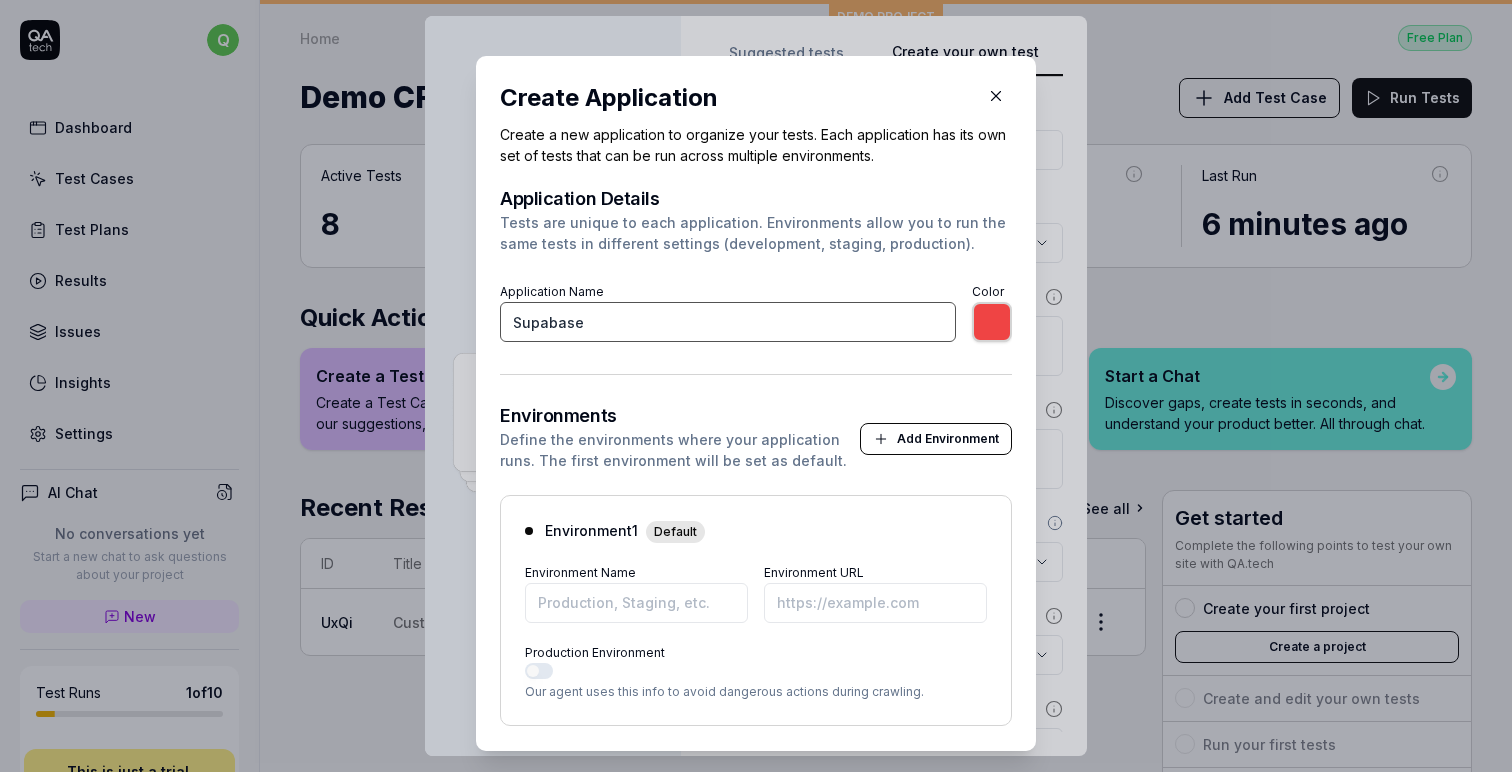 click on "Supabase" at bounding box center [728, 322] 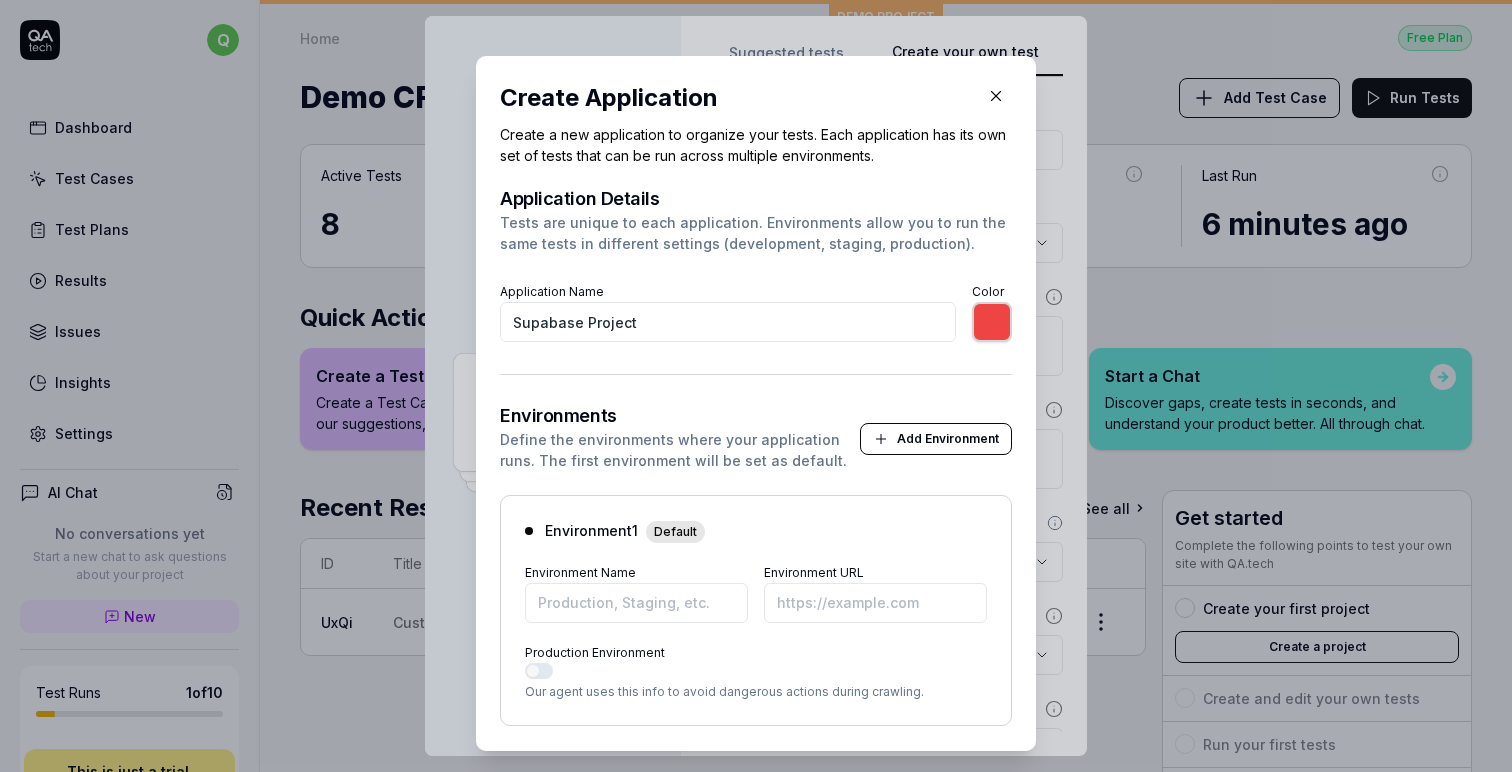 click on "Application Details Tests are unique to each application. Environments allow you to run the same tests in different settings (development, staging, production). Application Name Supabase Project Color ******* Environments Define the environments where your application runs. The first environment will be set as default. Add Environment Environment  1 Default Environment Name Environment URL Production Environment Our agent uses this info to avoid dangerous actions during crawling. Cancel Create Application" at bounding box center (756, 506) 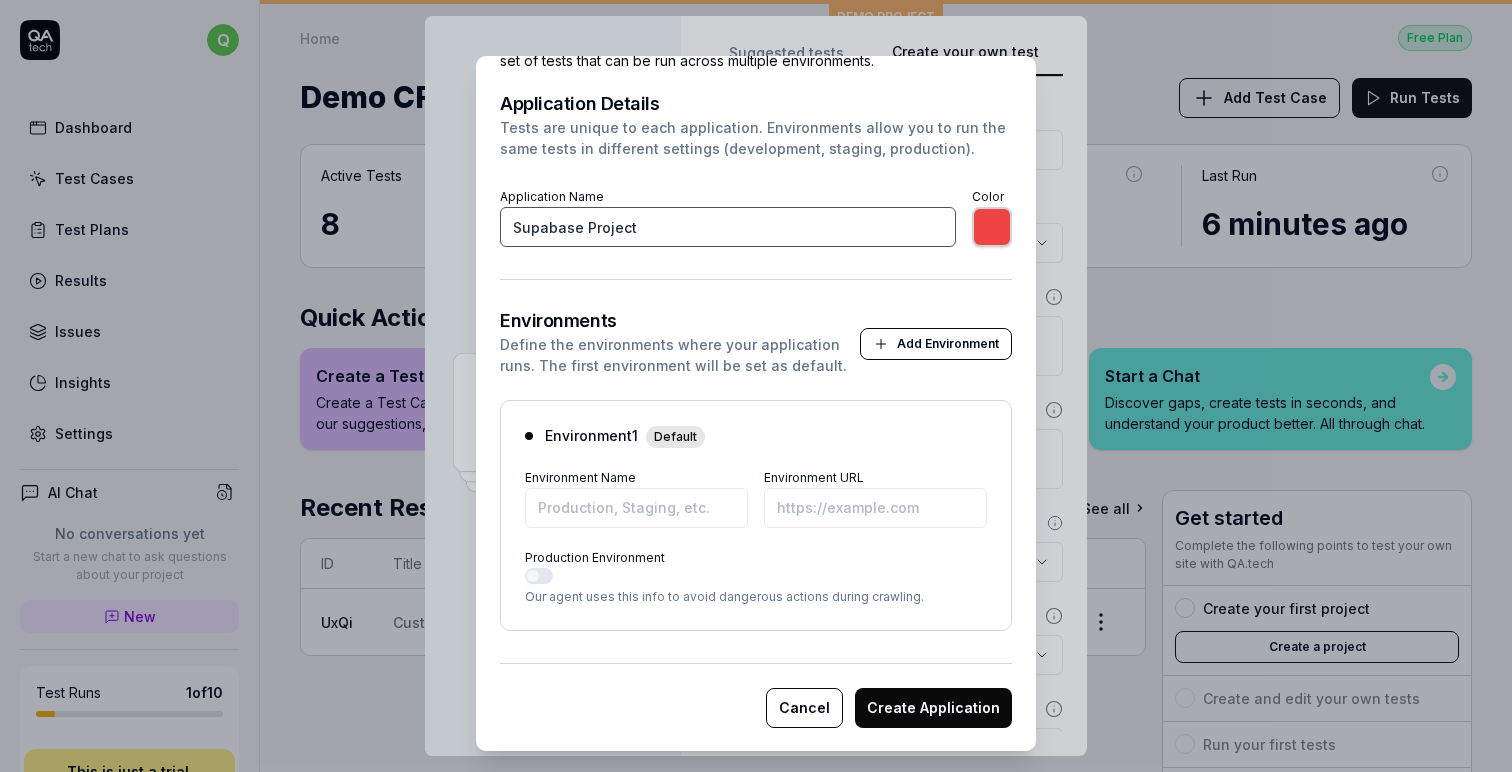 click on "Supabase Project" at bounding box center [728, 227] 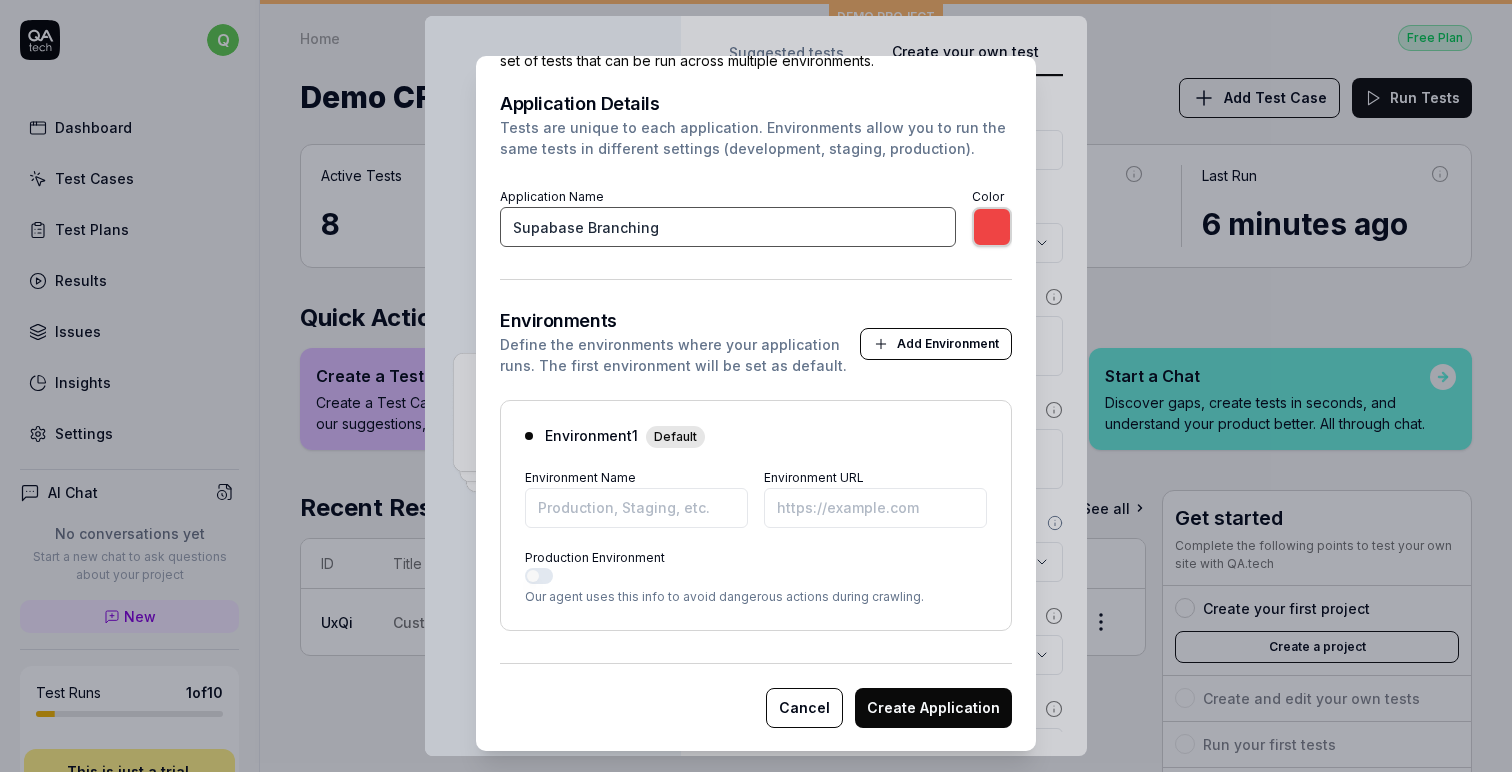 click on "Supabase Branching" at bounding box center (728, 227) 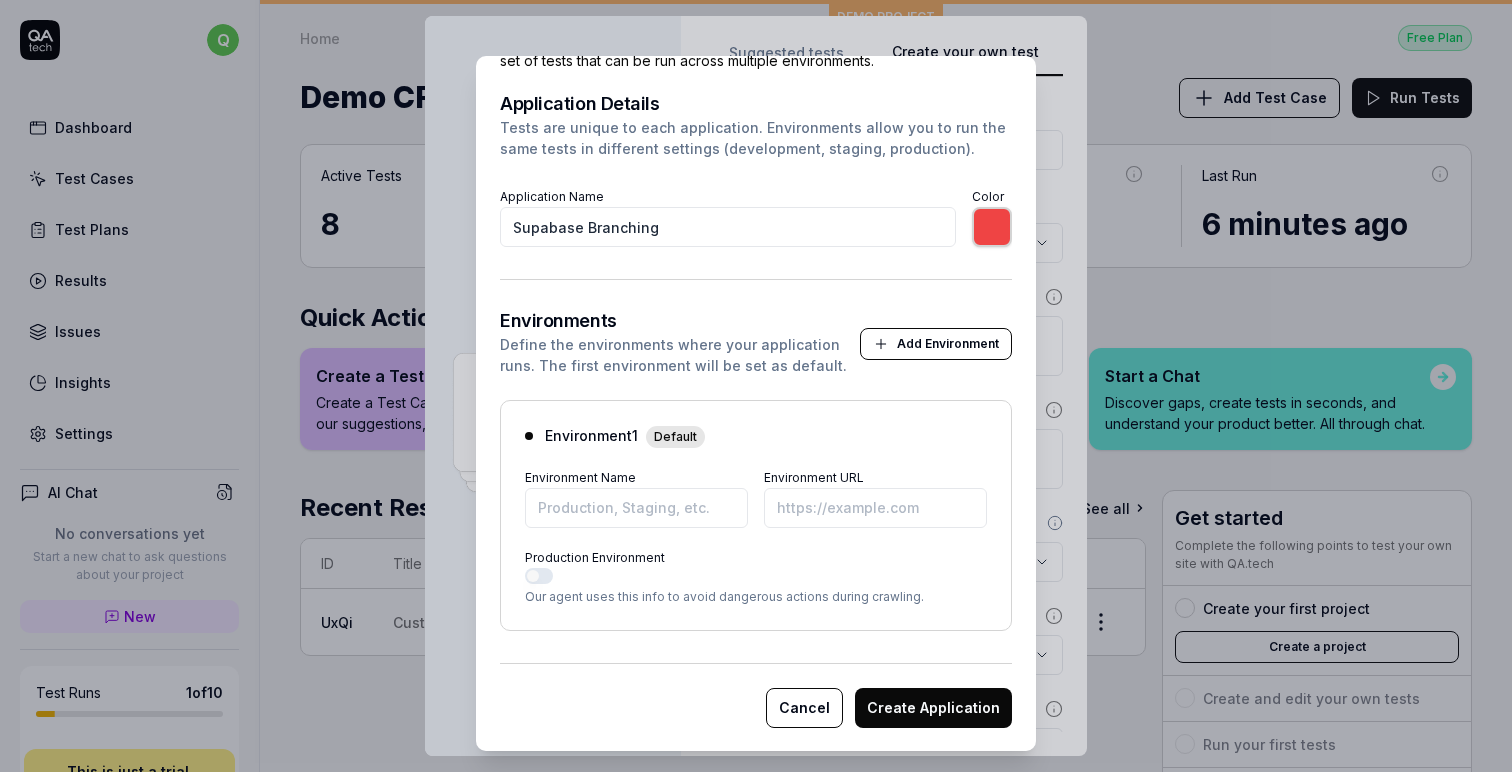 click on "Application Details Tests are unique to each application. Environments allow you to run the same tests in different settings (development, staging, production). Application Name Supabase Branching Color ******* Environments Define the environments where your application runs. The first environment will be set as default. Add Environment Environment  1 Default Environment Name Environment URL Production Environment Our agent uses this info to avoid dangerous actions during crawling. Cancel Create Application" at bounding box center (756, 411) 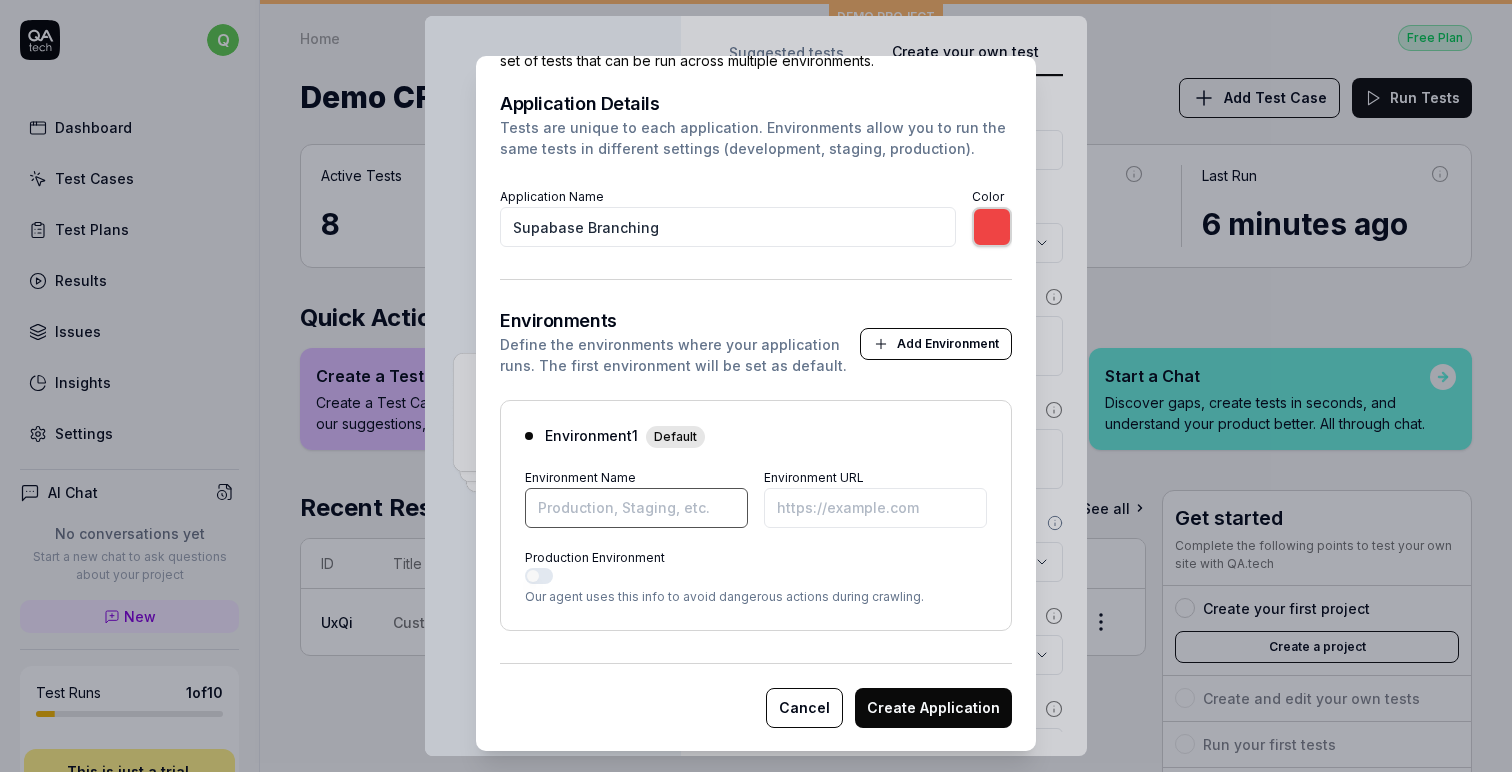 click on "Environment Name" at bounding box center [636, 508] 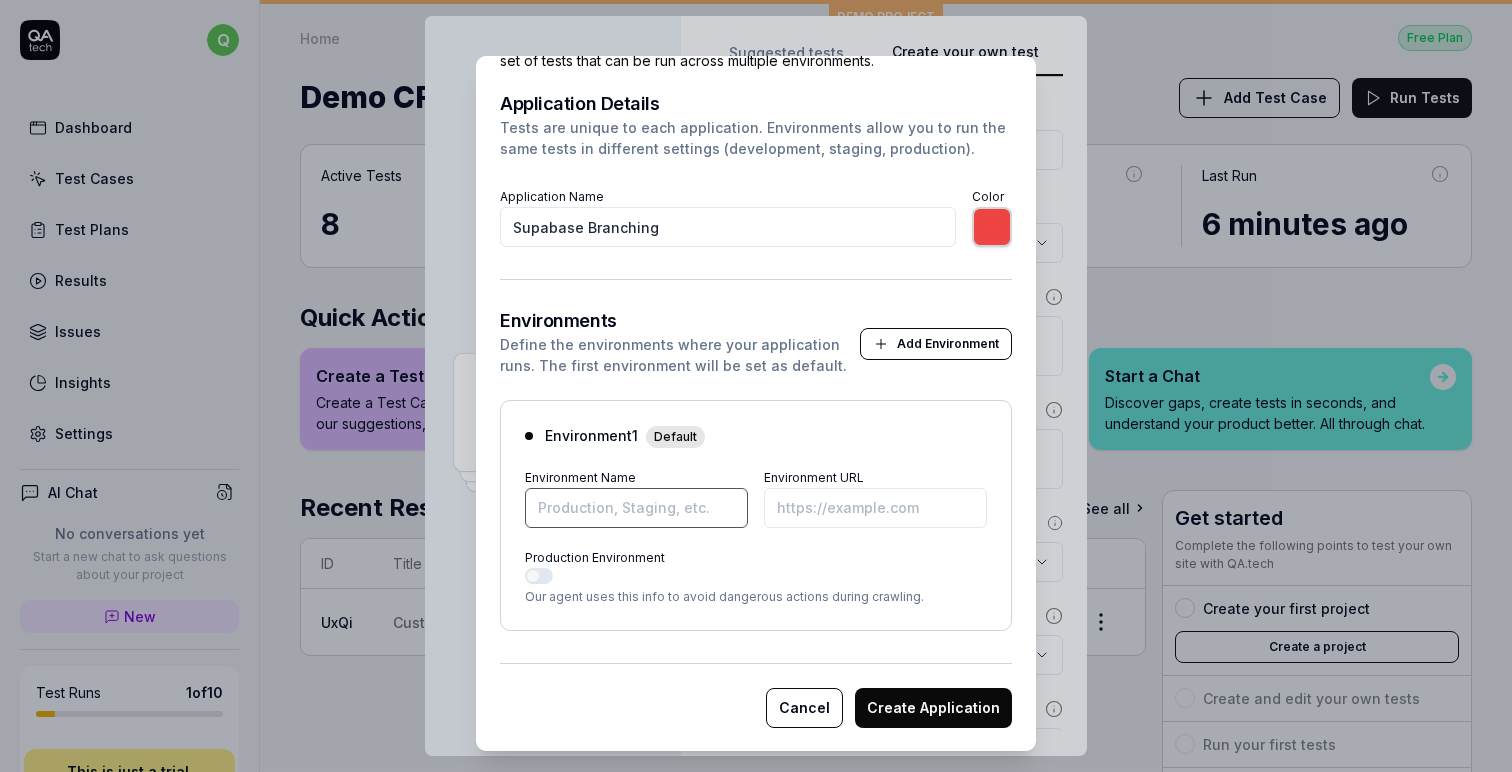 type on "*******" 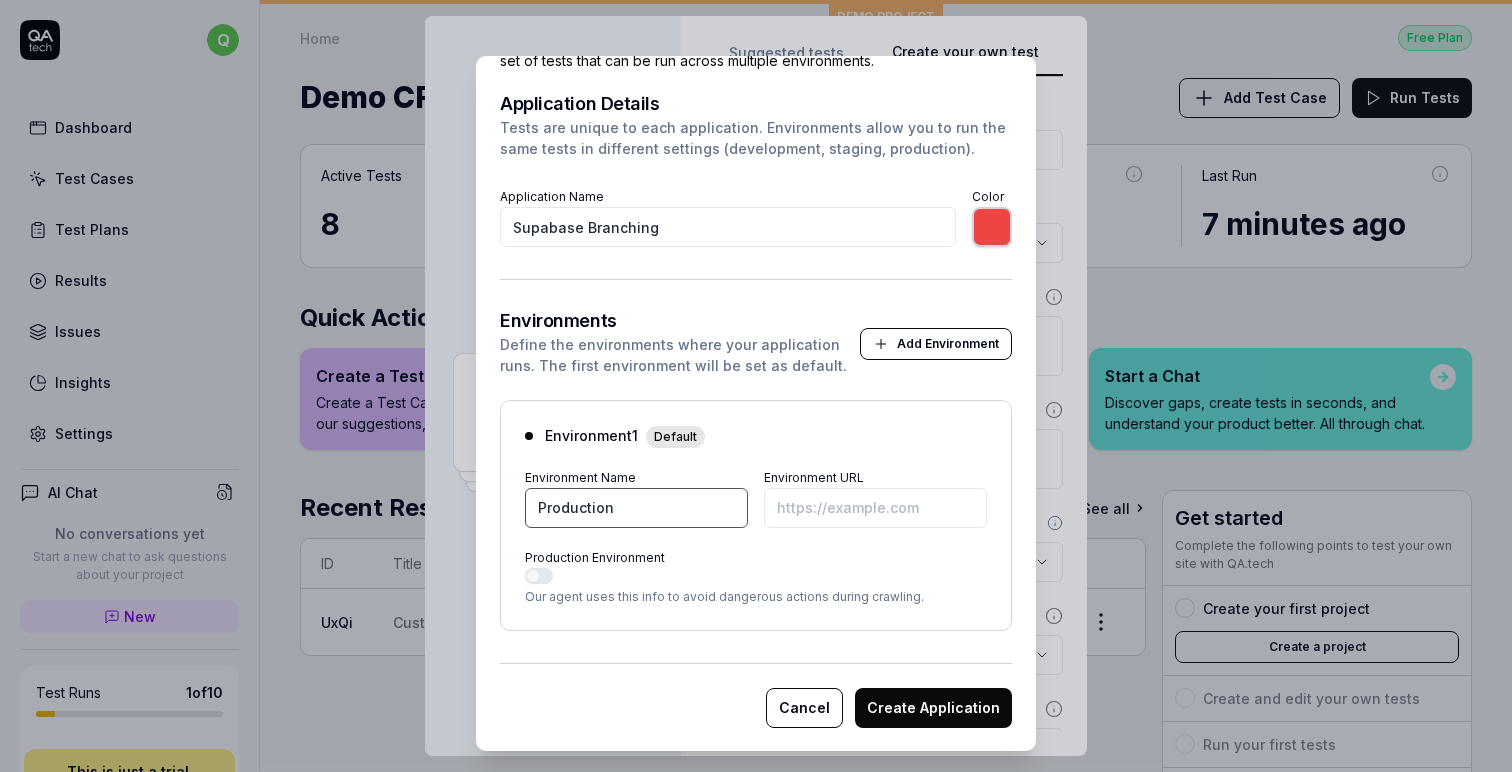 type on "Production" 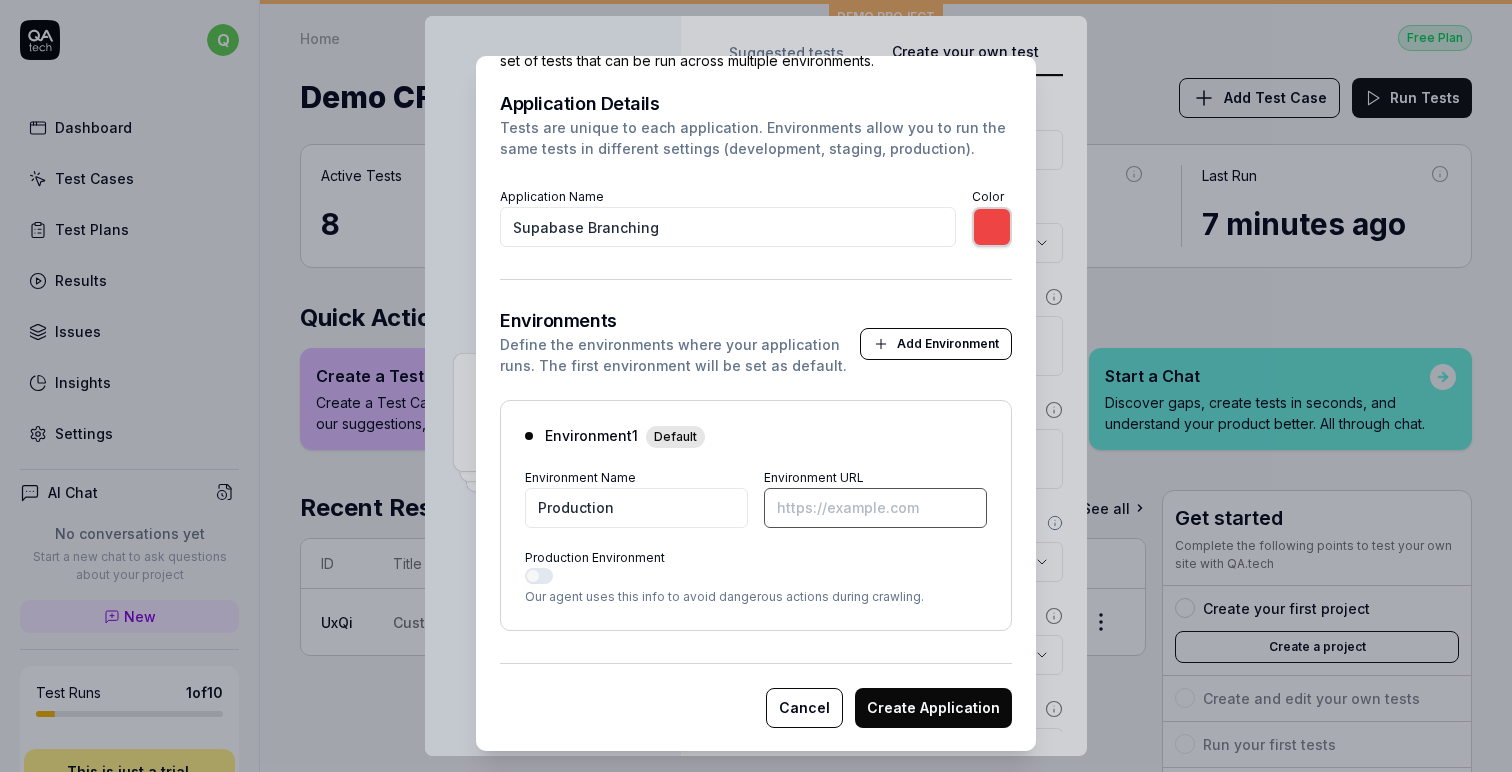 click on "Environment URL" at bounding box center [875, 508] 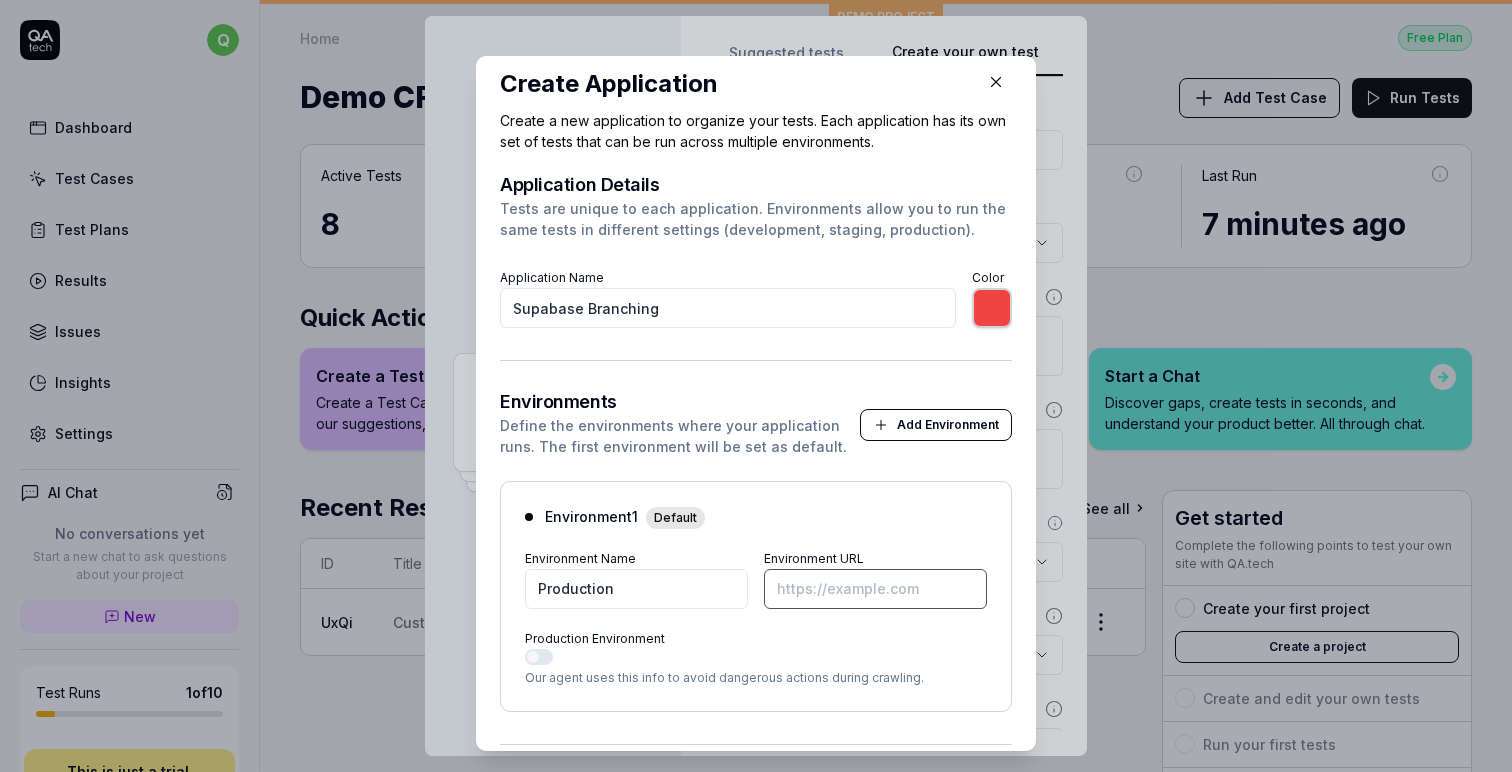 scroll, scrollTop: 0, scrollLeft: 0, axis: both 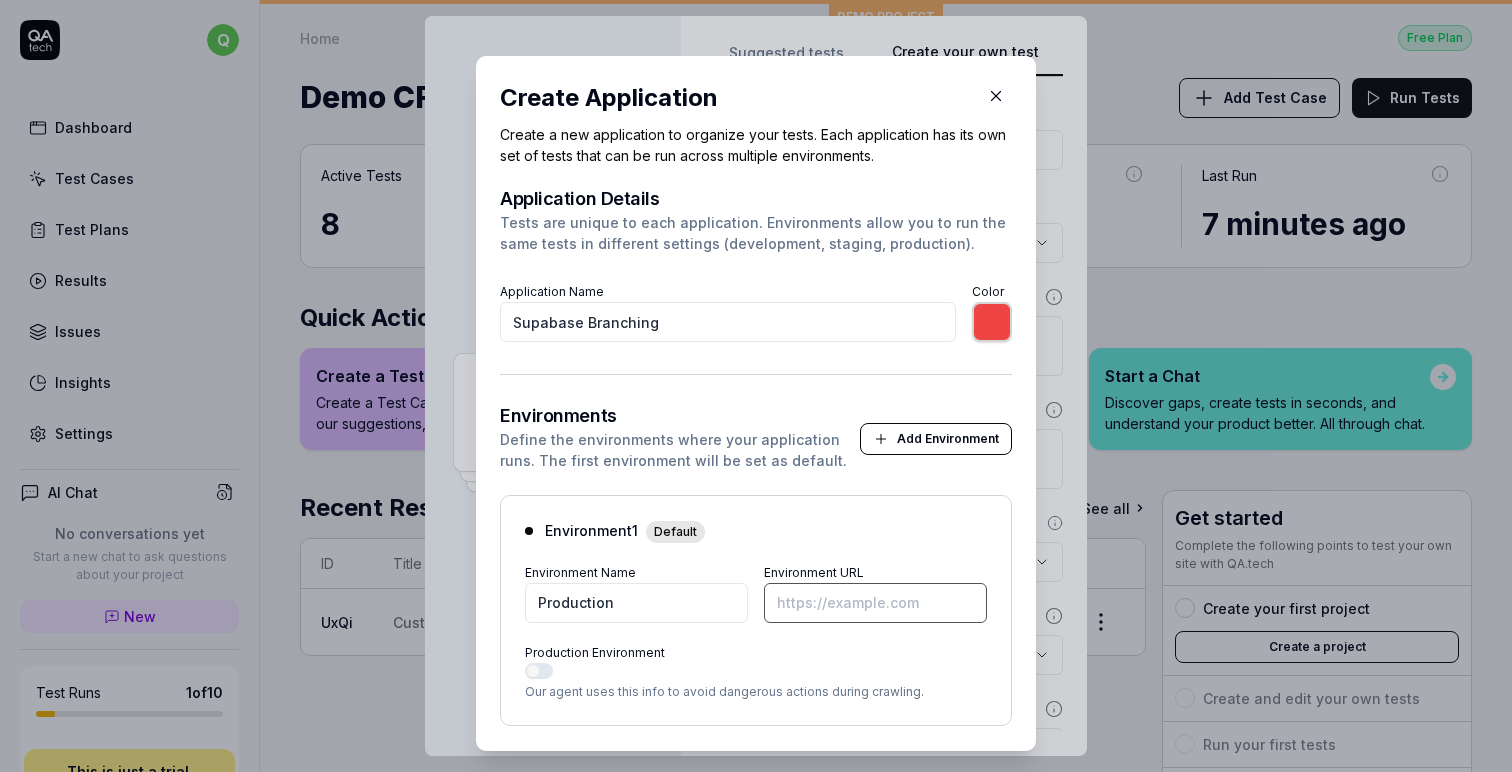 type on "*******" 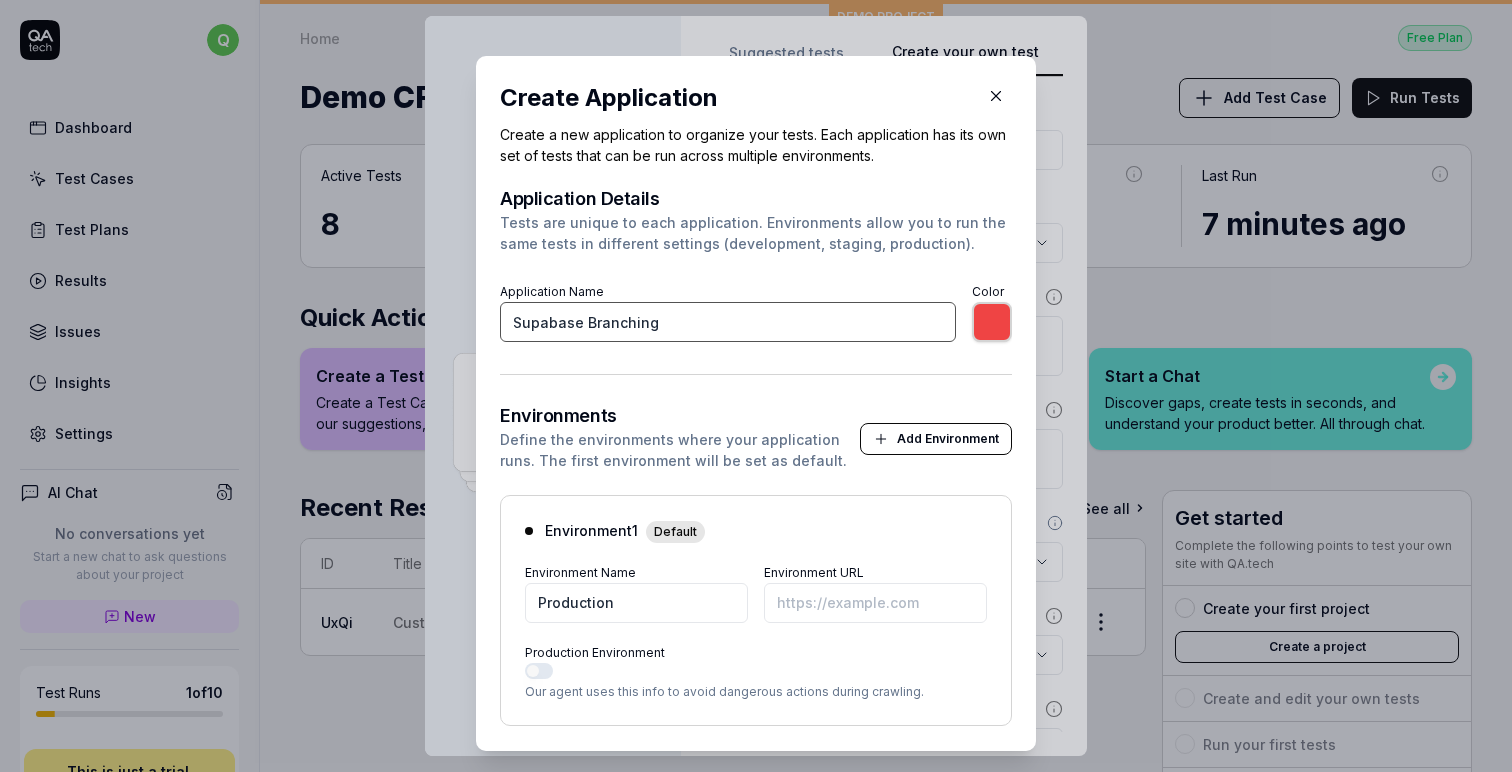 click on "Supabase Branching" at bounding box center (728, 322) 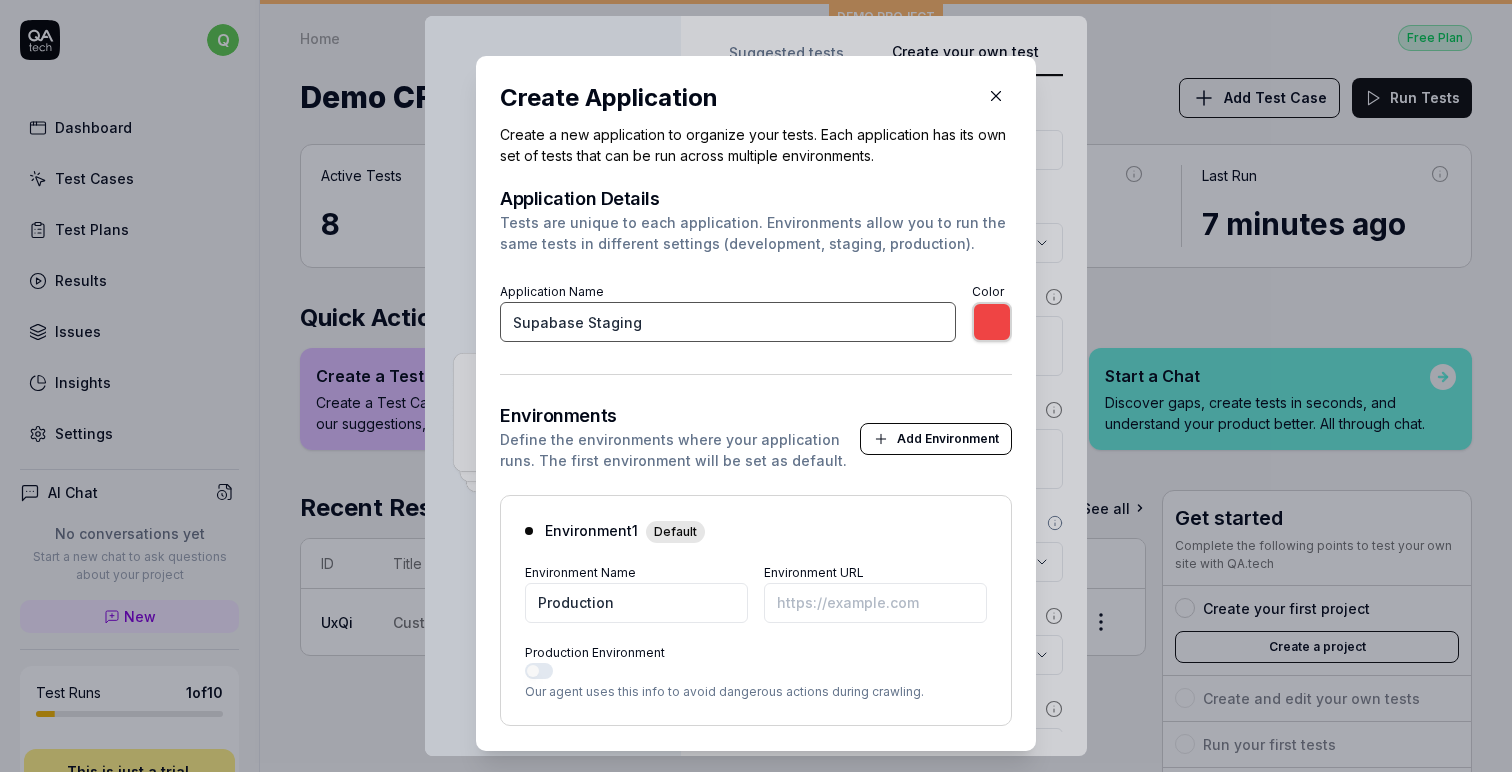 scroll, scrollTop: 95, scrollLeft: 0, axis: vertical 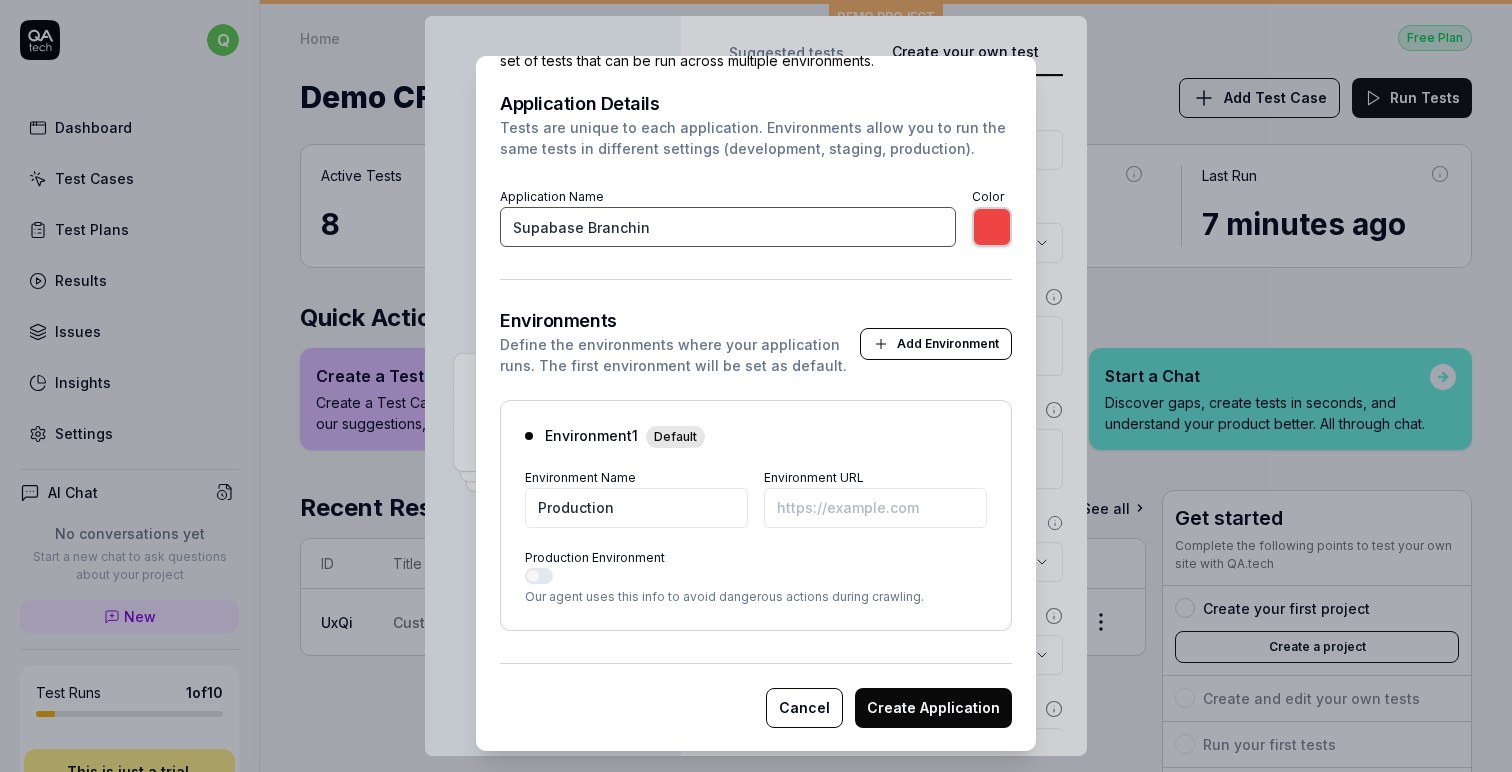type on "Supabase Branching" 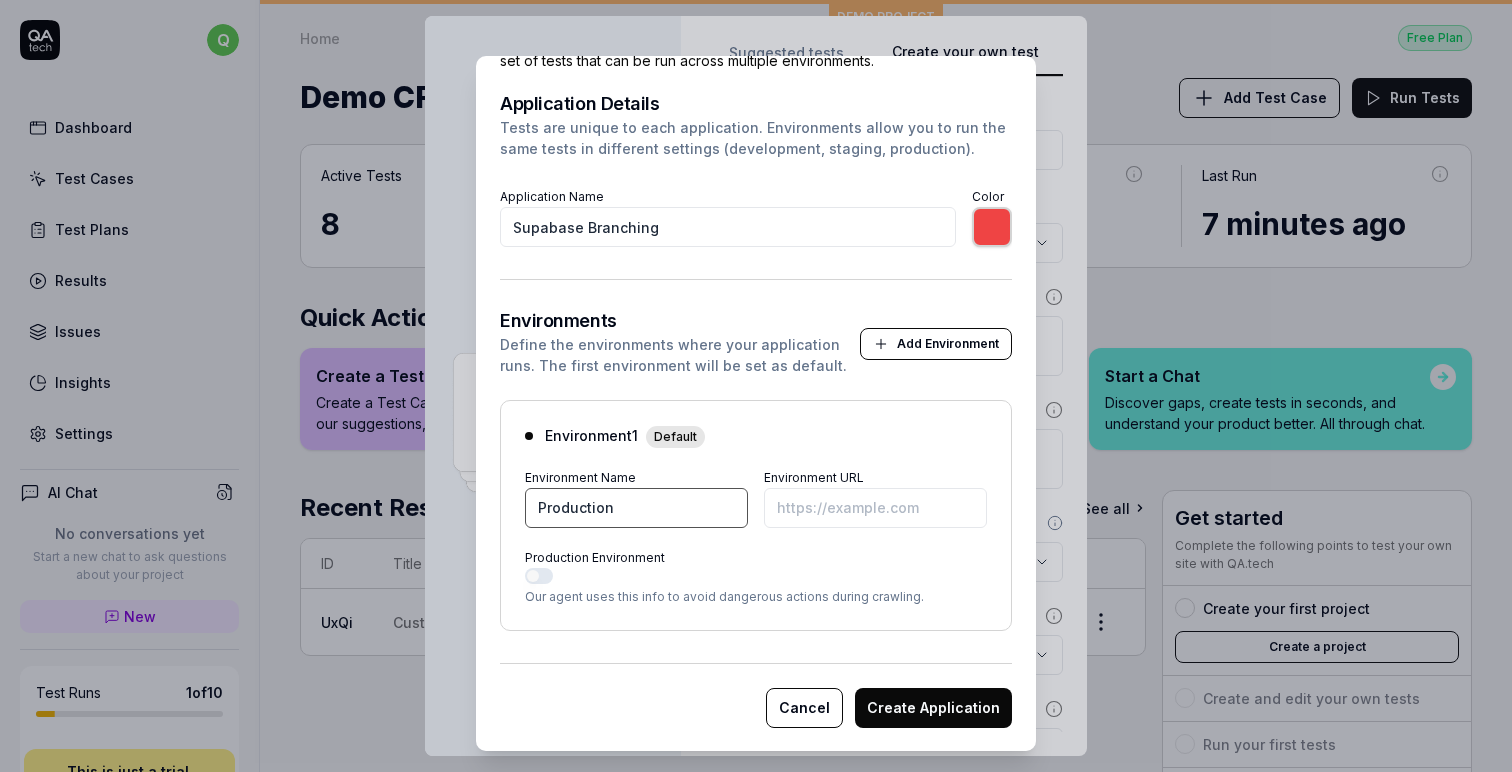 click on "Production" at bounding box center [636, 508] 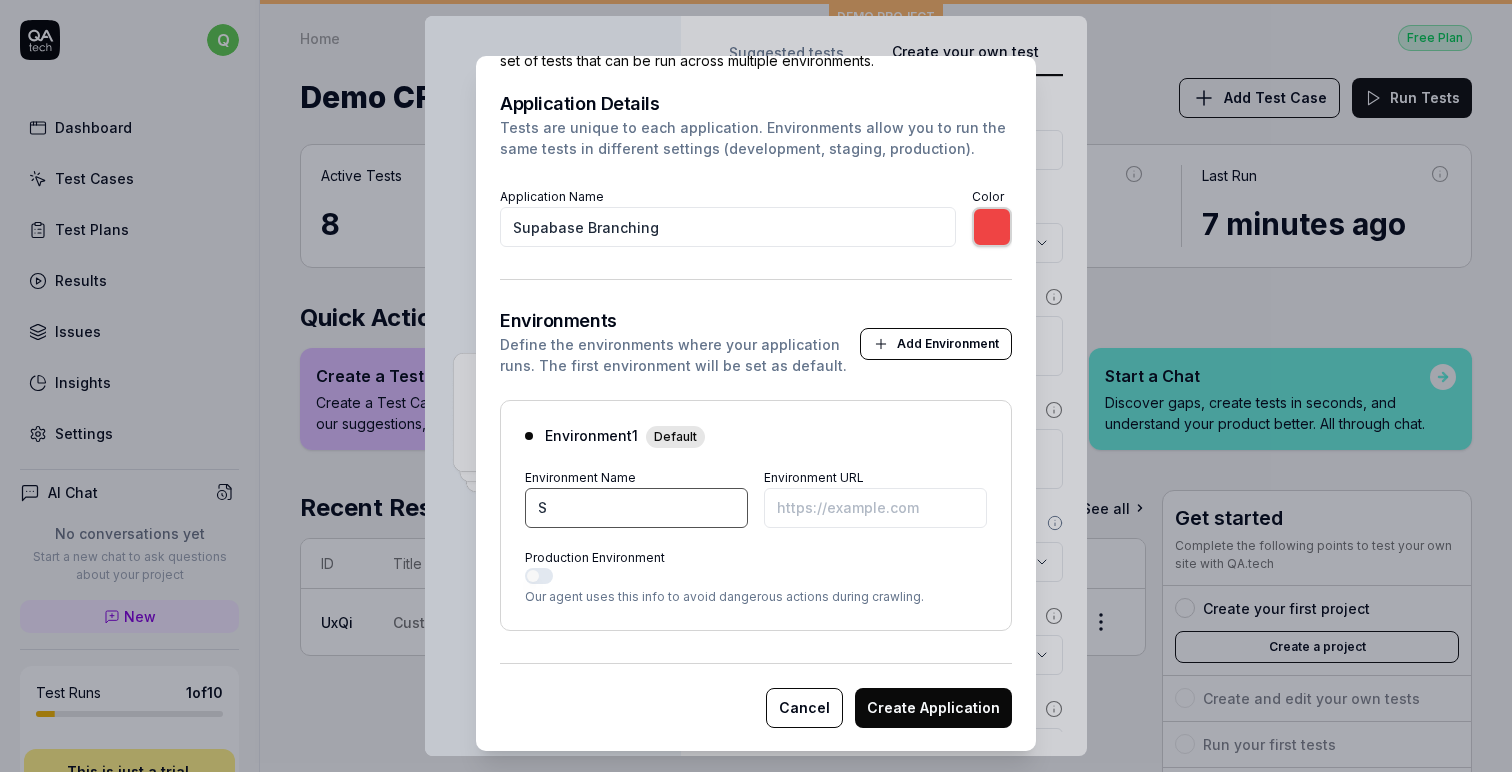 type on "*******" 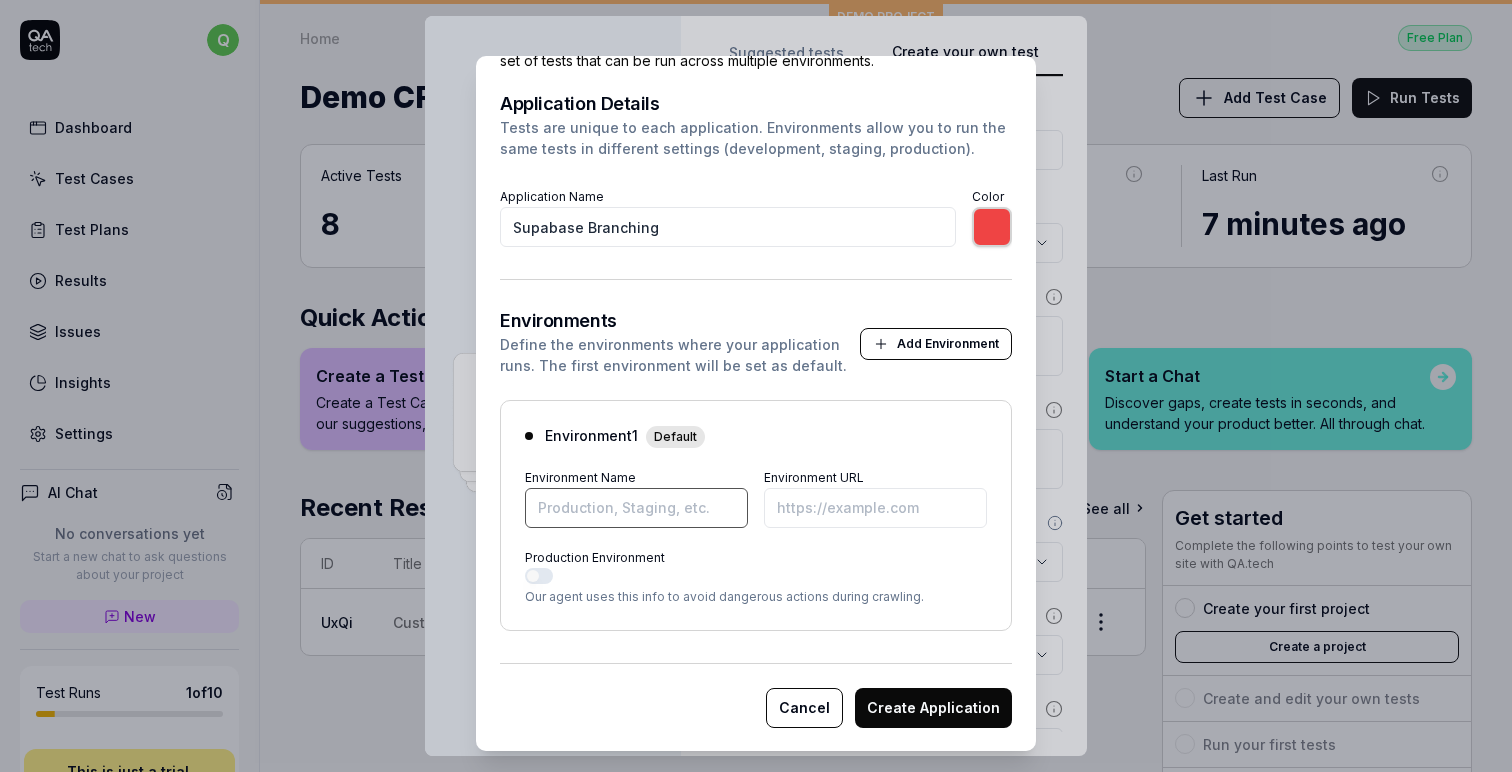 type on "*******" 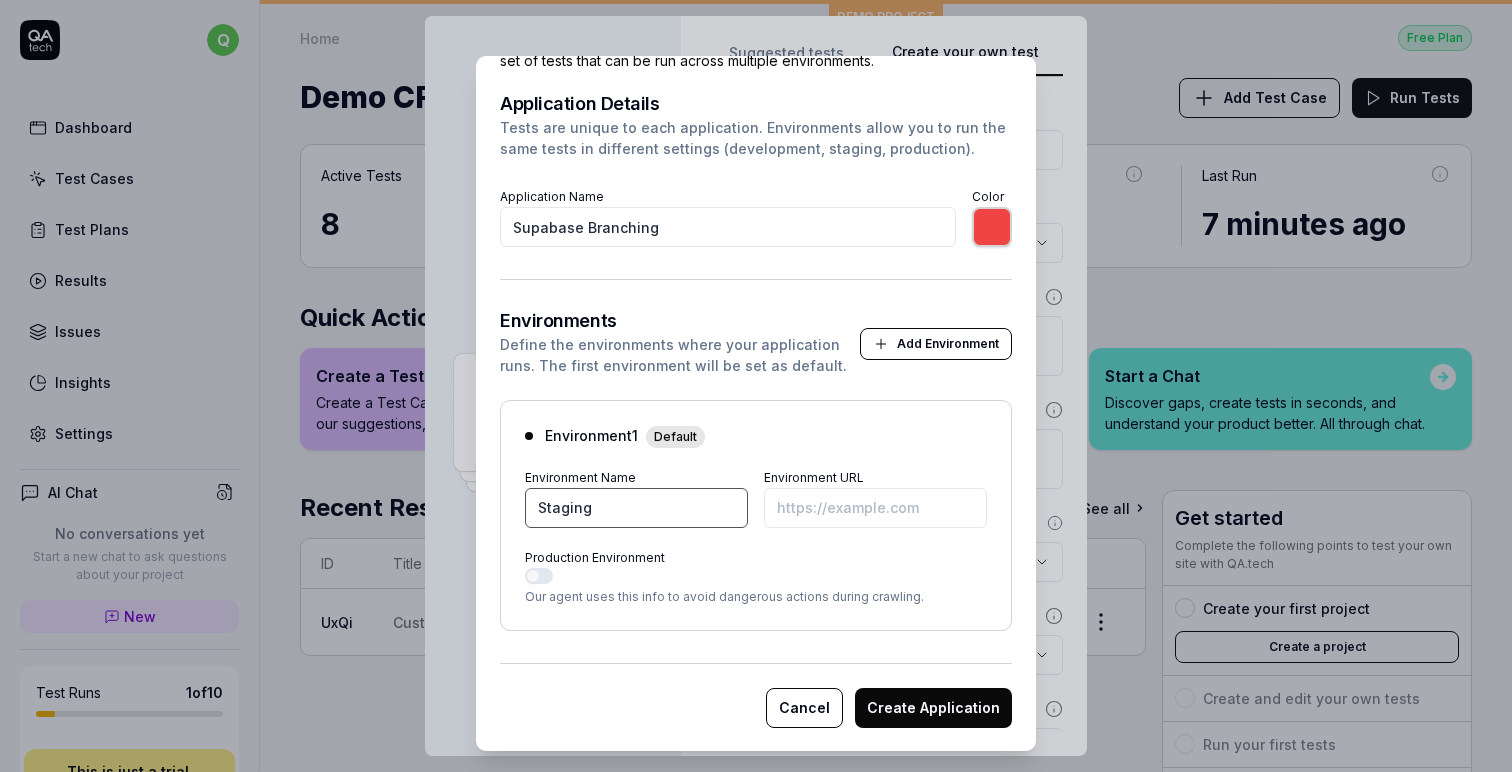 type on "Staging" 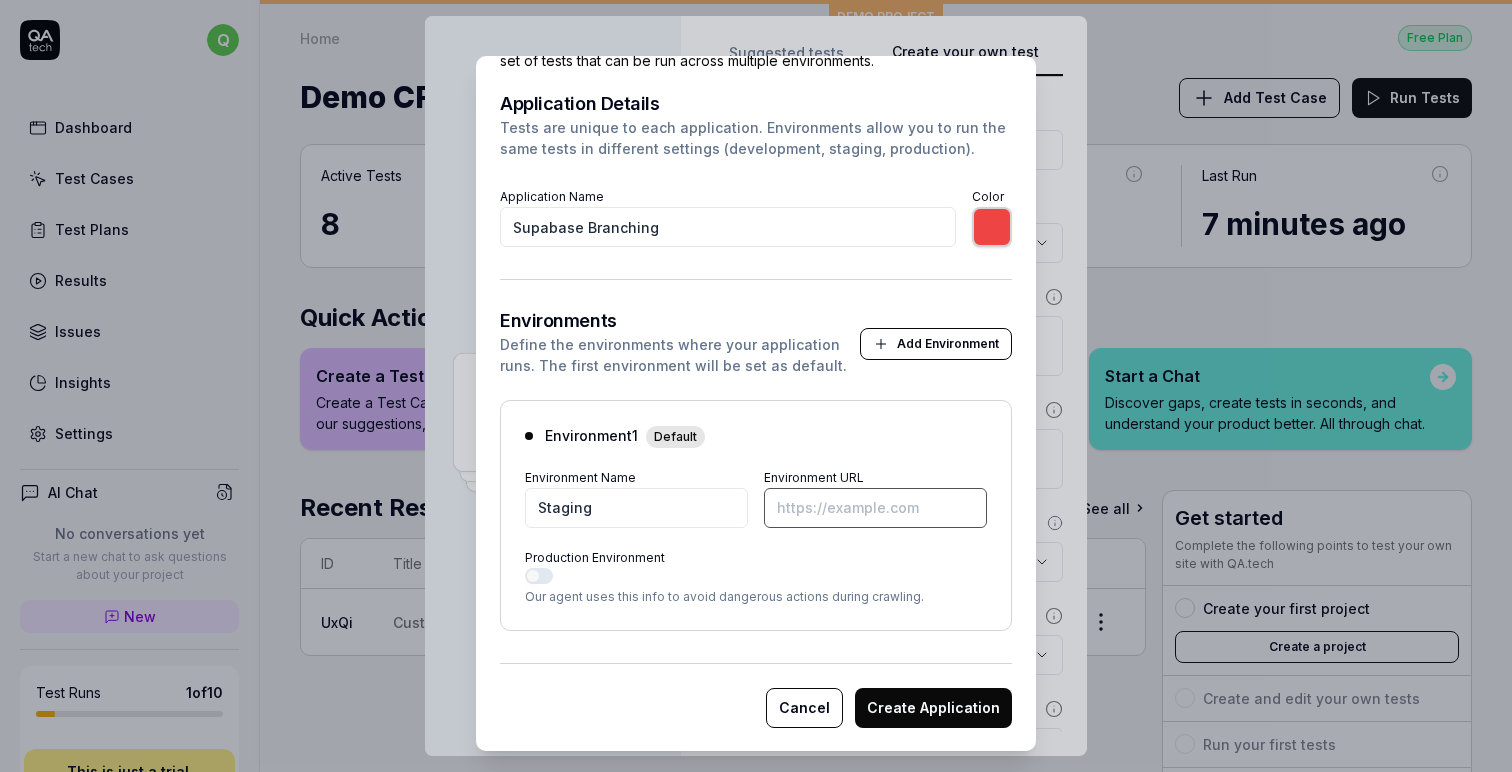 click on "Environment URL" at bounding box center (875, 508) 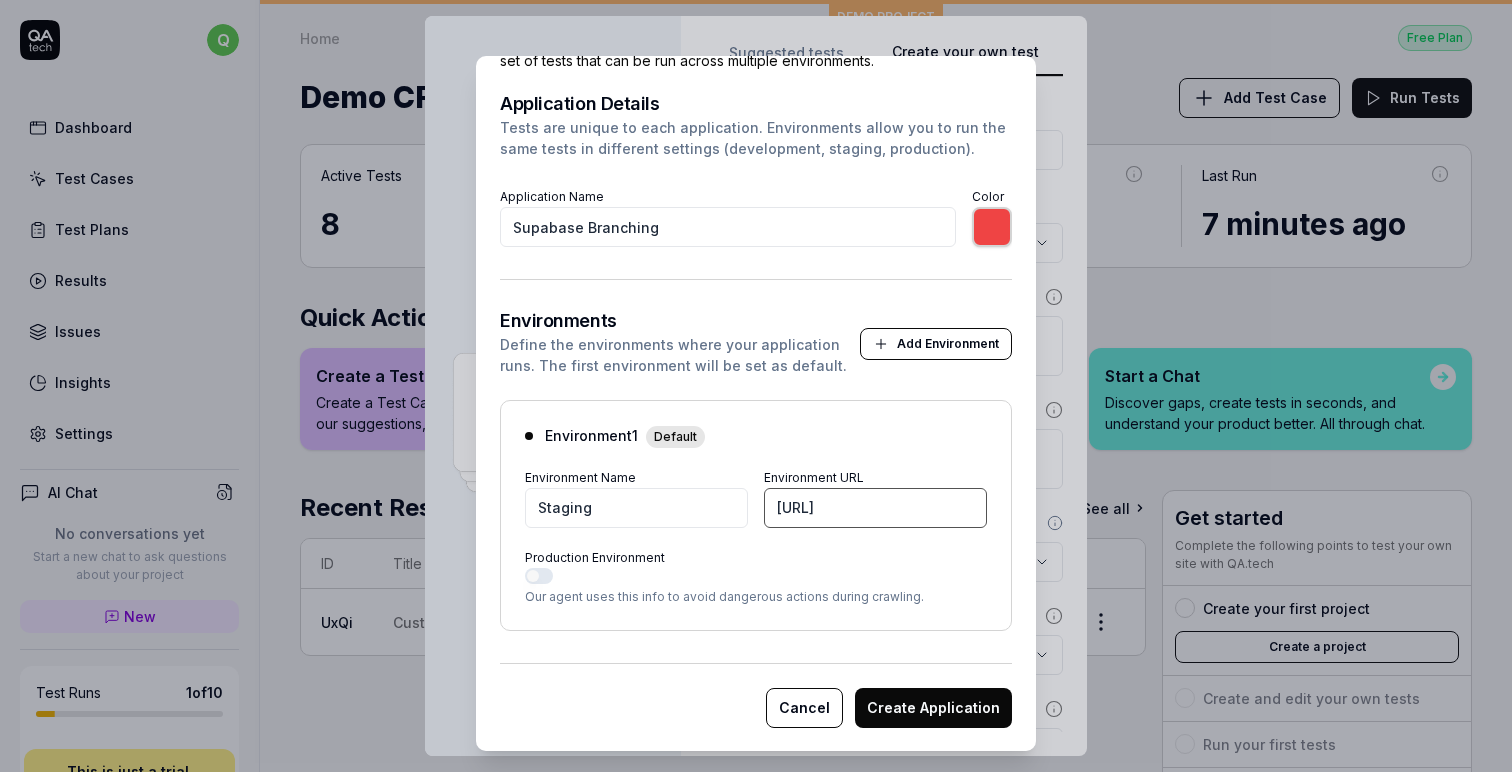 scroll, scrollTop: 0, scrollLeft: 96, axis: horizontal 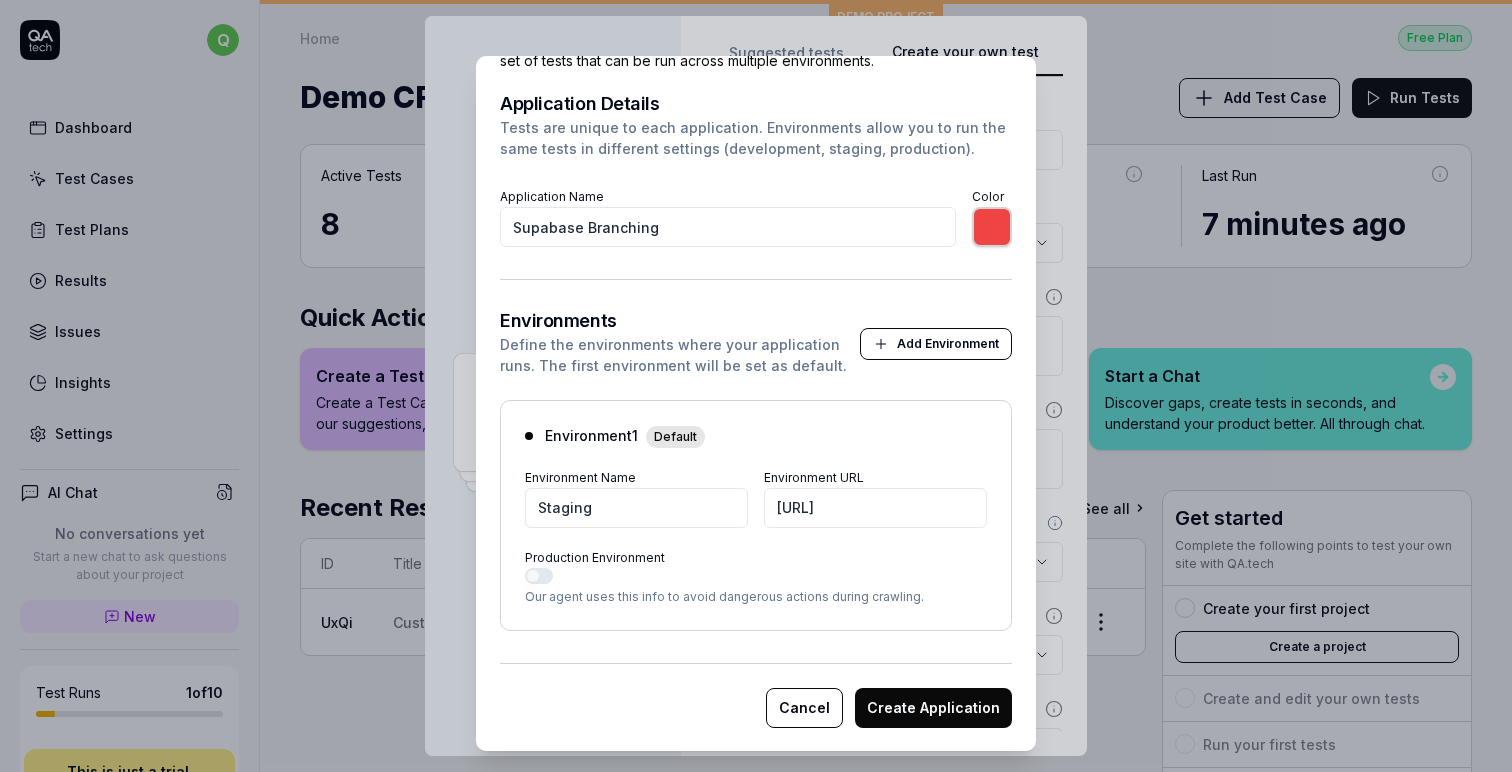 click on "Production Environment" at bounding box center (539, 576) 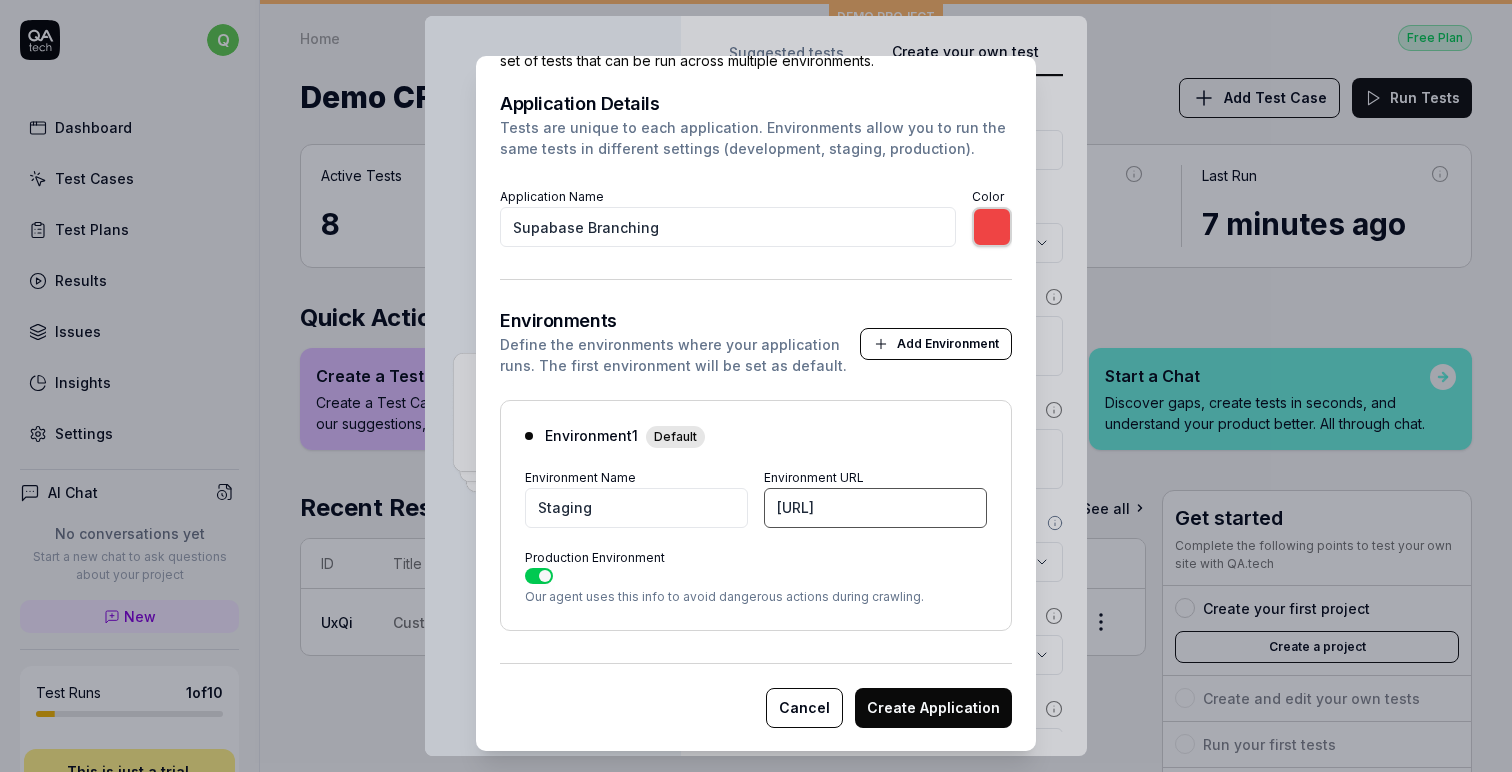 click on "[URL]" at bounding box center (875, 508) 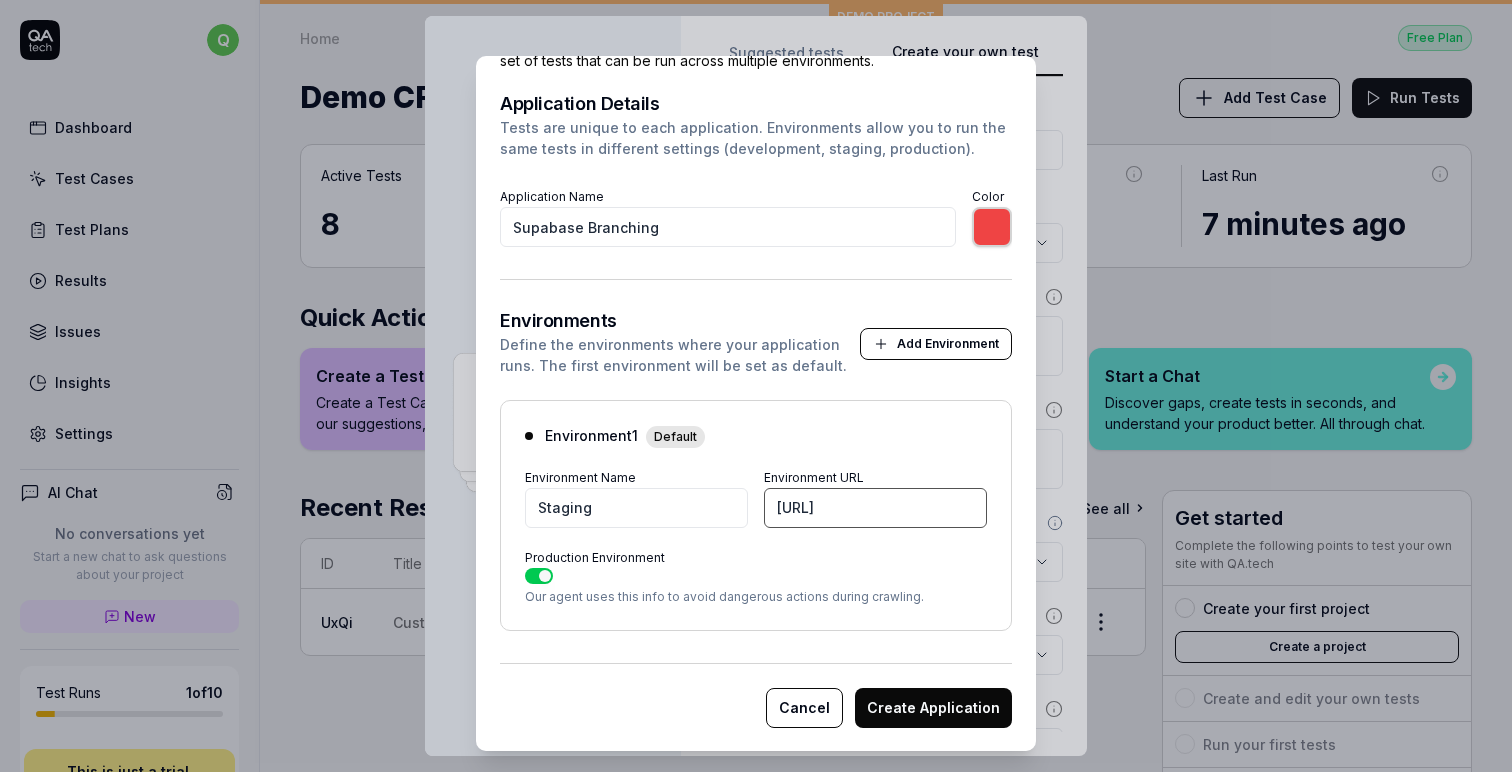 click on "[URL]" at bounding box center [875, 508] 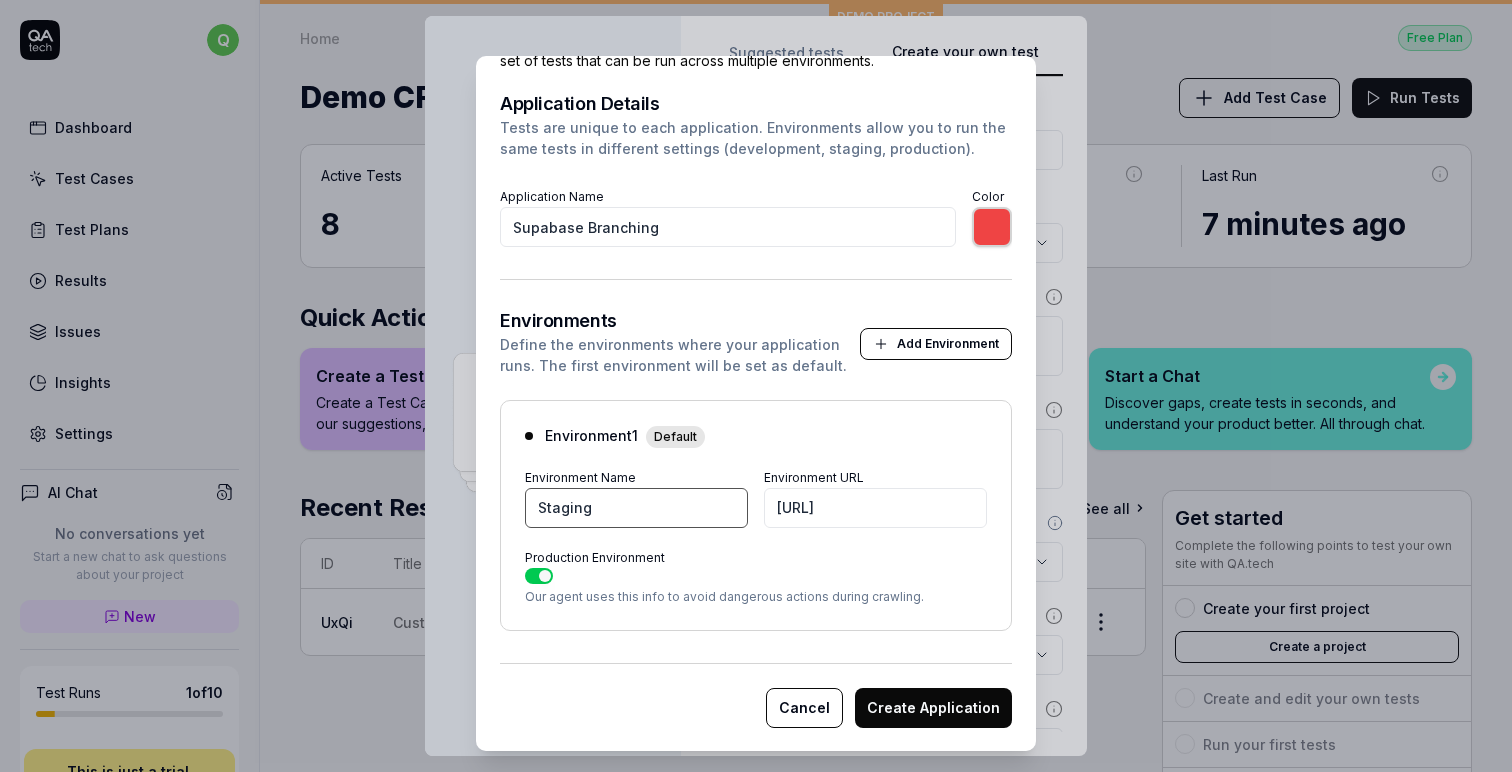 click on "Staging" at bounding box center [636, 508] 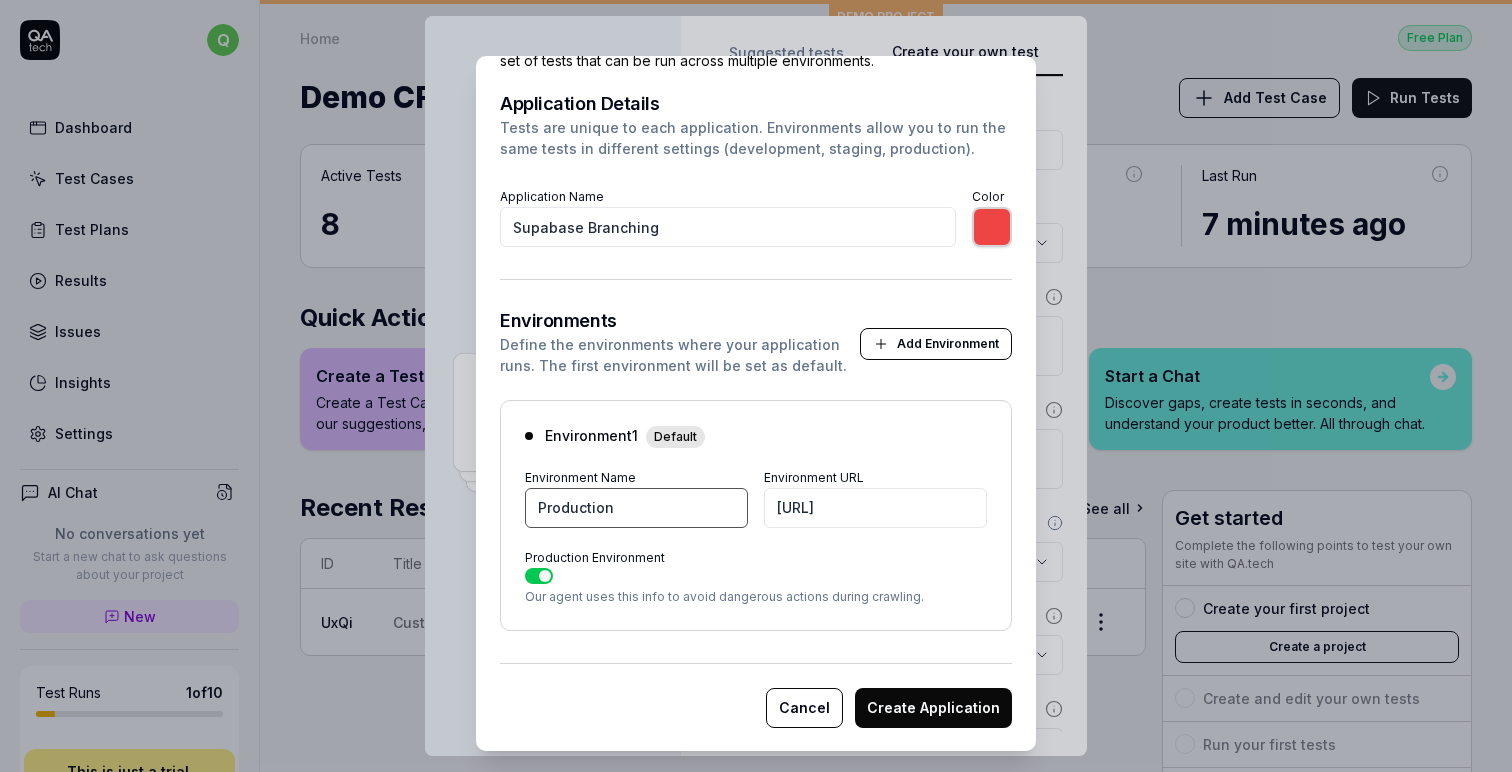 type on "Production" 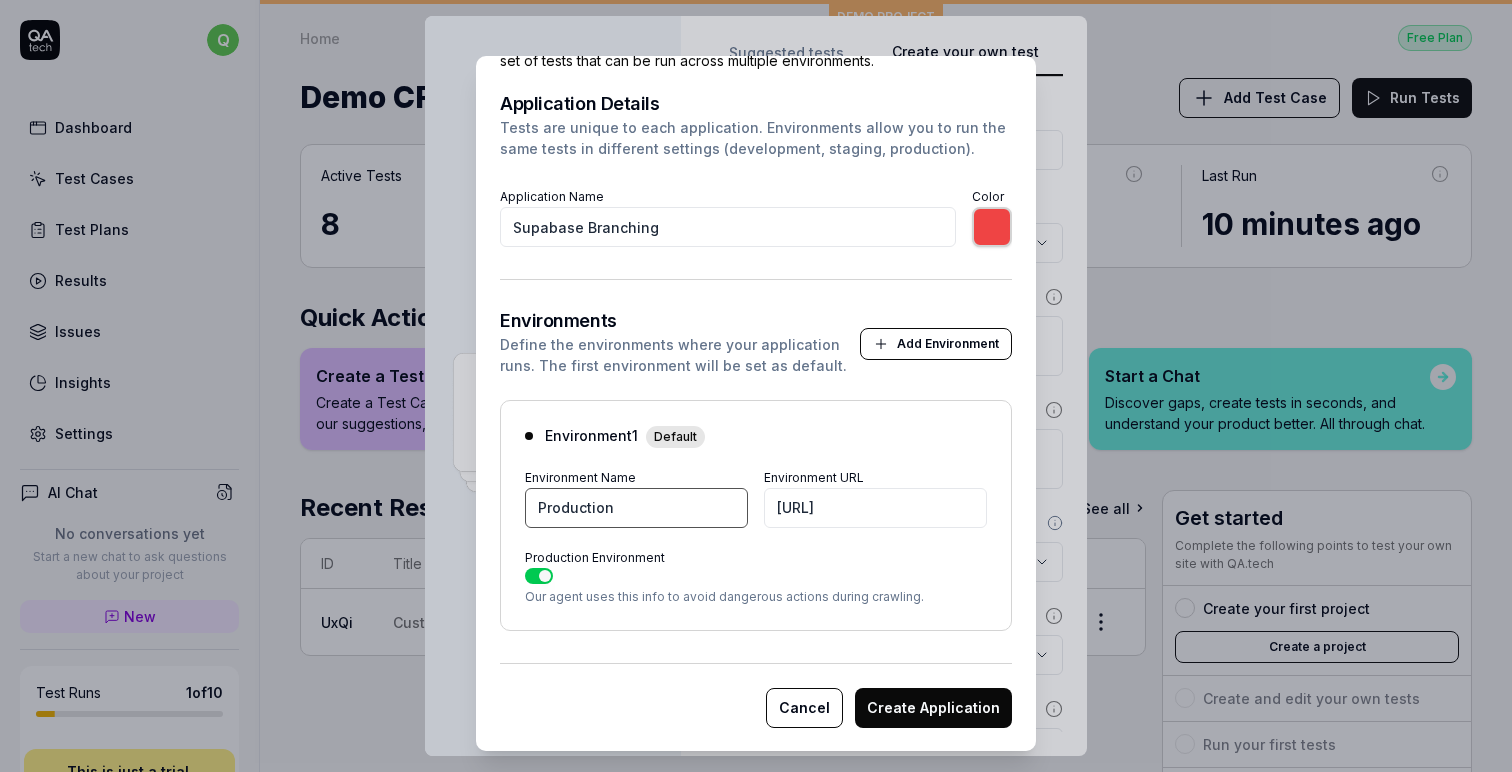 scroll, scrollTop: 35, scrollLeft: 0, axis: vertical 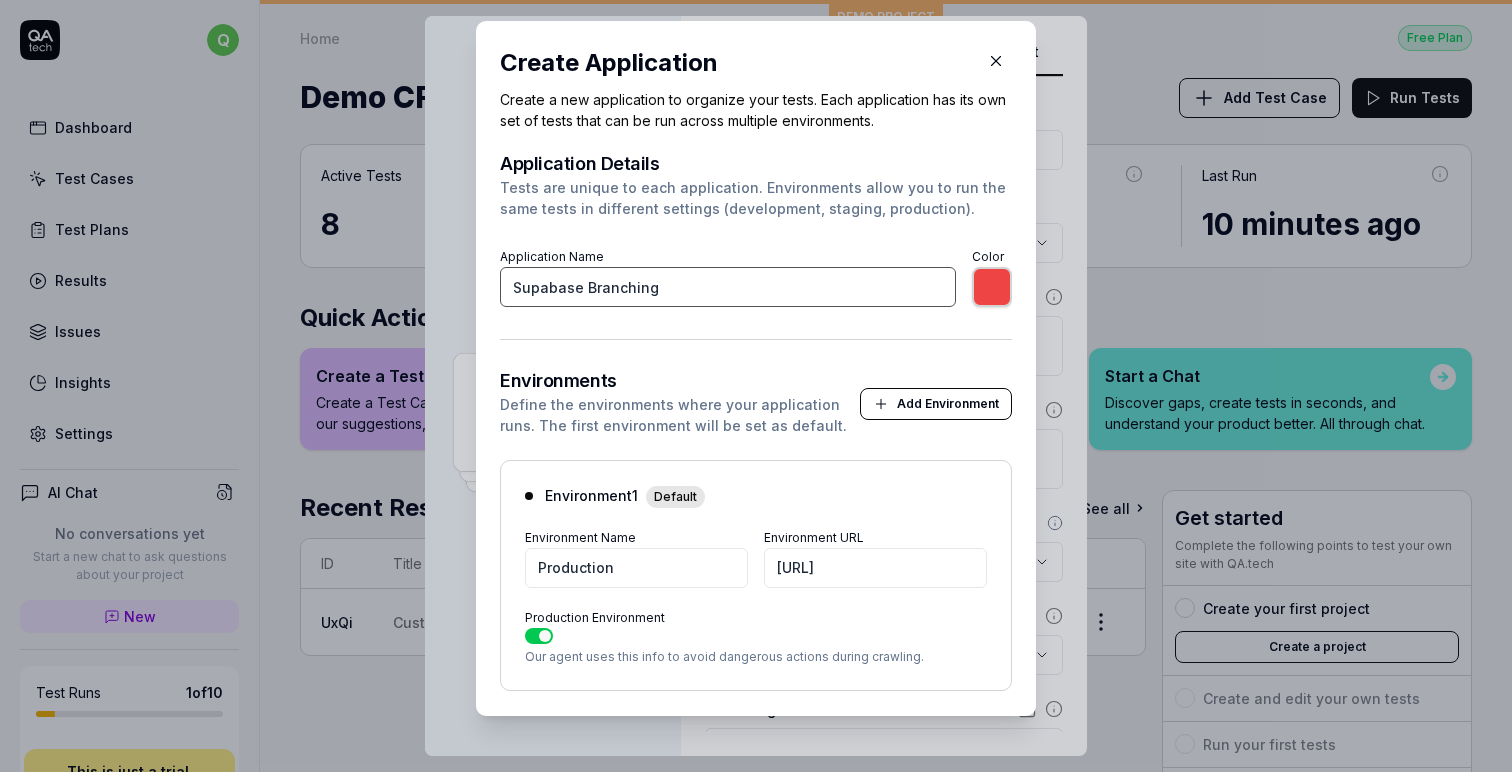 type on "*******" 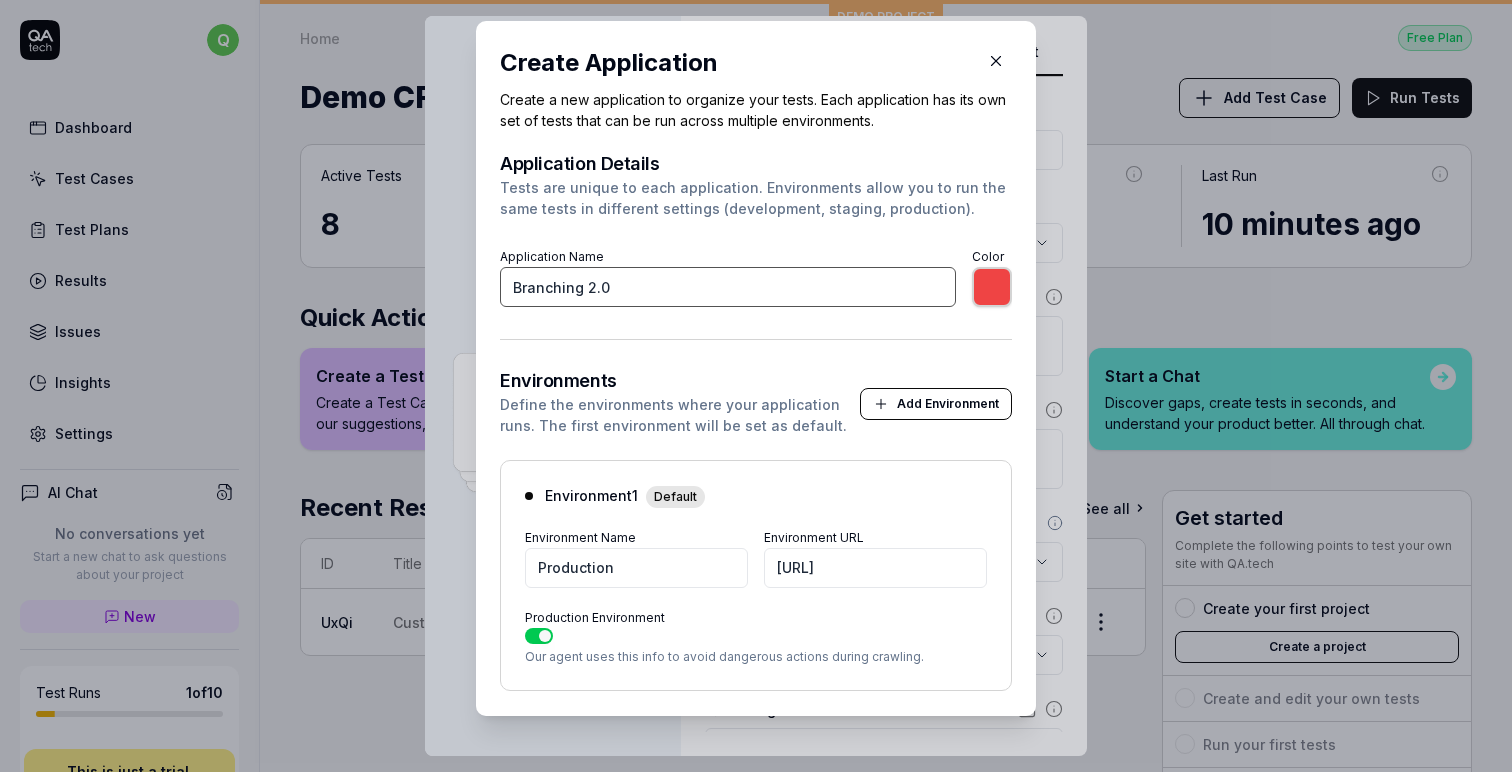 click on "Branching 2.0" at bounding box center (728, 287) 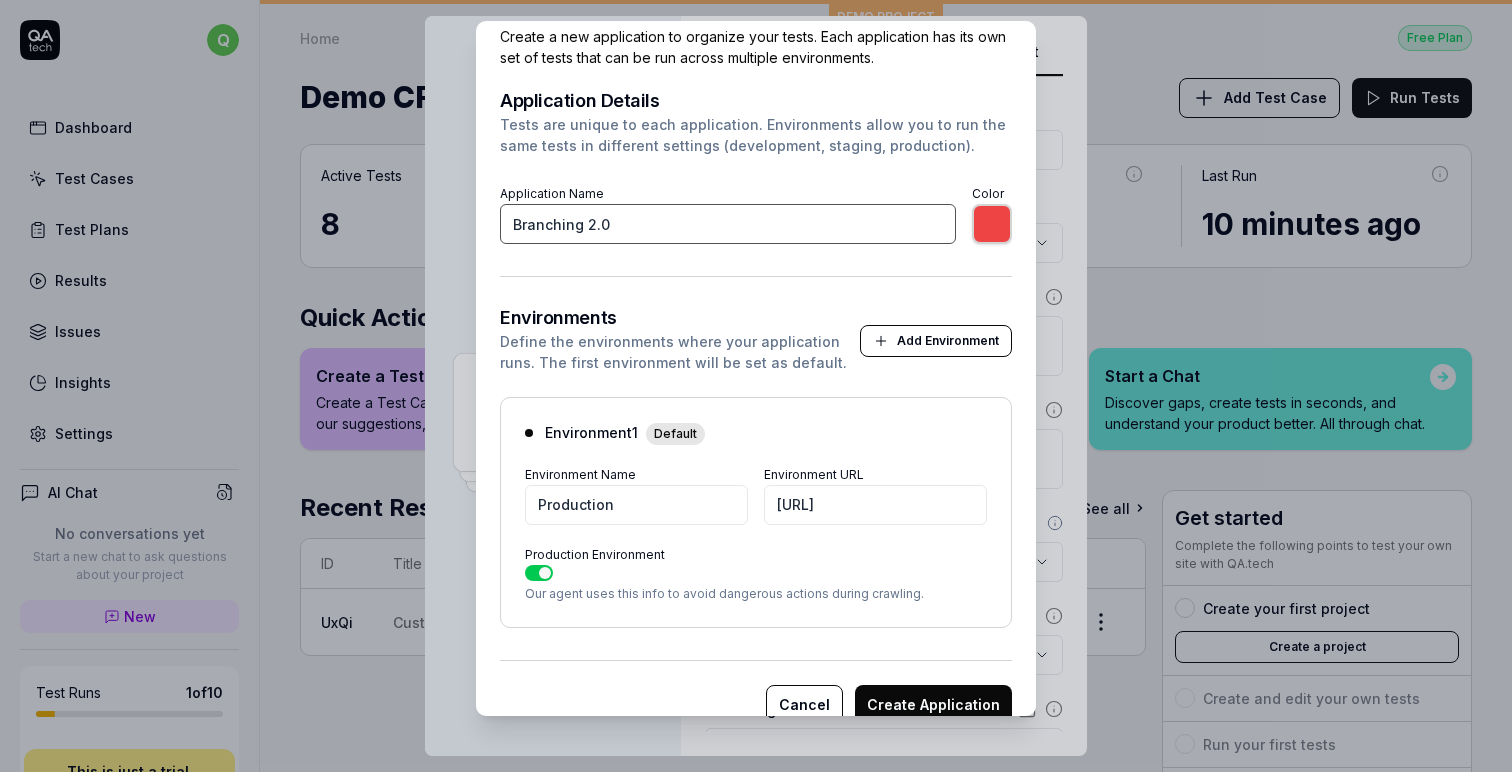 scroll, scrollTop: 95, scrollLeft: 0, axis: vertical 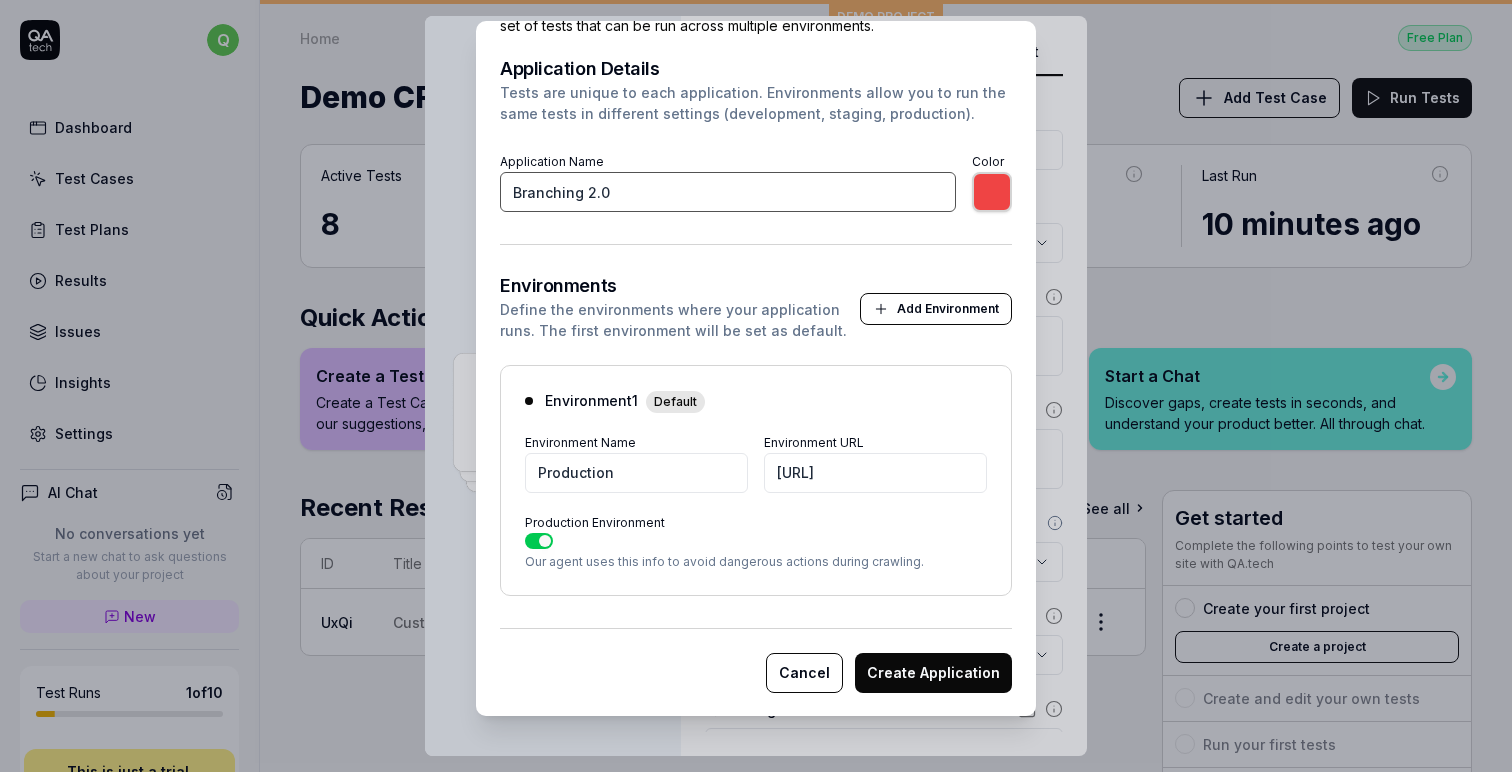 type on "Branching 2.0" 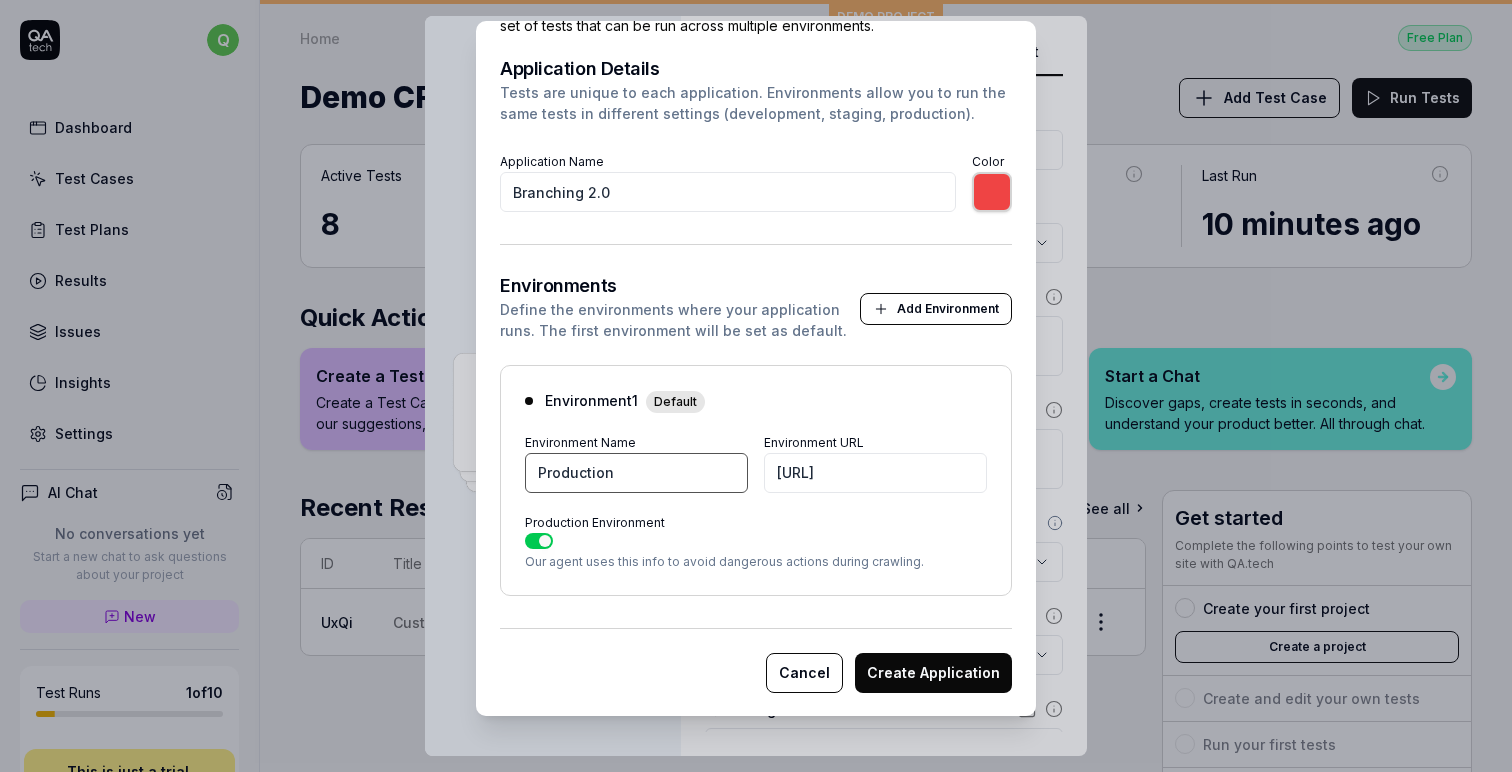 click on "Production" at bounding box center (636, 473) 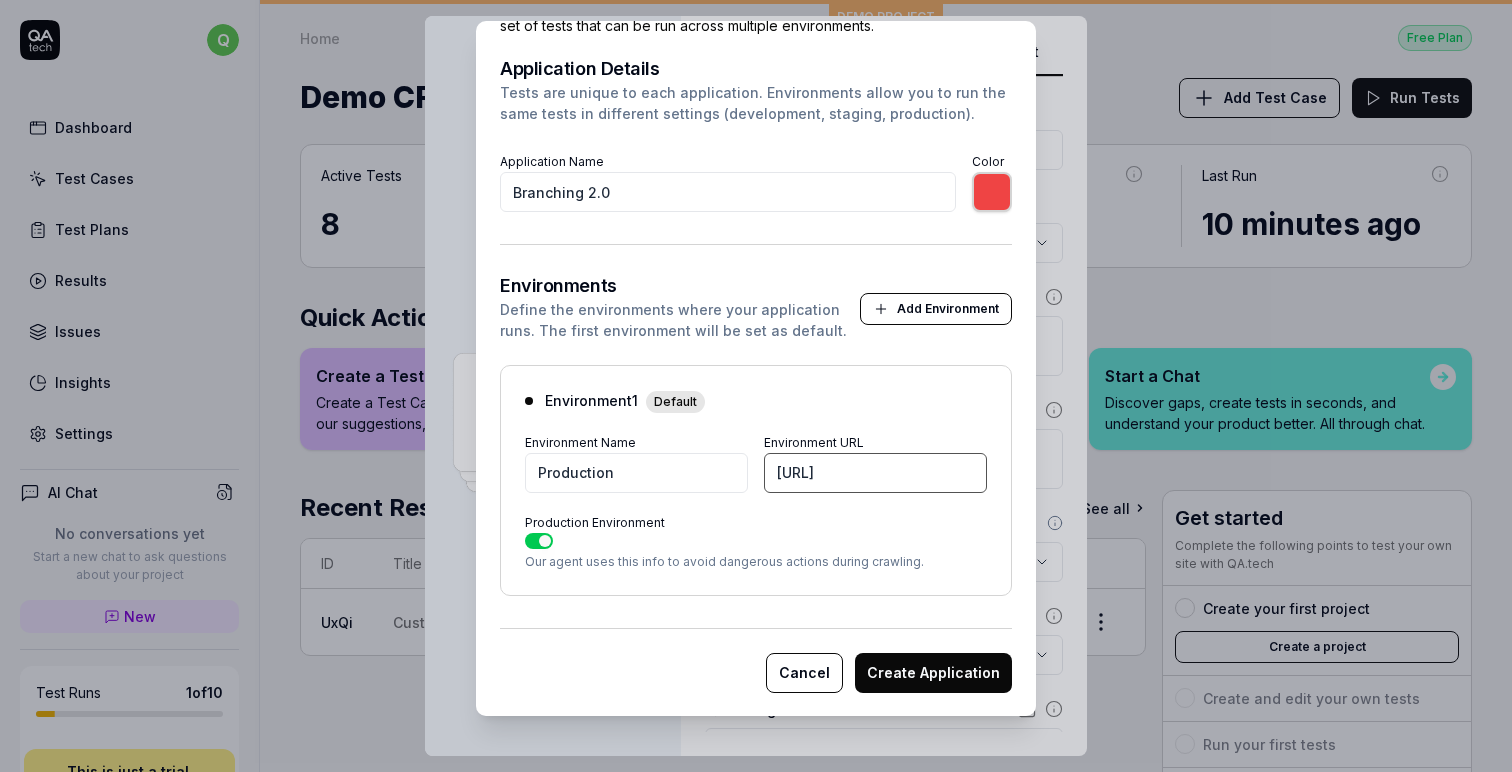 click on "[URL]" at bounding box center [875, 473] 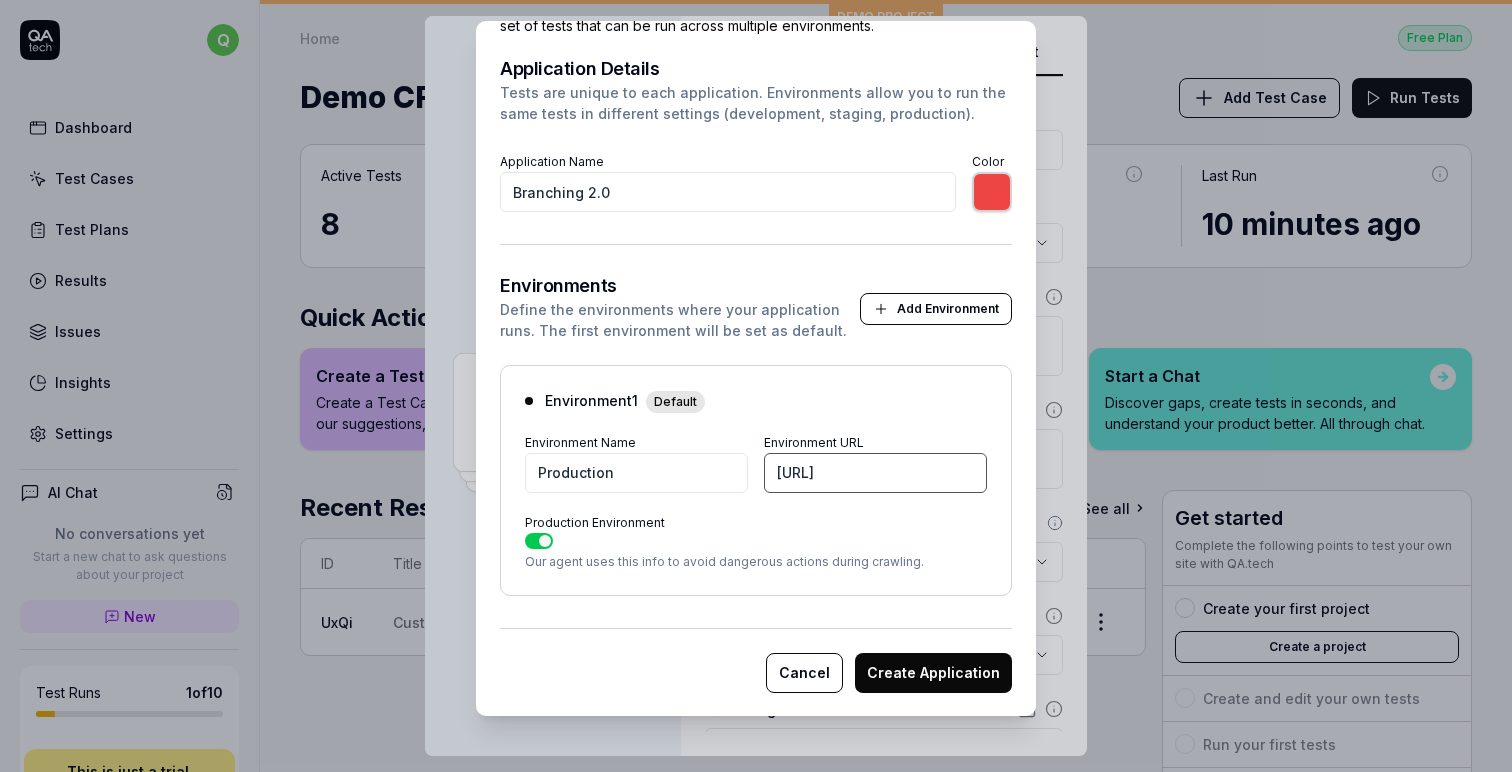 scroll, scrollTop: 0, scrollLeft: 241, axis: horizontal 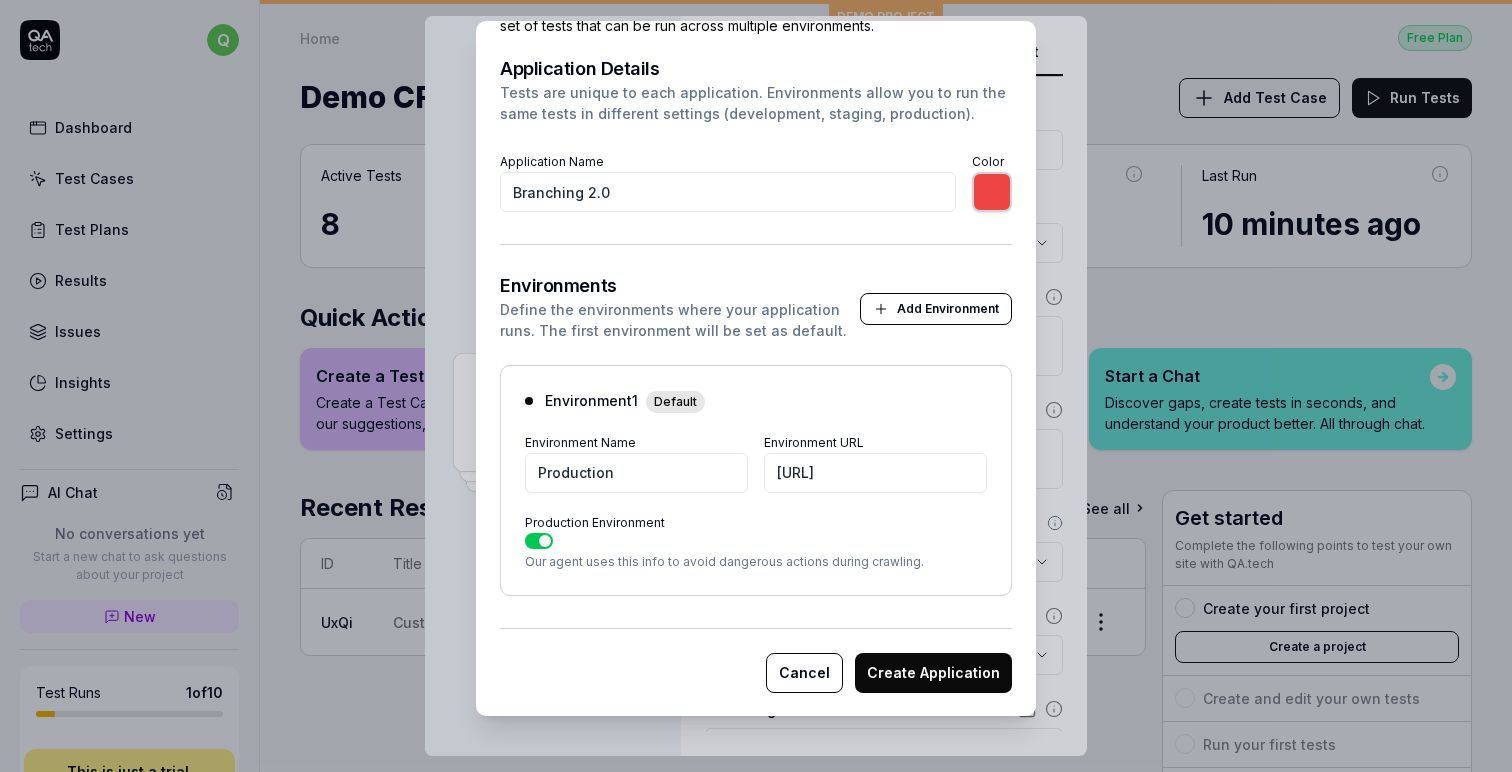 click on "Create Application" at bounding box center [933, 673] 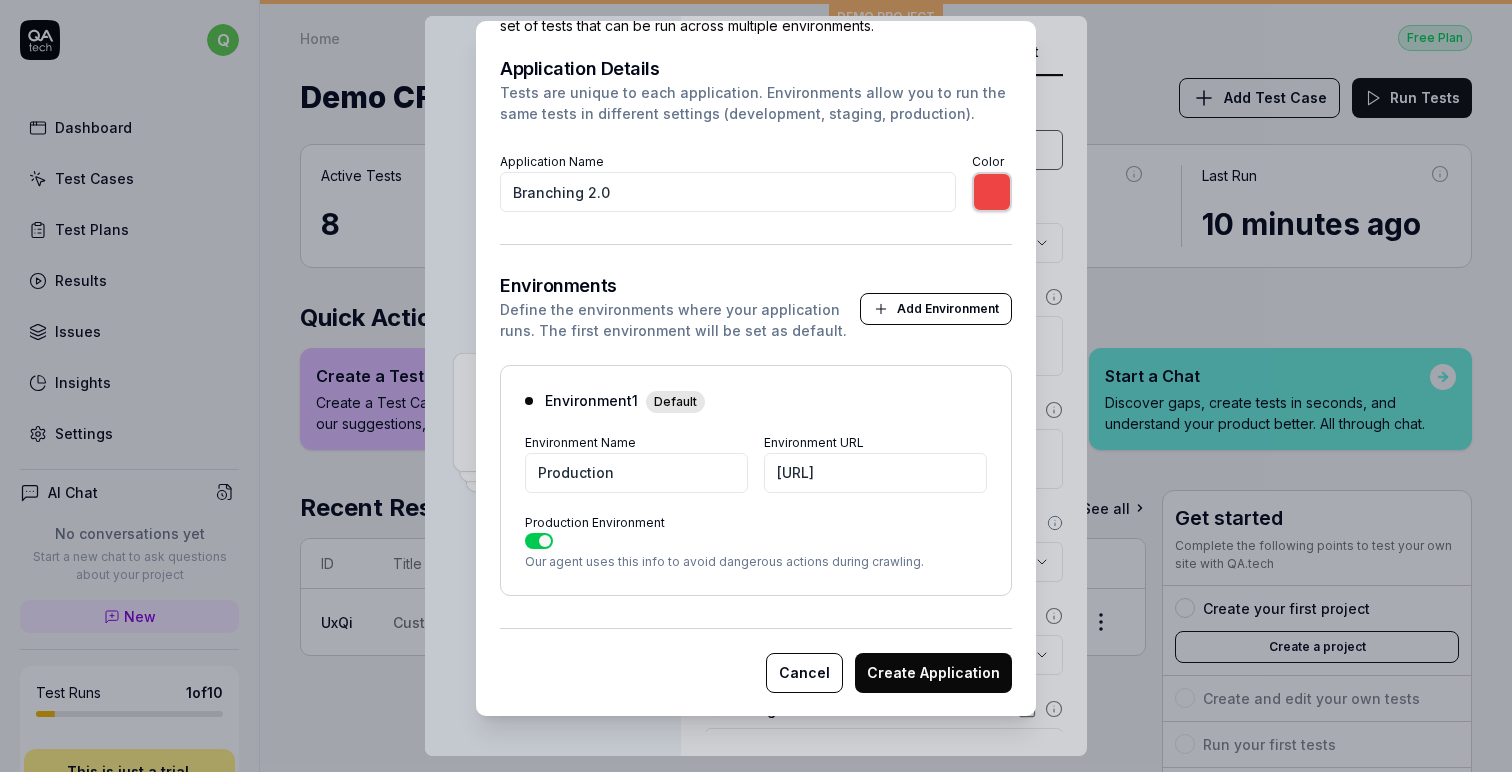 type on "*******" 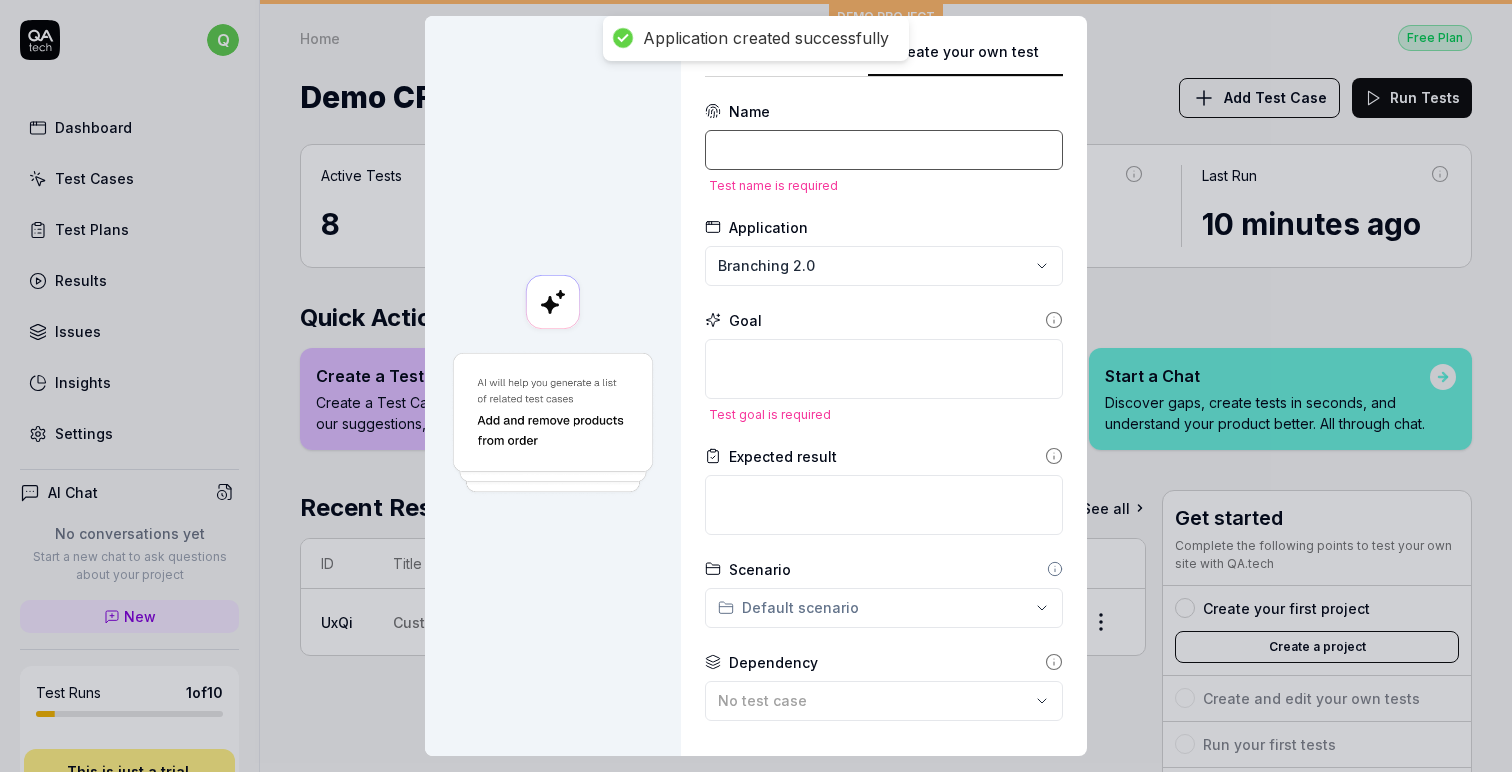 click at bounding box center (884, 150) 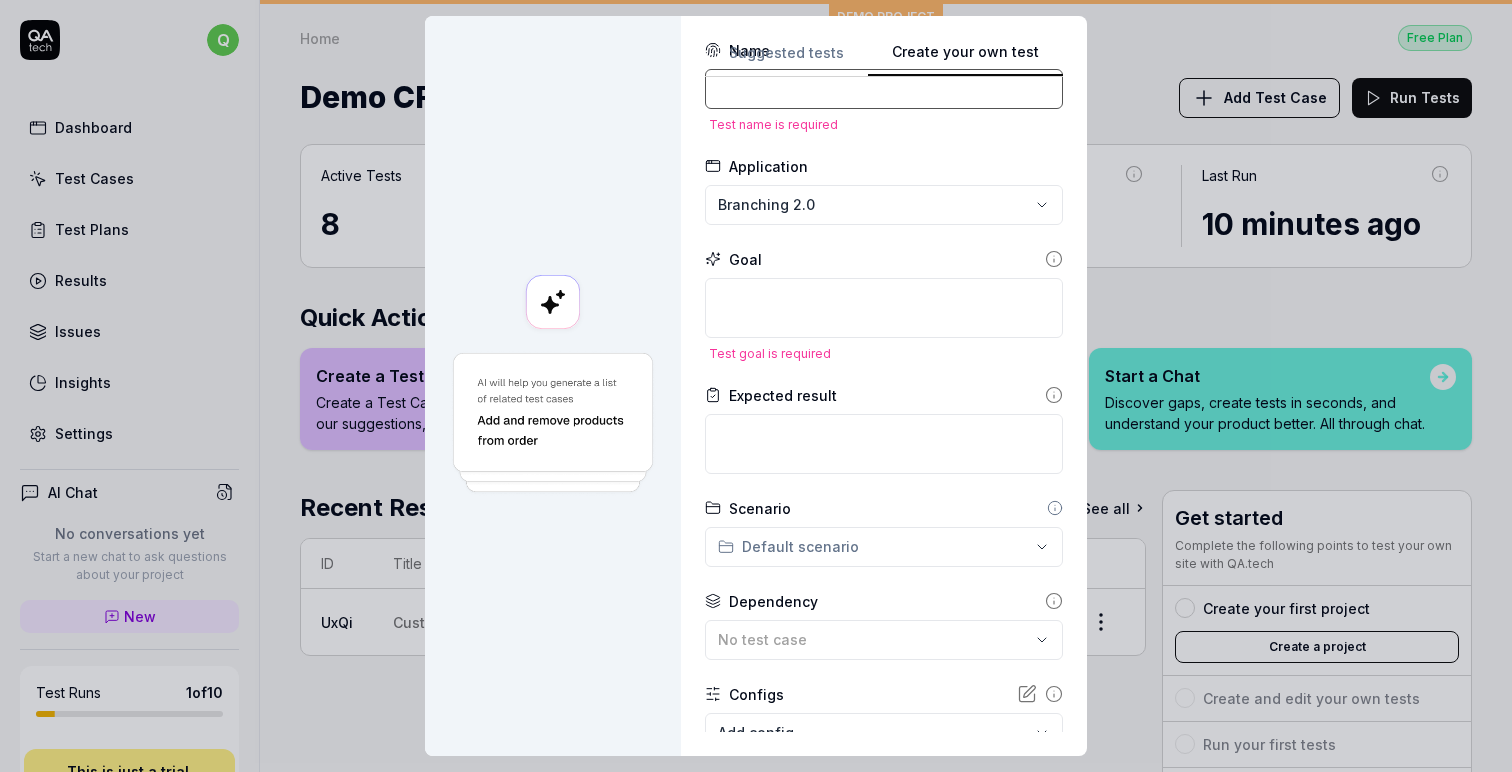 scroll, scrollTop: 0, scrollLeft: 0, axis: both 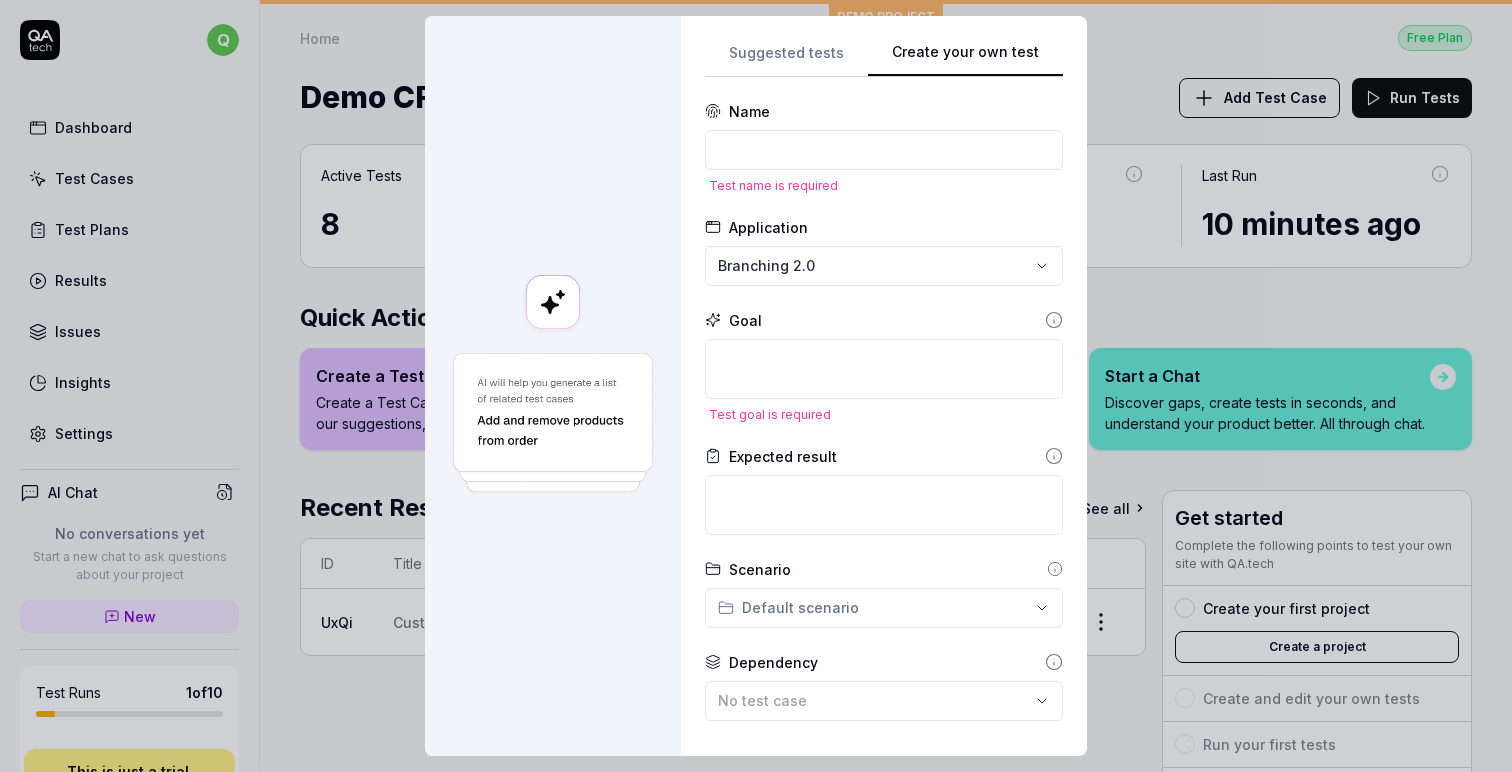 click on "Suggested tests" at bounding box center [786, 59] 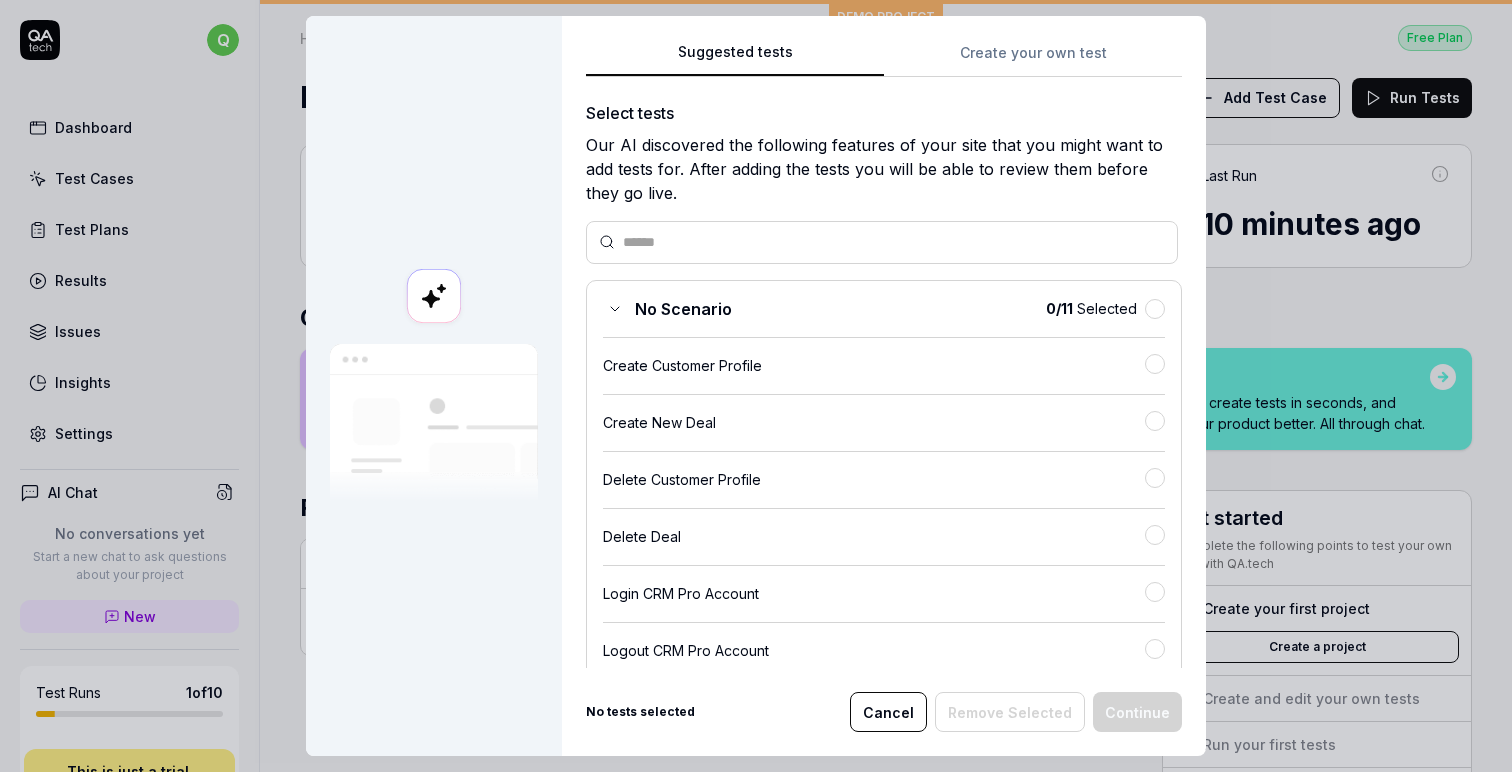 click on "Cancel" at bounding box center (888, 712) 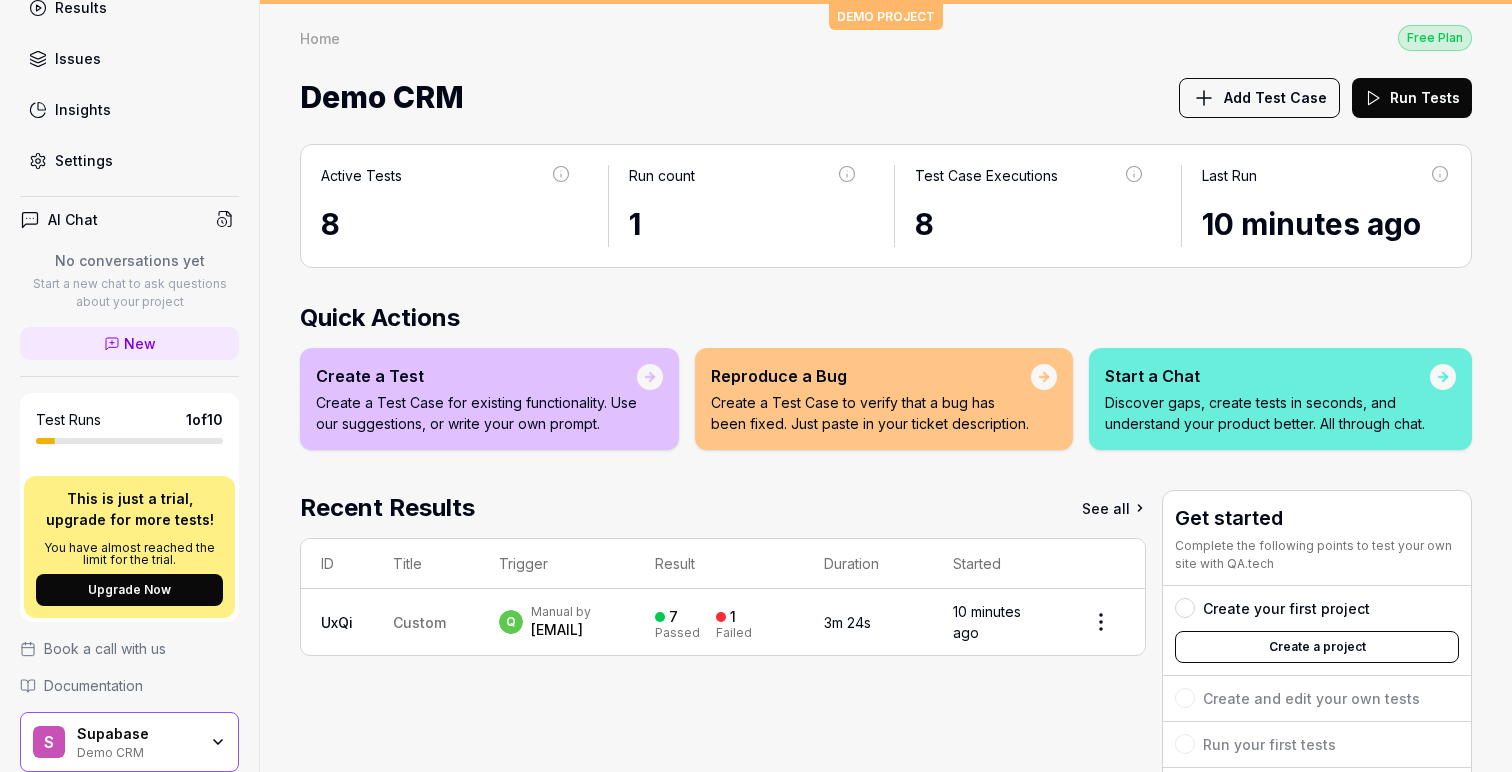scroll, scrollTop: 370, scrollLeft: 0, axis: vertical 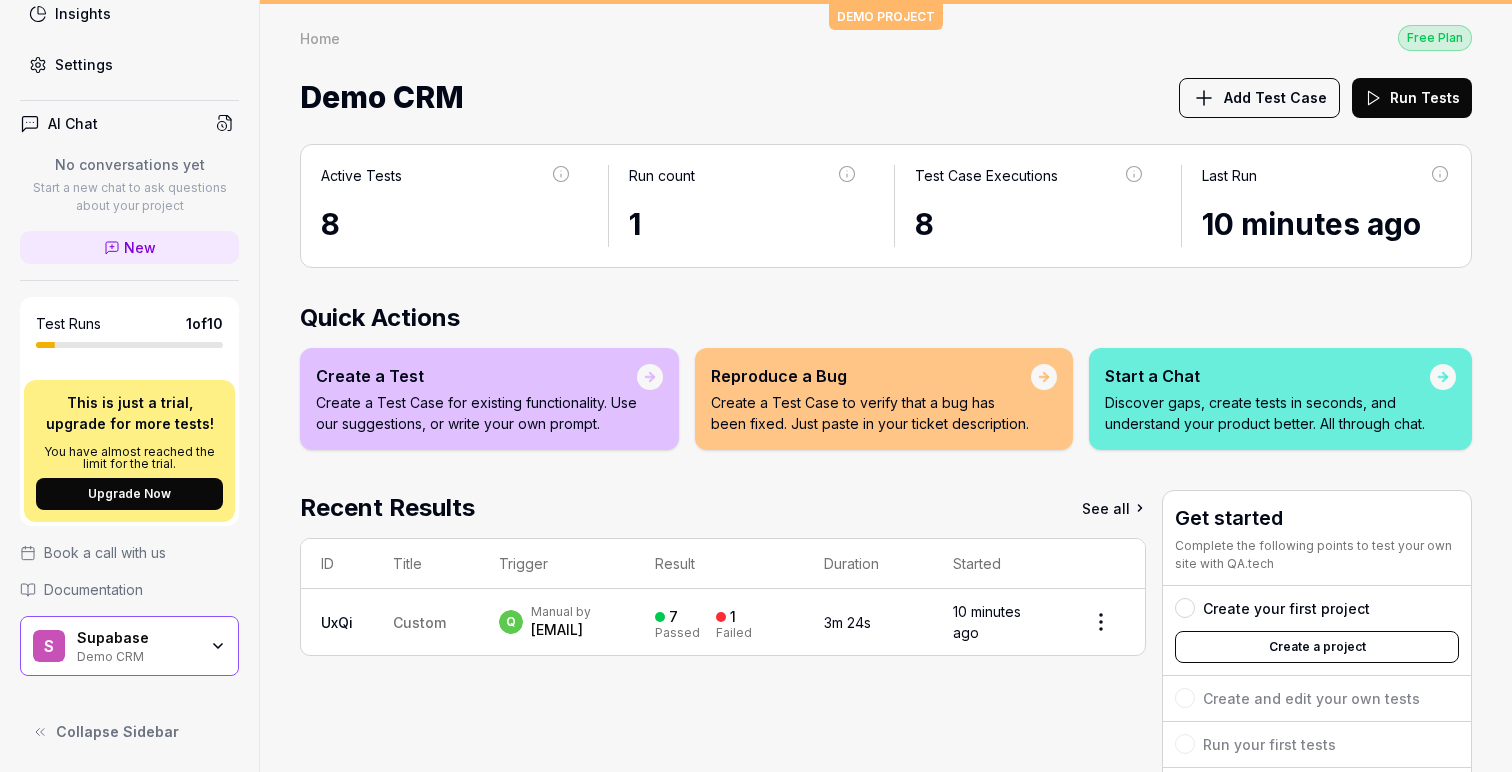 click on "Demo CRM" at bounding box center [137, 655] 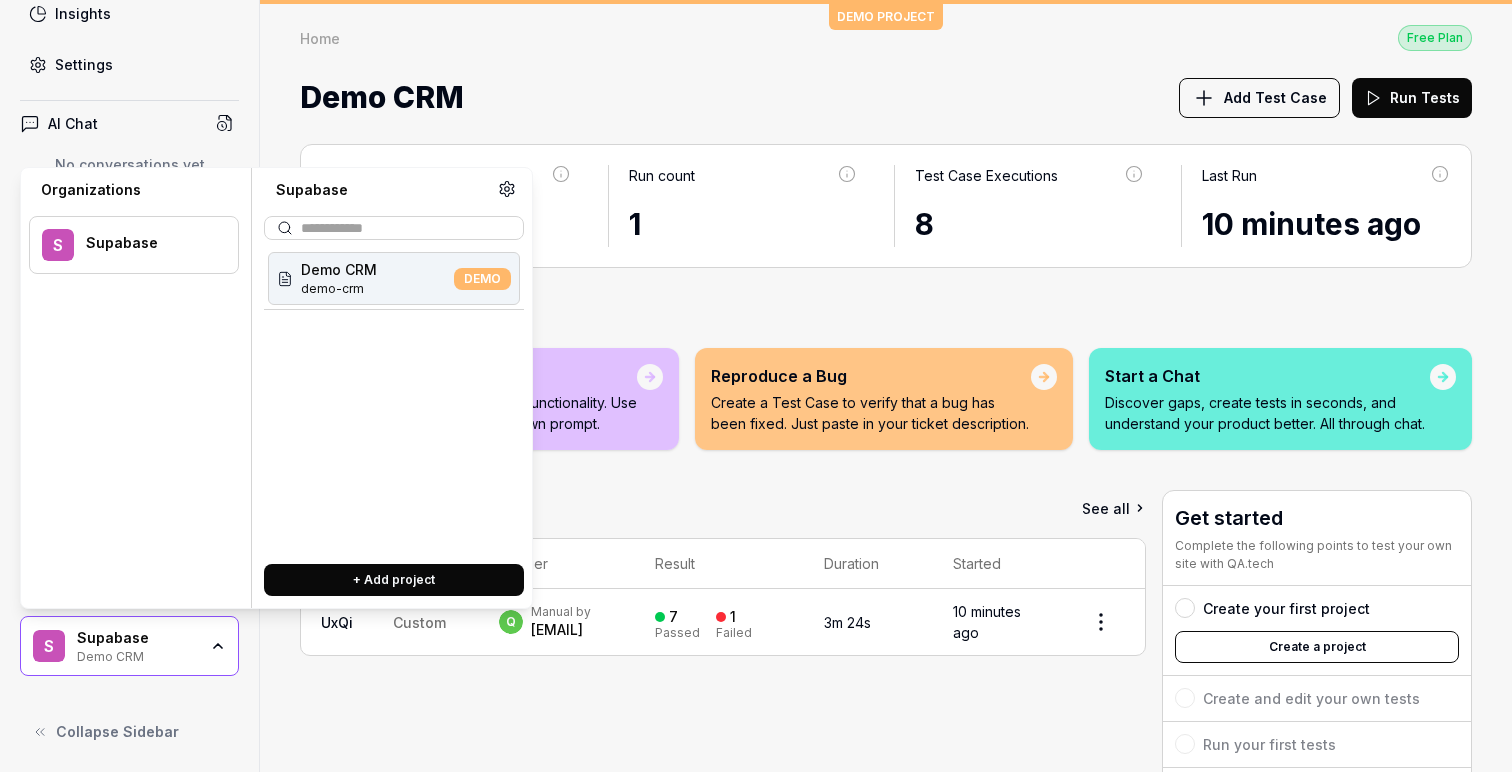click on "Supabase" at bounding box center (149, 243) 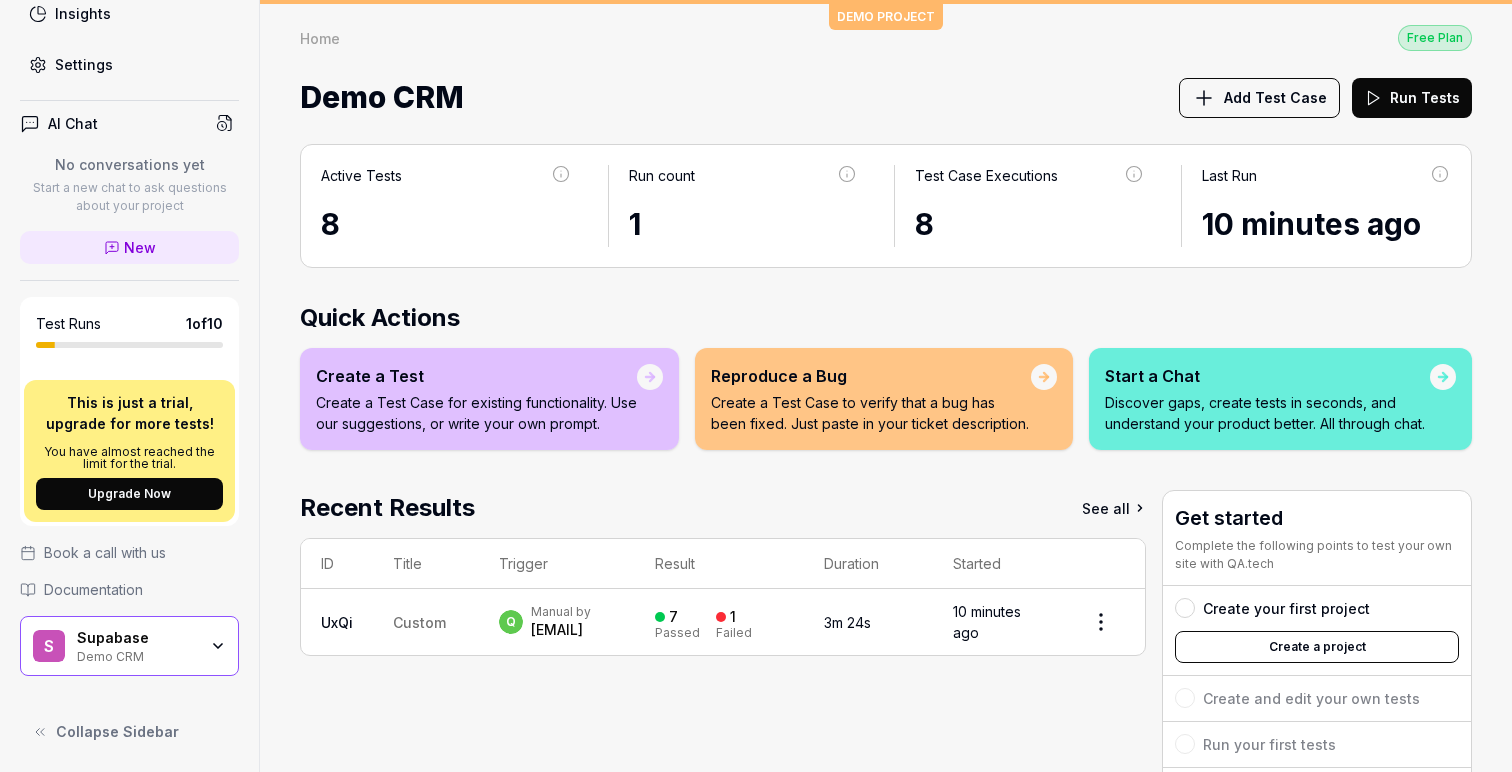 click on "Demo CRM" at bounding box center (137, 655) 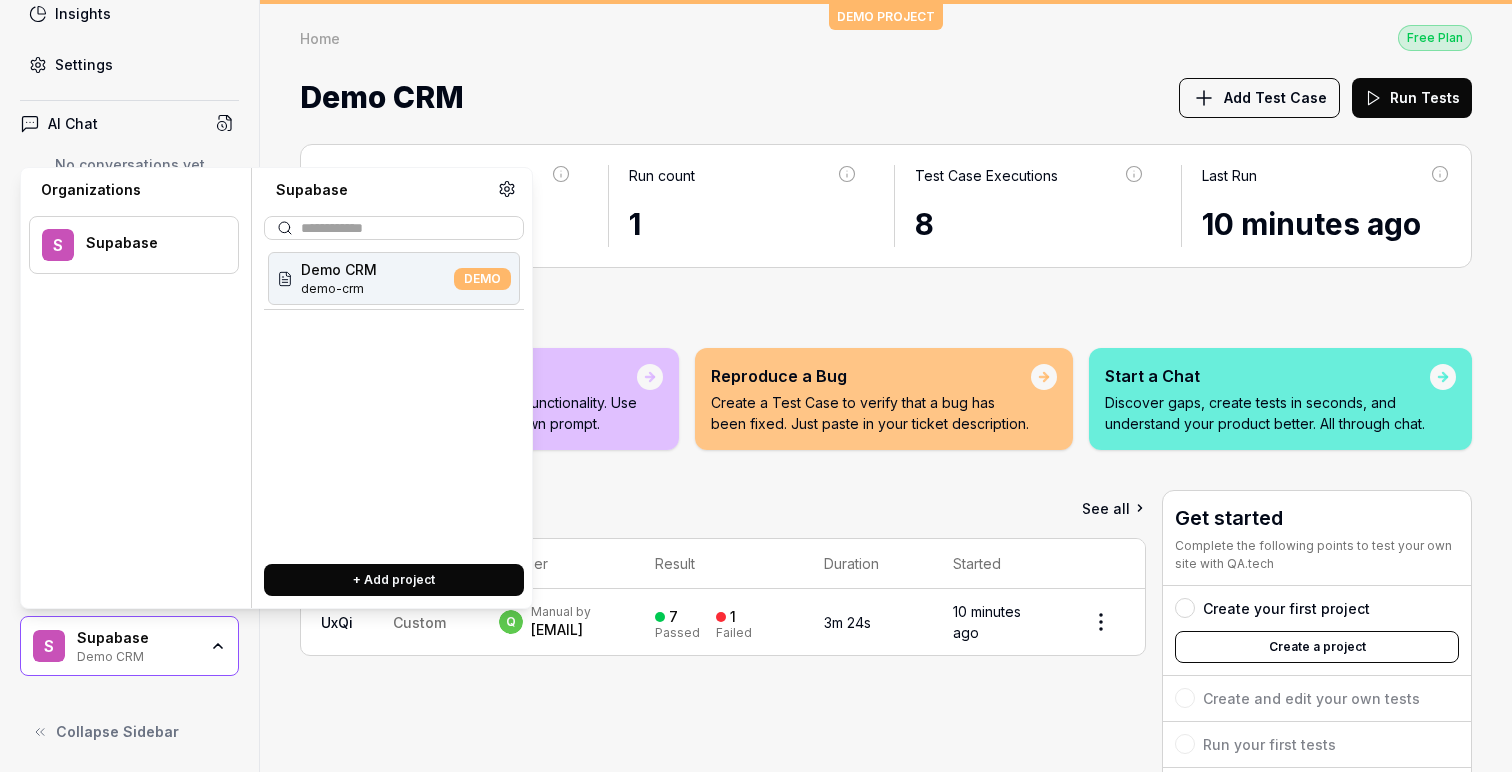 click 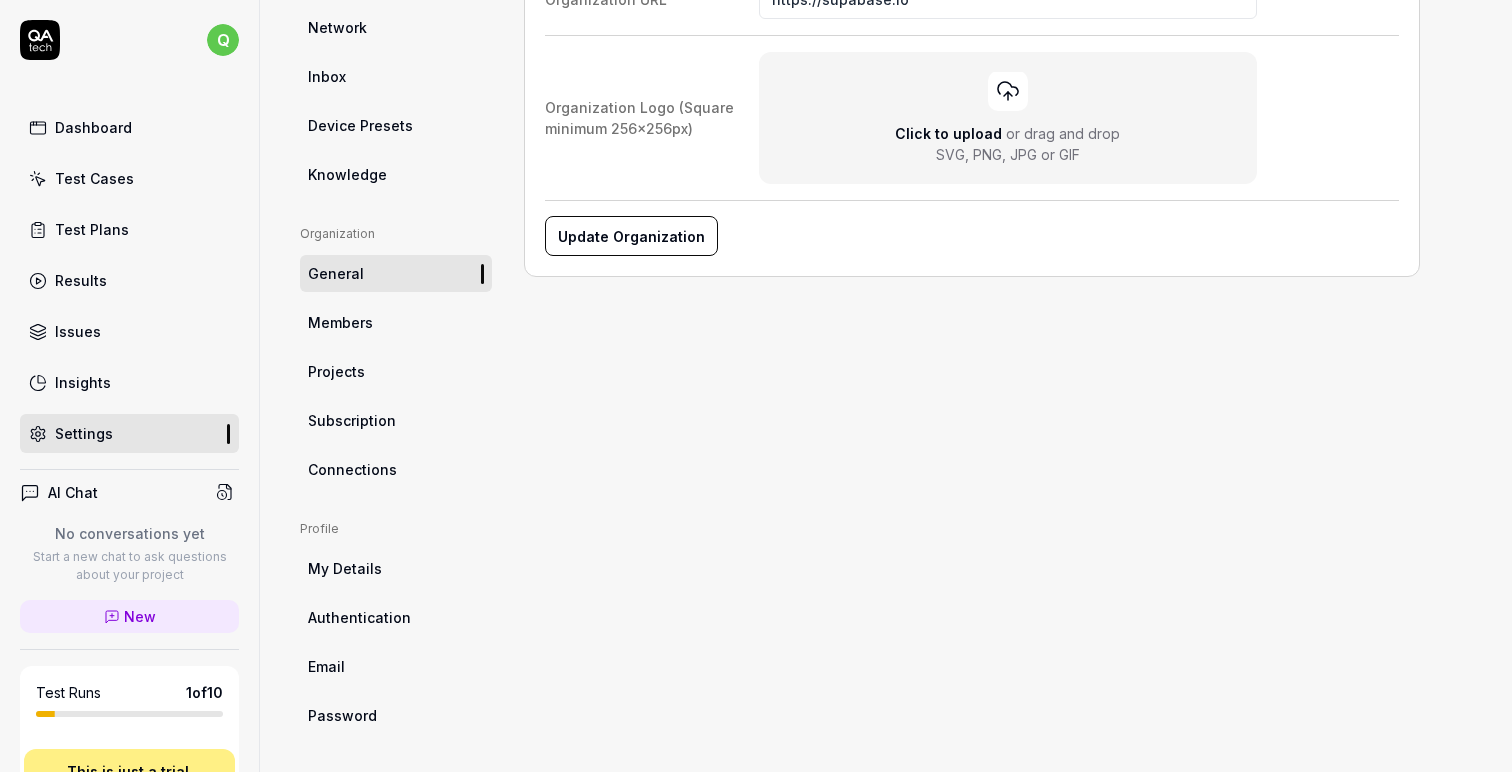 scroll, scrollTop: 374, scrollLeft: 0, axis: vertical 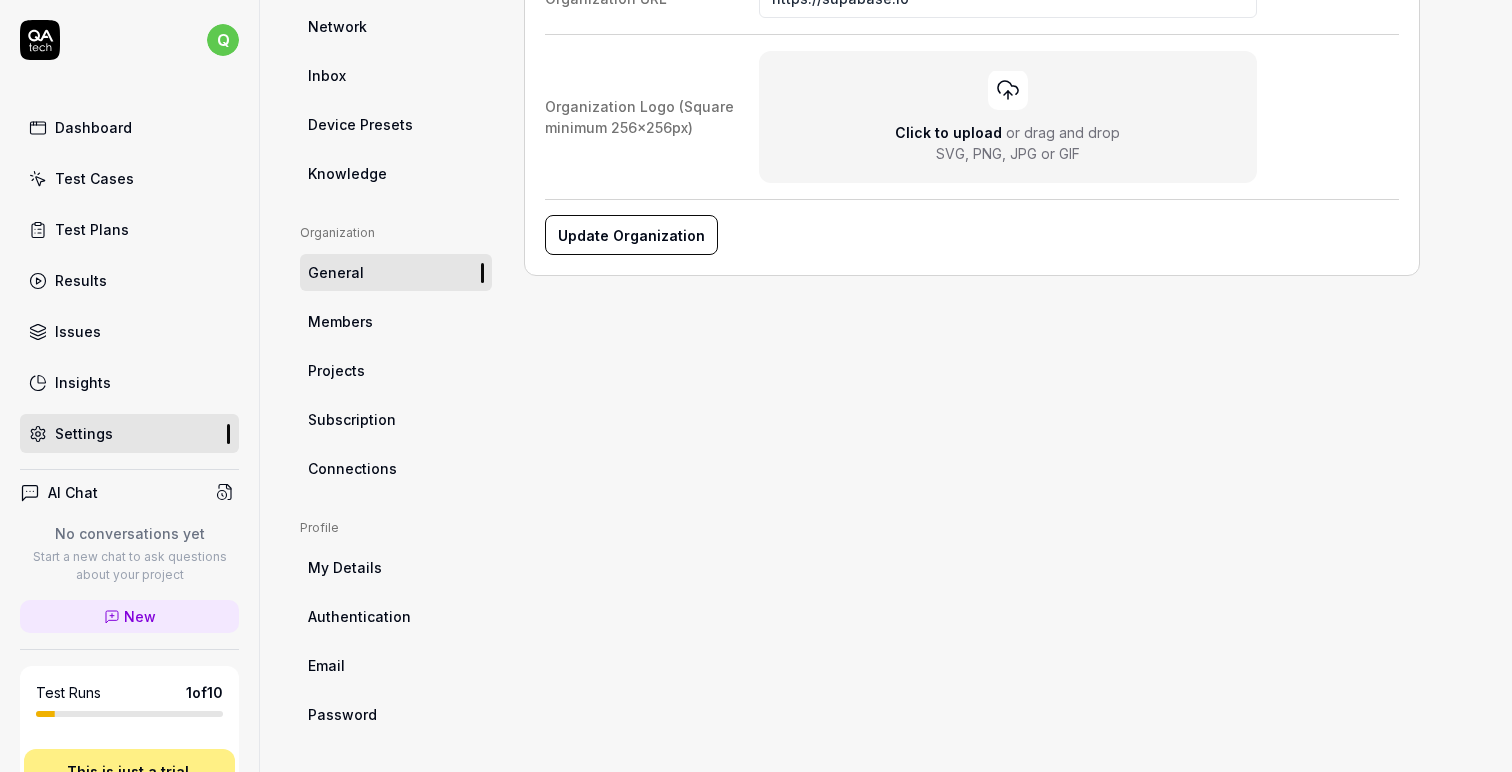 click on "Projects" at bounding box center (396, 370) 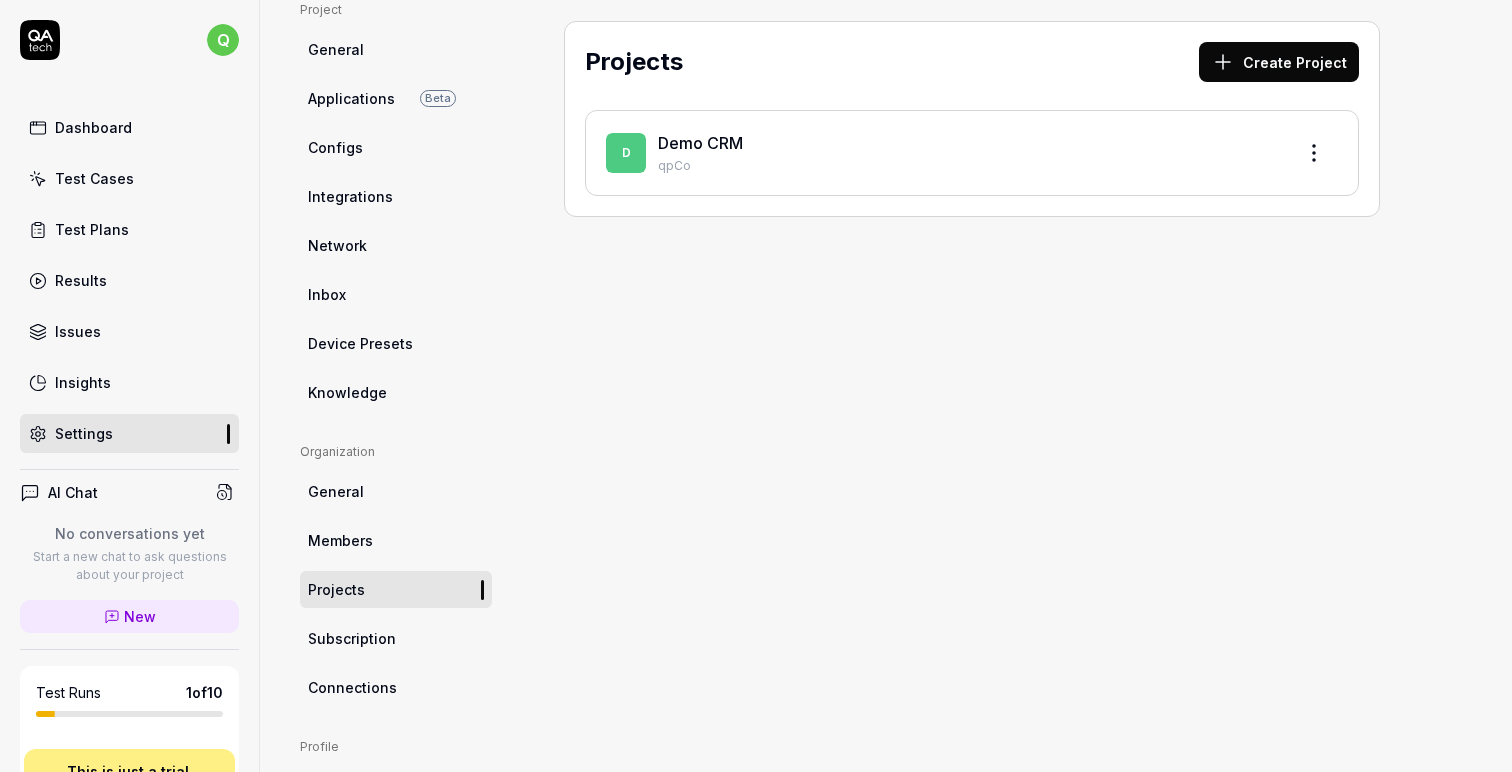 scroll, scrollTop: 0, scrollLeft: 0, axis: both 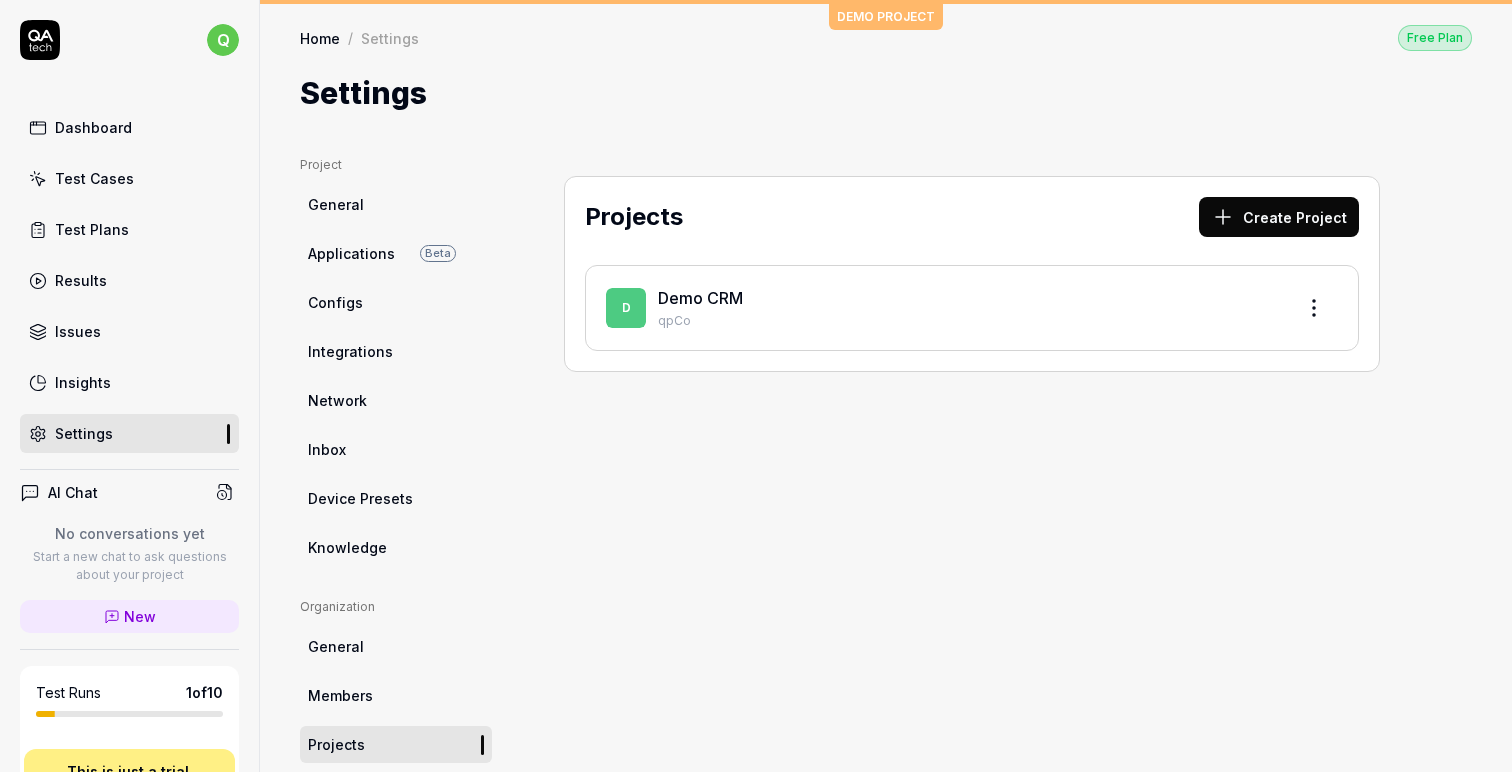 click on "Create Project" at bounding box center [1279, 217] 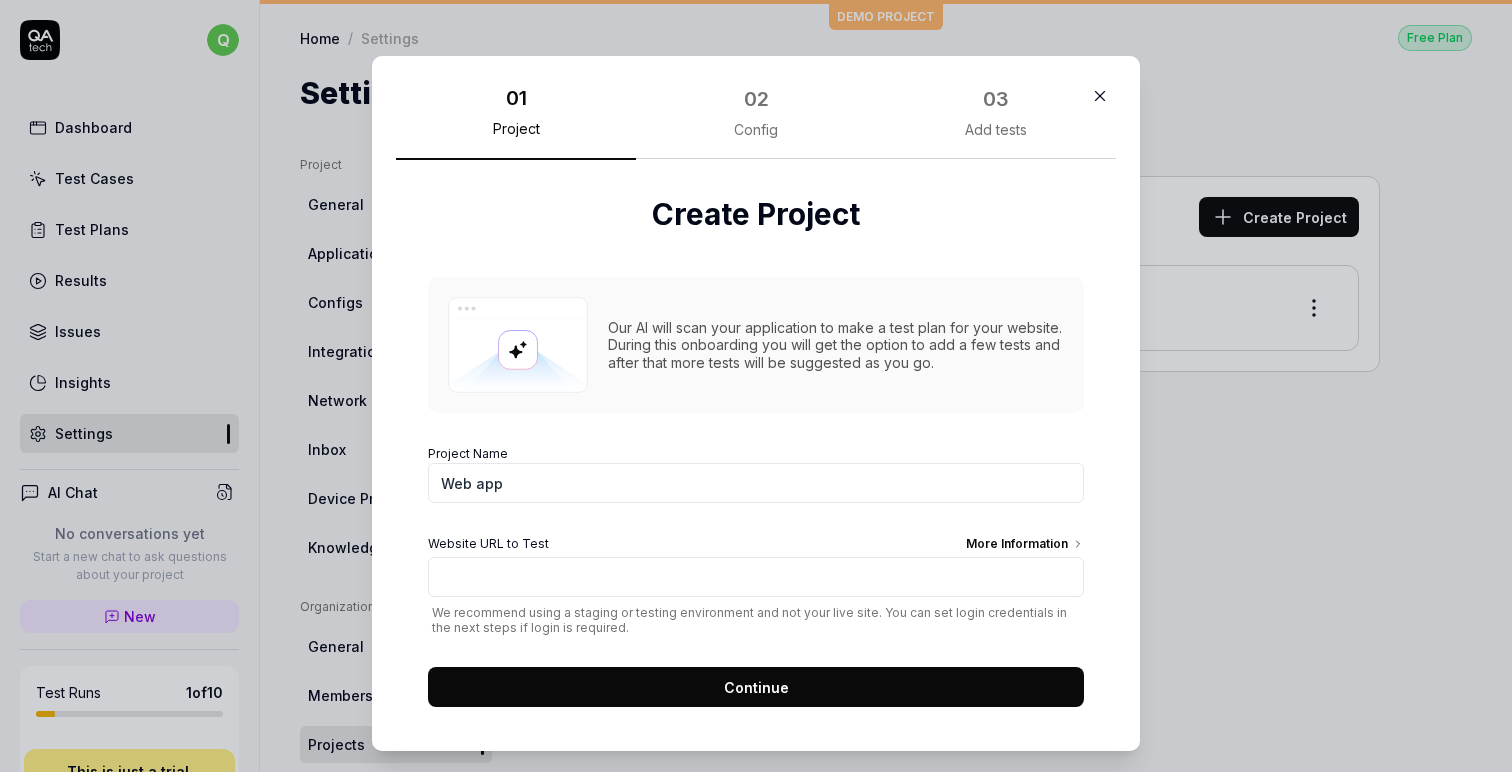 click on "Web app" at bounding box center (756, 483) 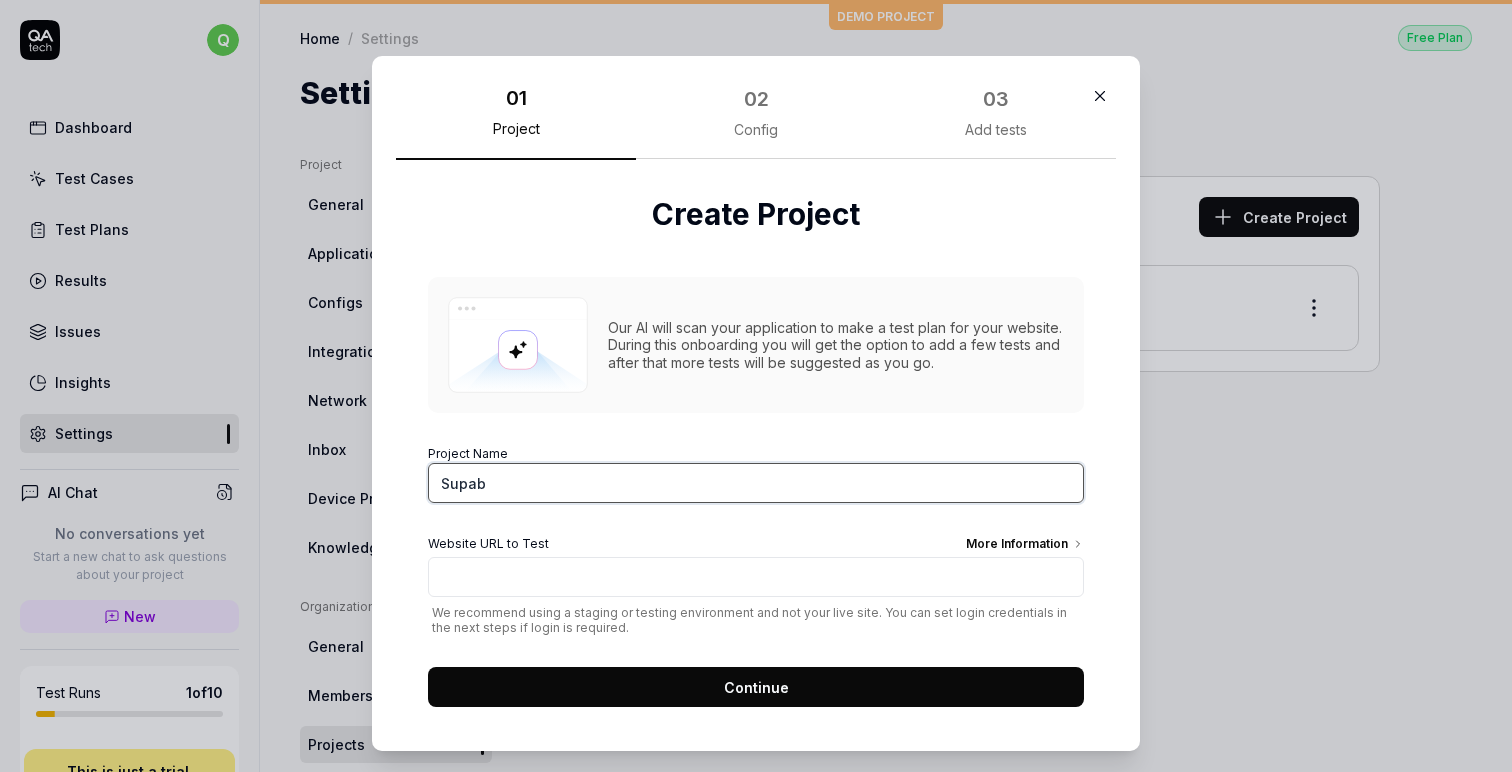 type on "Supaba" 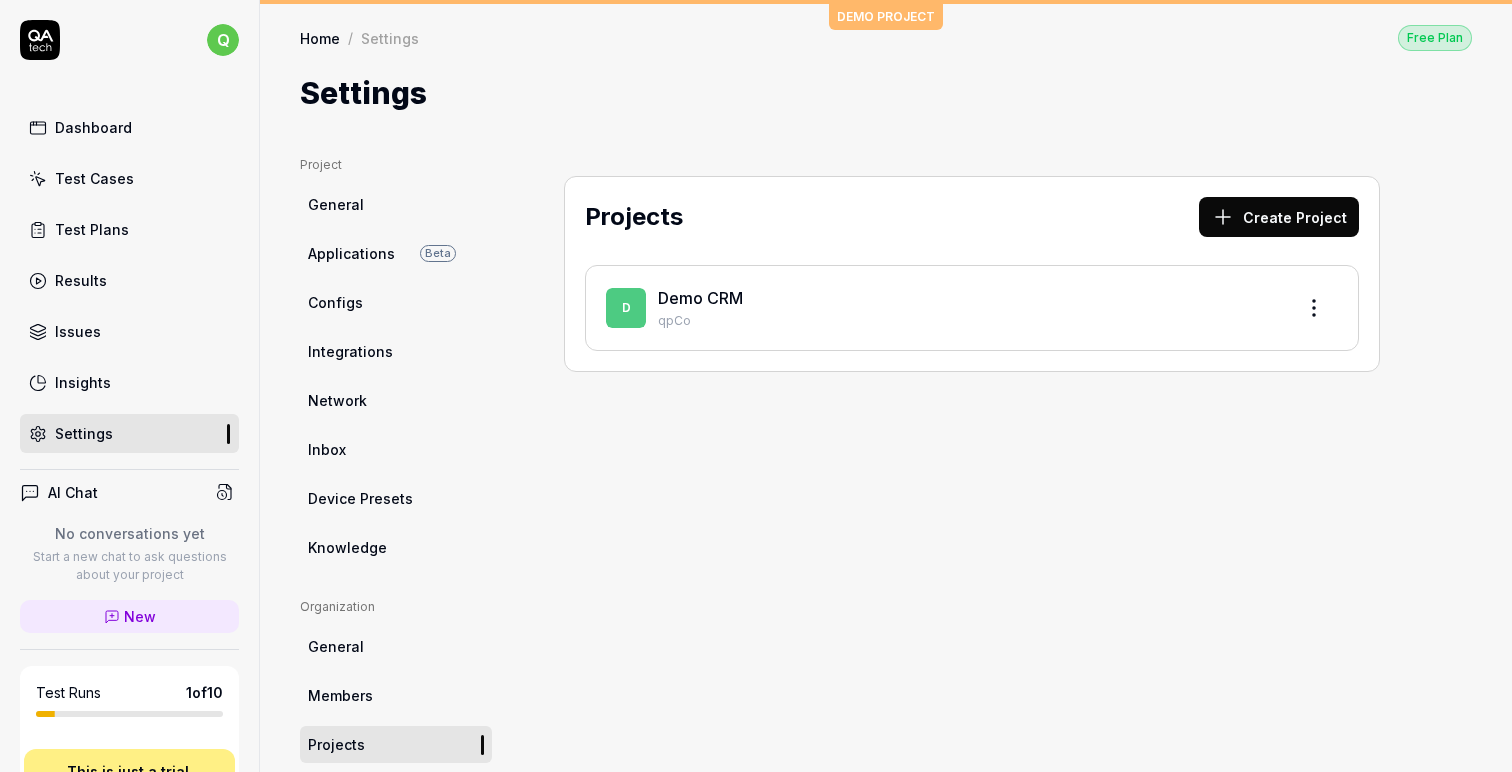 click on "Create Project" at bounding box center (1279, 217) 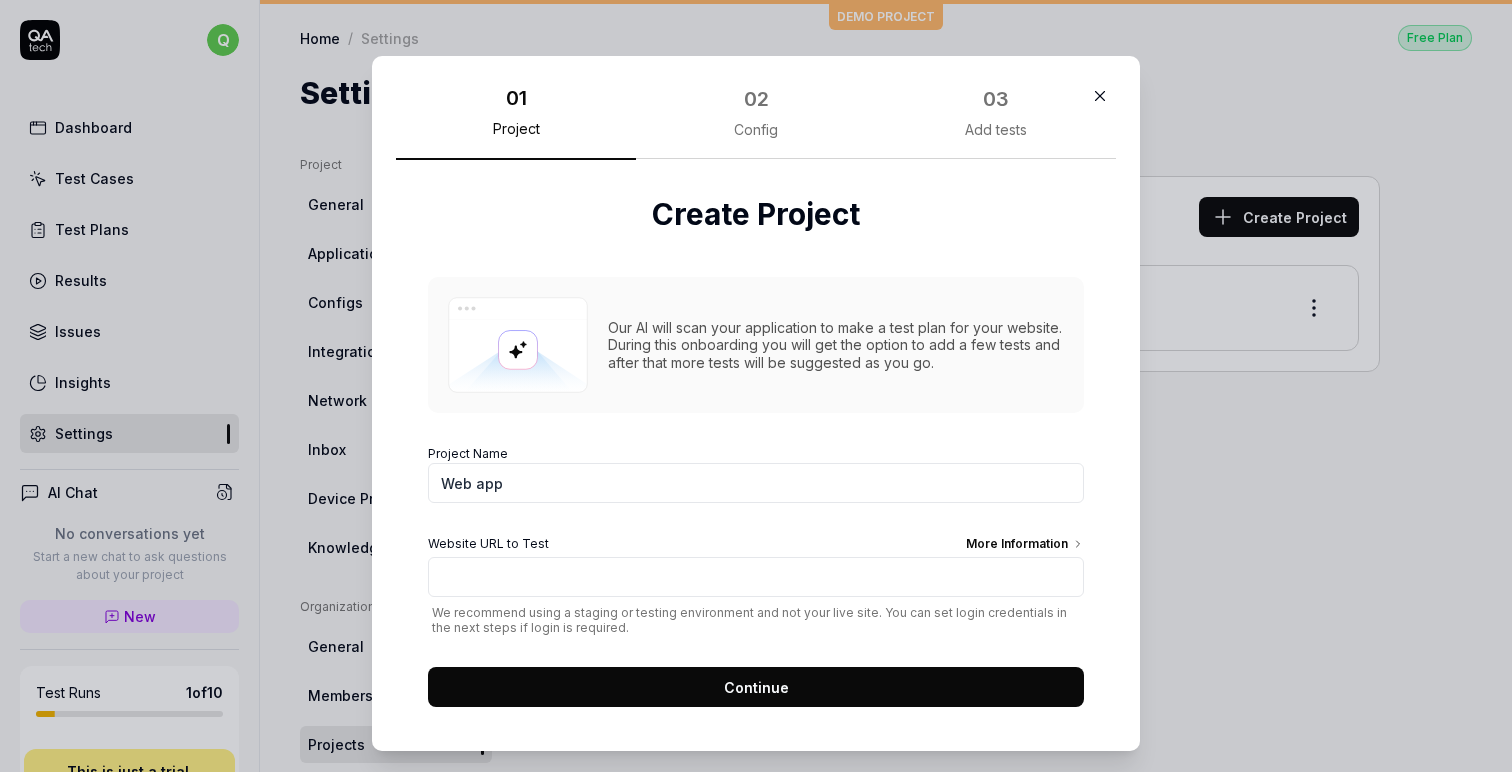 scroll, scrollTop: 12, scrollLeft: 0, axis: vertical 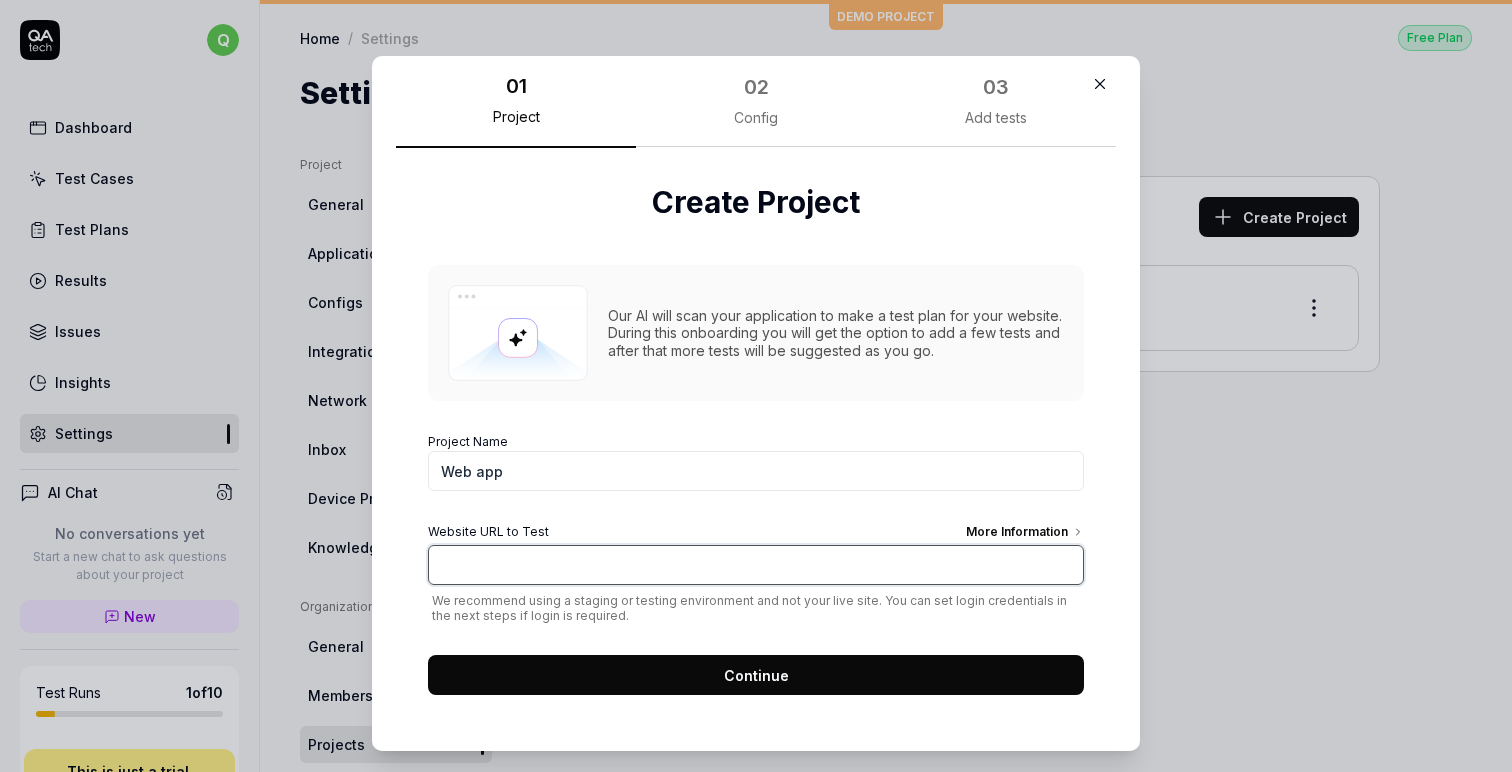 click on "Website URL to Test More Information" at bounding box center (756, 565) 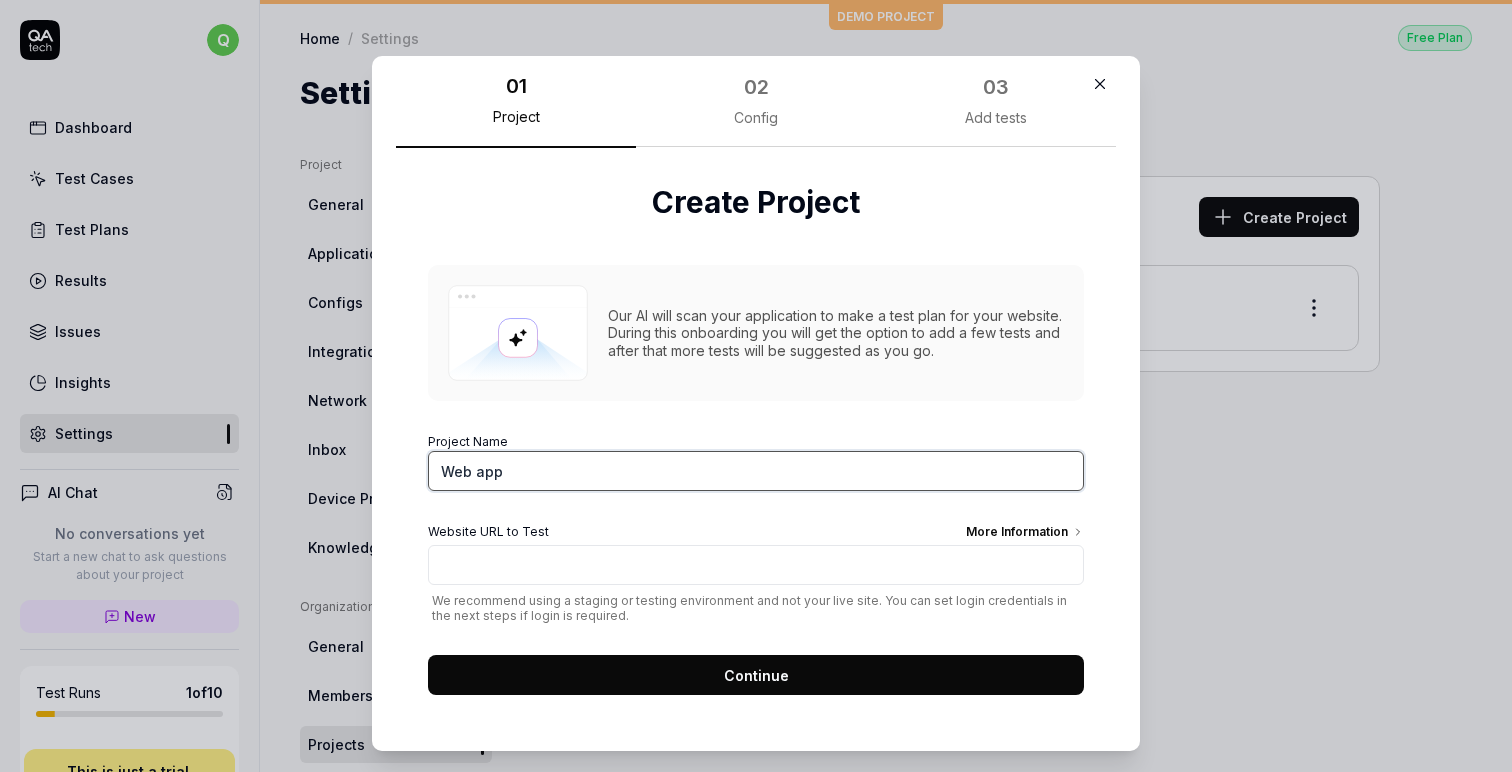 click on "Web app" at bounding box center [756, 471] 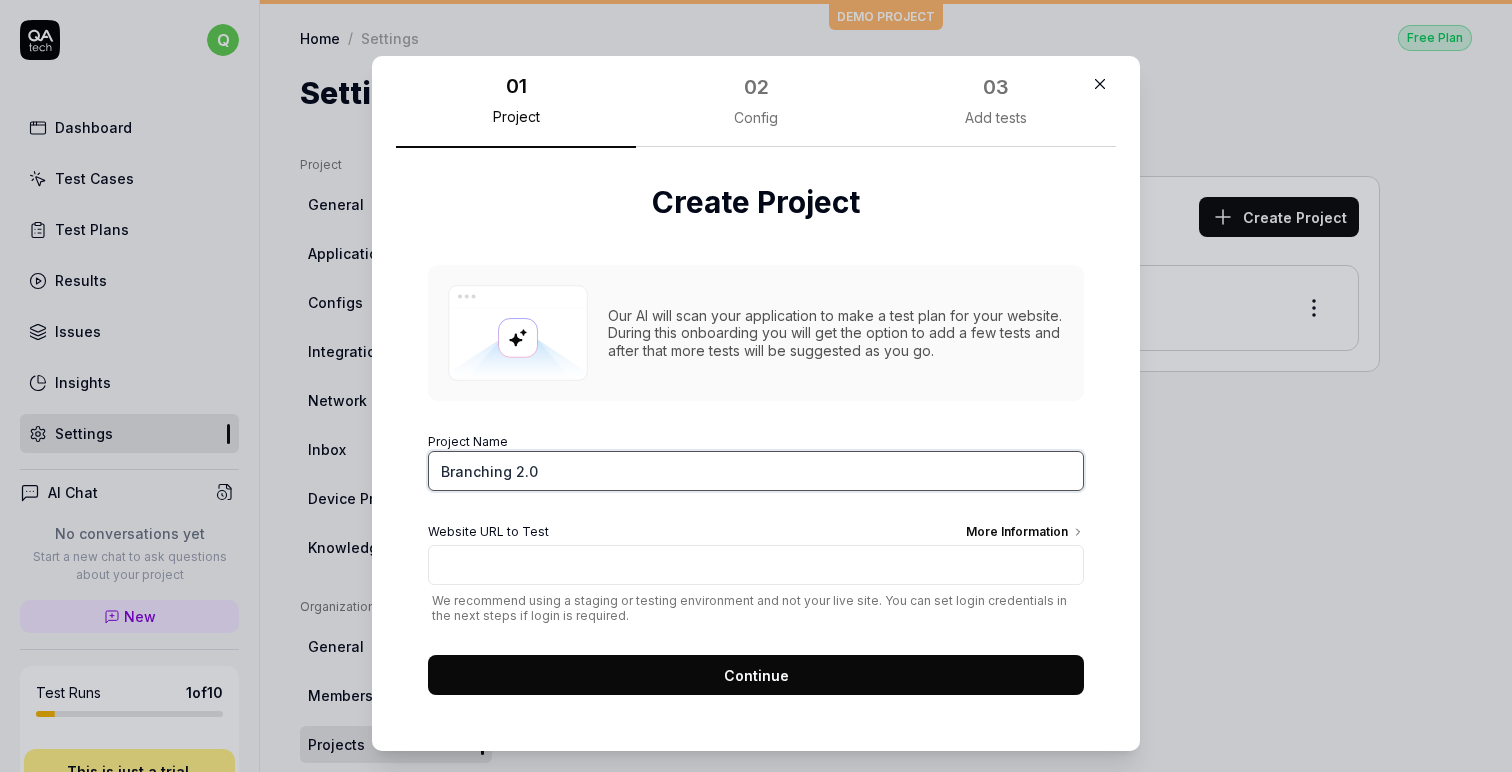 type on "Branching 2.0" 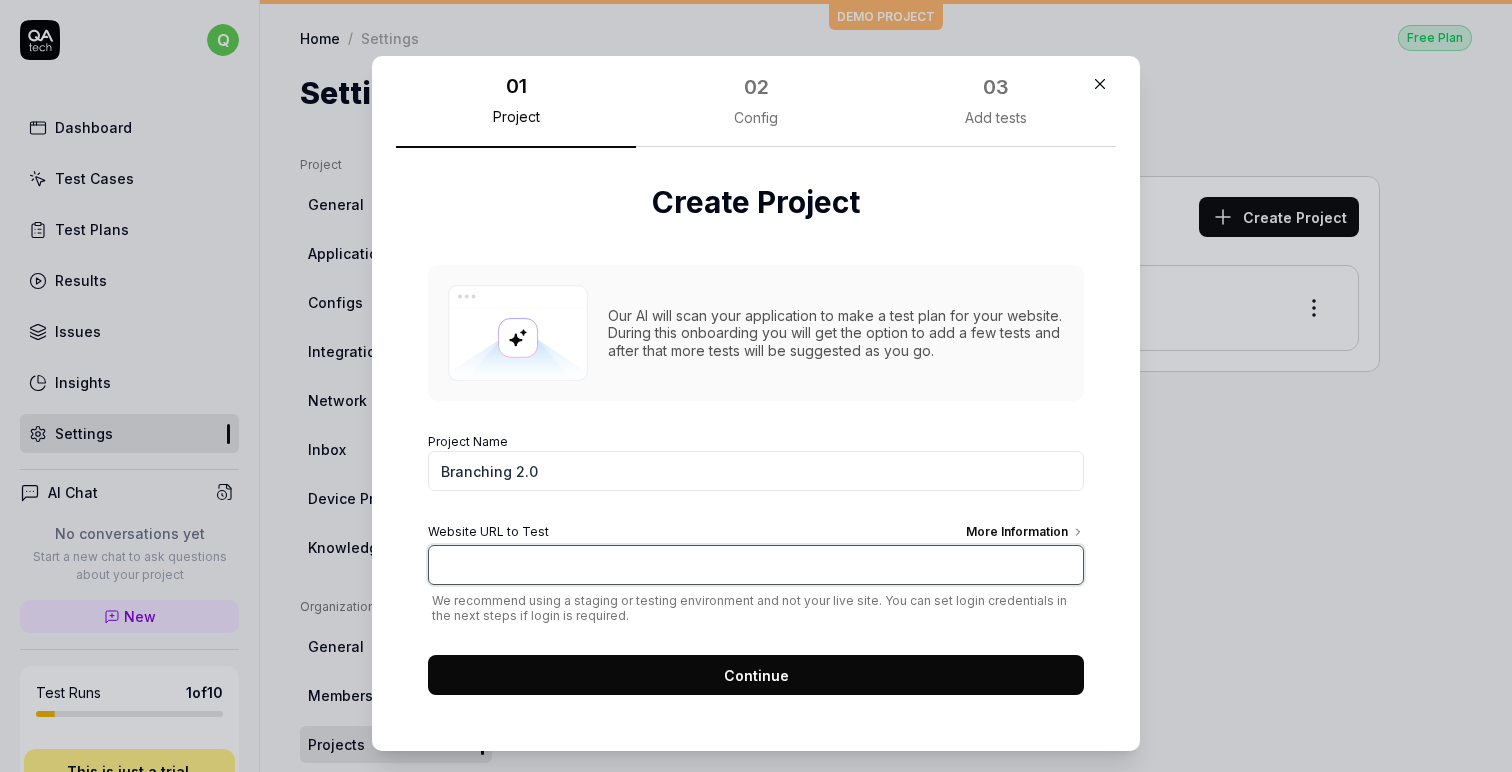 click on "Website URL to Test More Information" at bounding box center [756, 565] 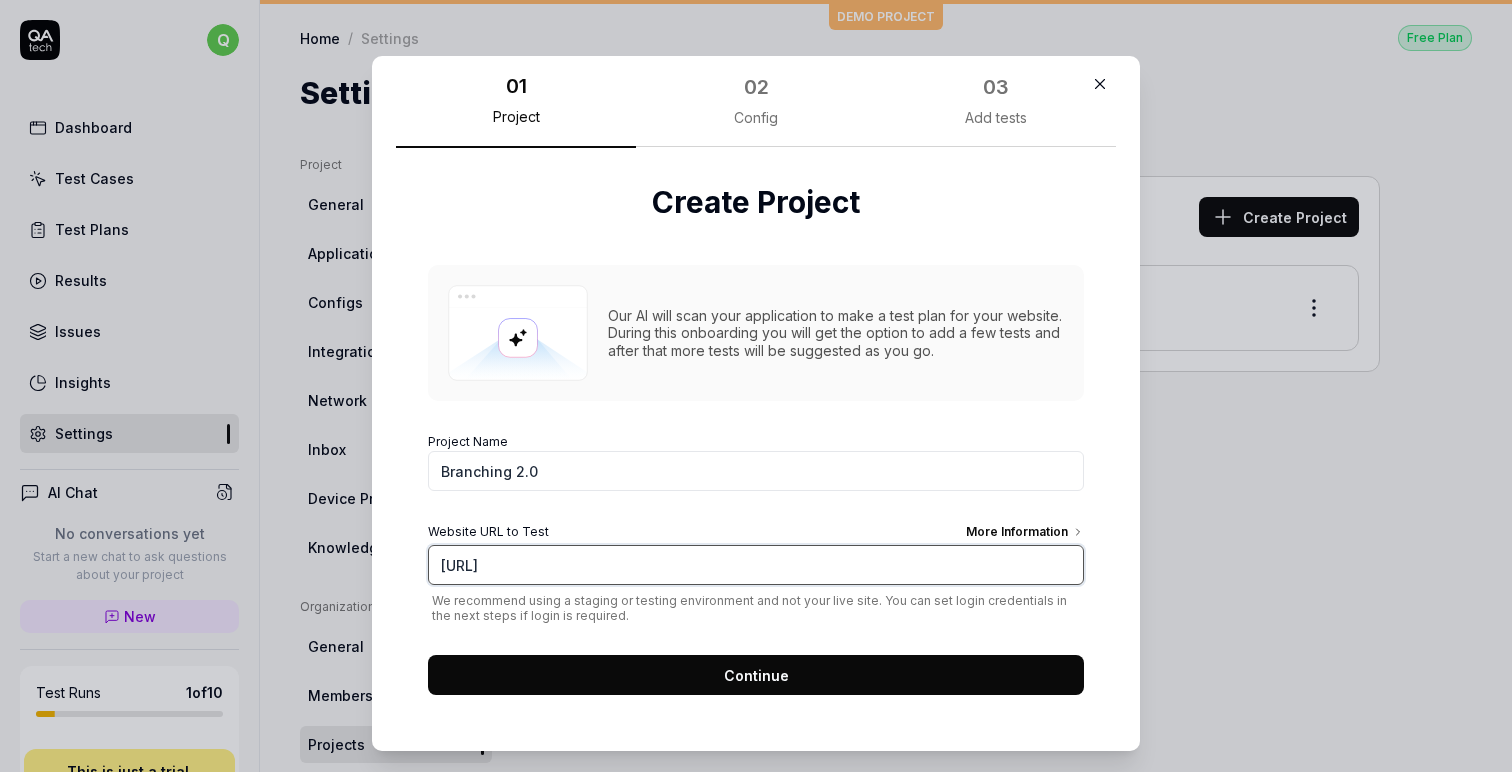 scroll, scrollTop: 35, scrollLeft: 0, axis: vertical 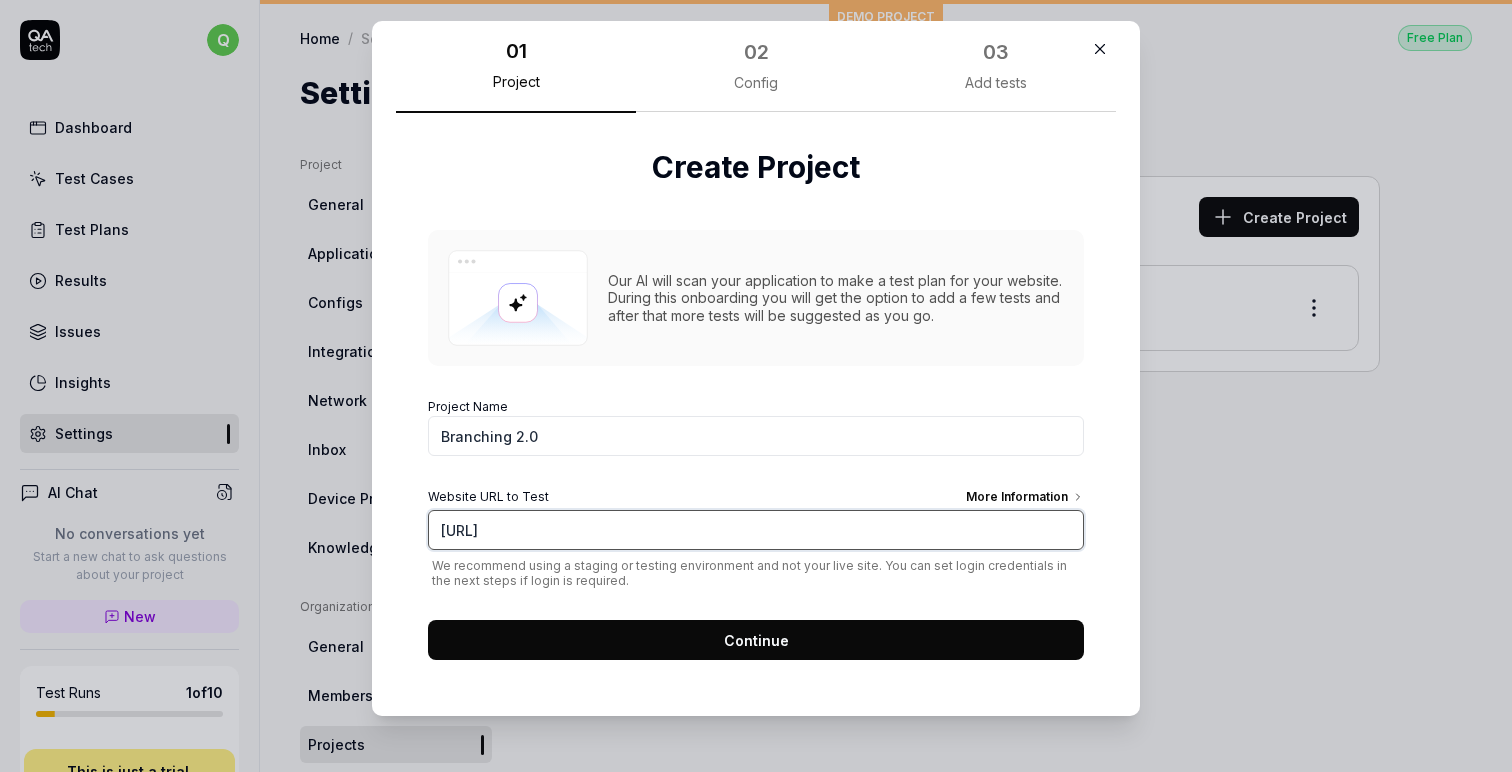 type on "[URL]" 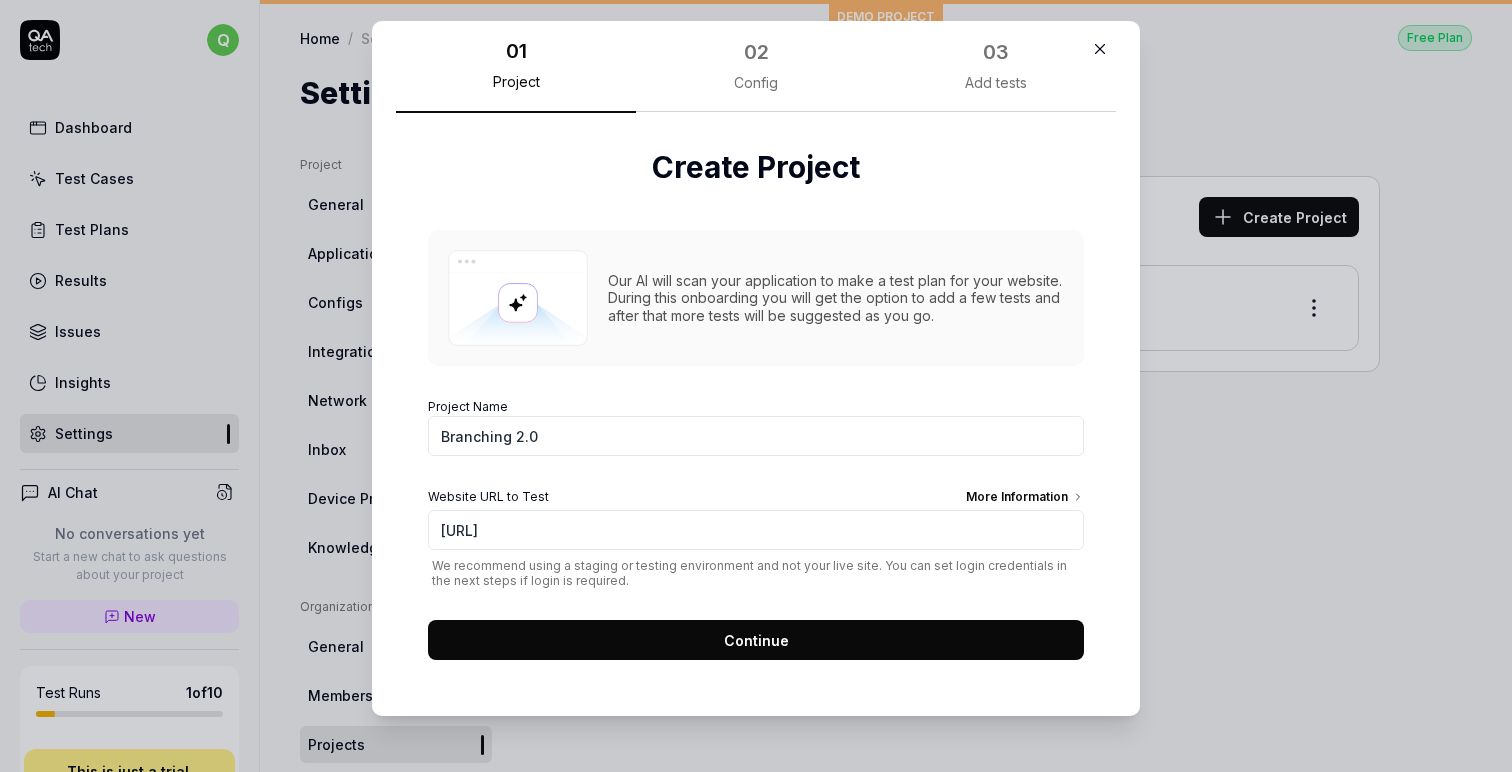 click on "More Information" at bounding box center (1025, 499) 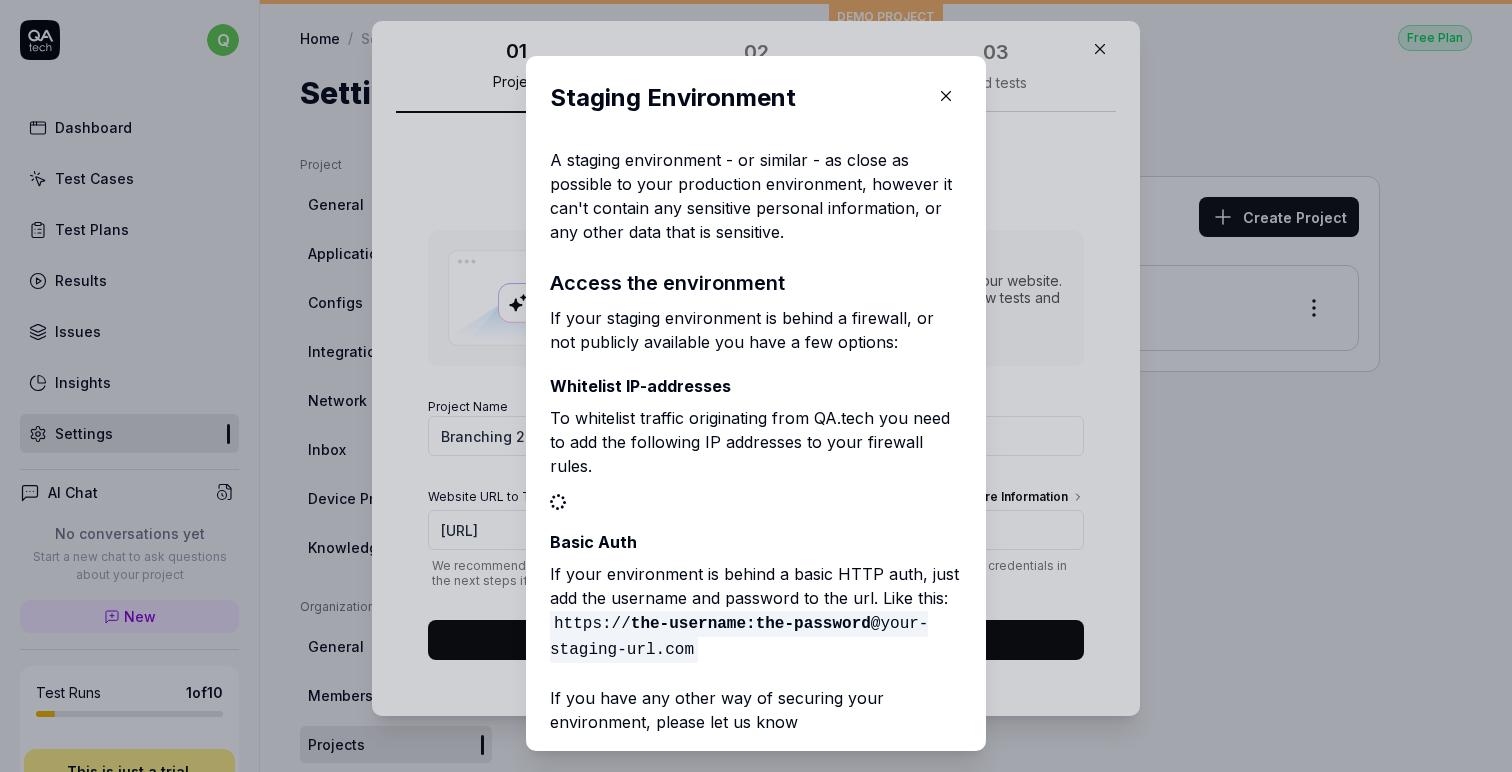 scroll, scrollTop: 3, scrollLeft: 0, axis: vertical 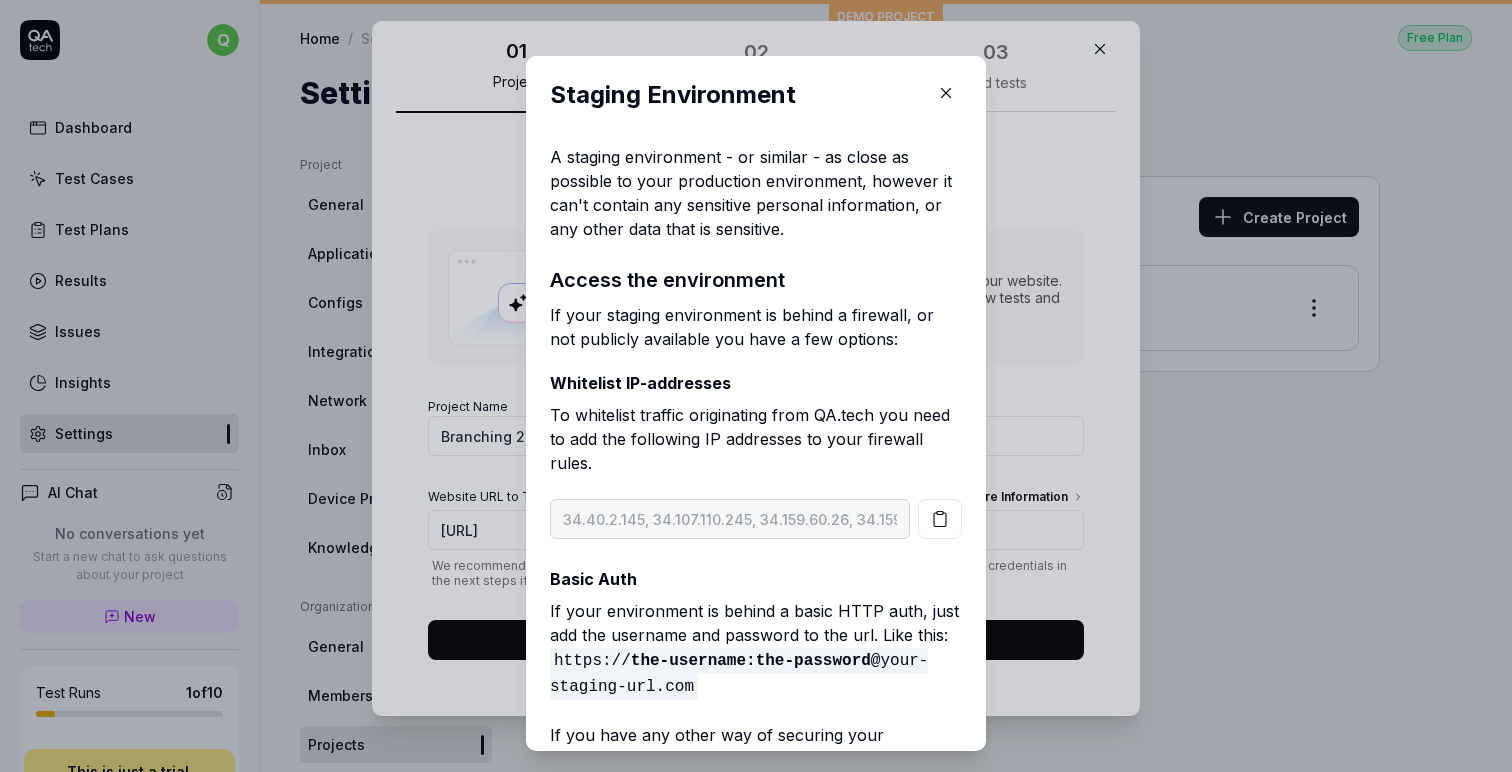 click 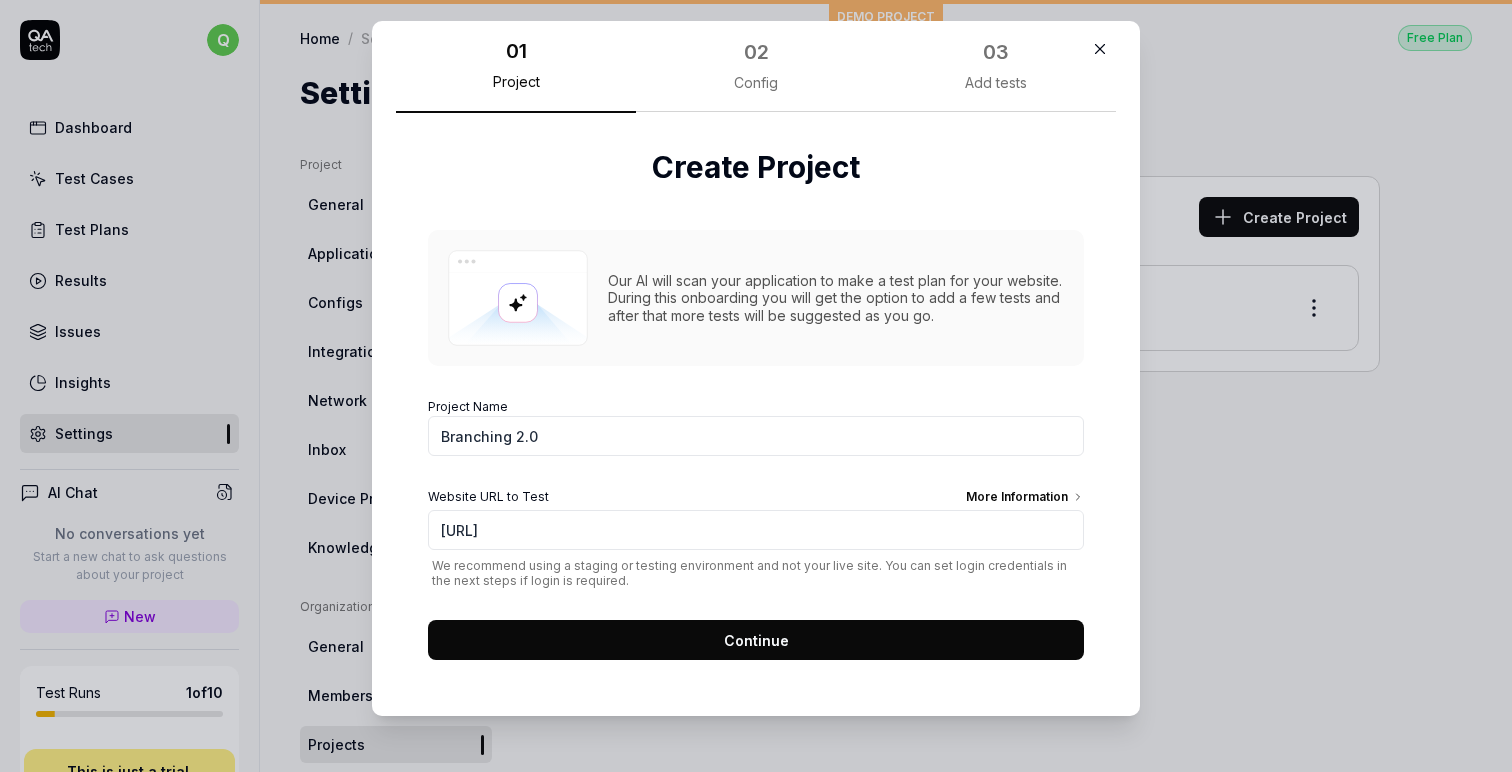 click on "Continue" at bounding box center [756, 640] 